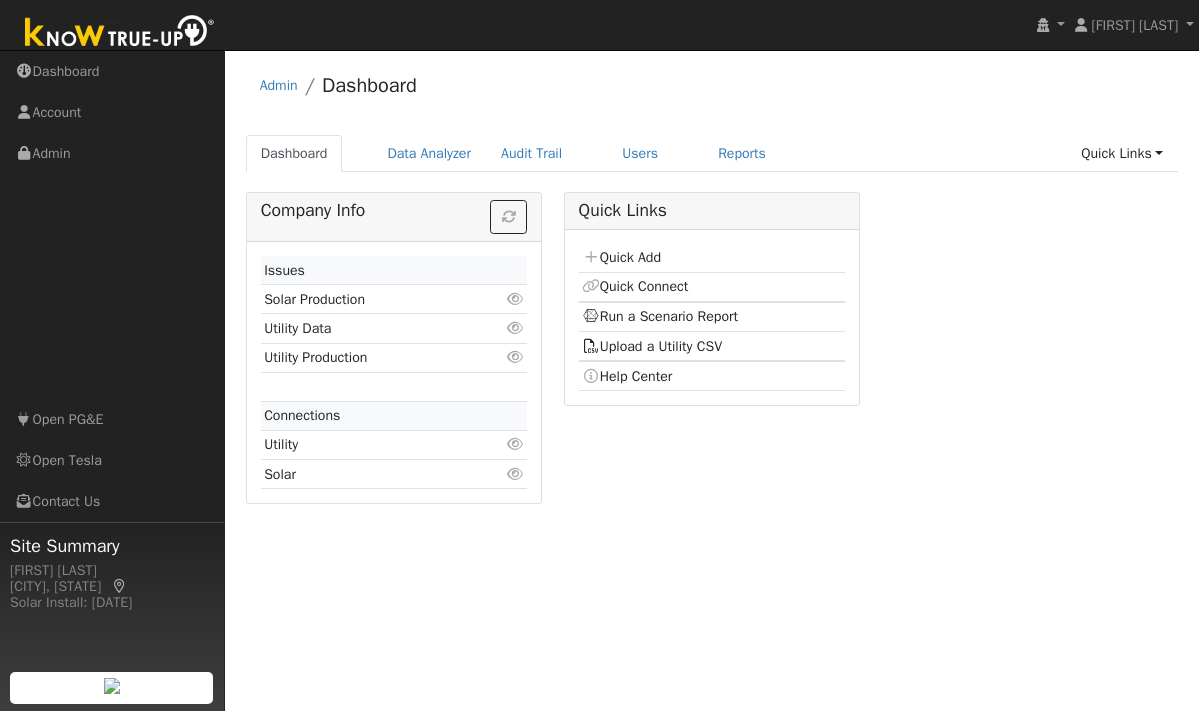 scroll, scrollTop: 0, scrollLeft: 0, axis: both 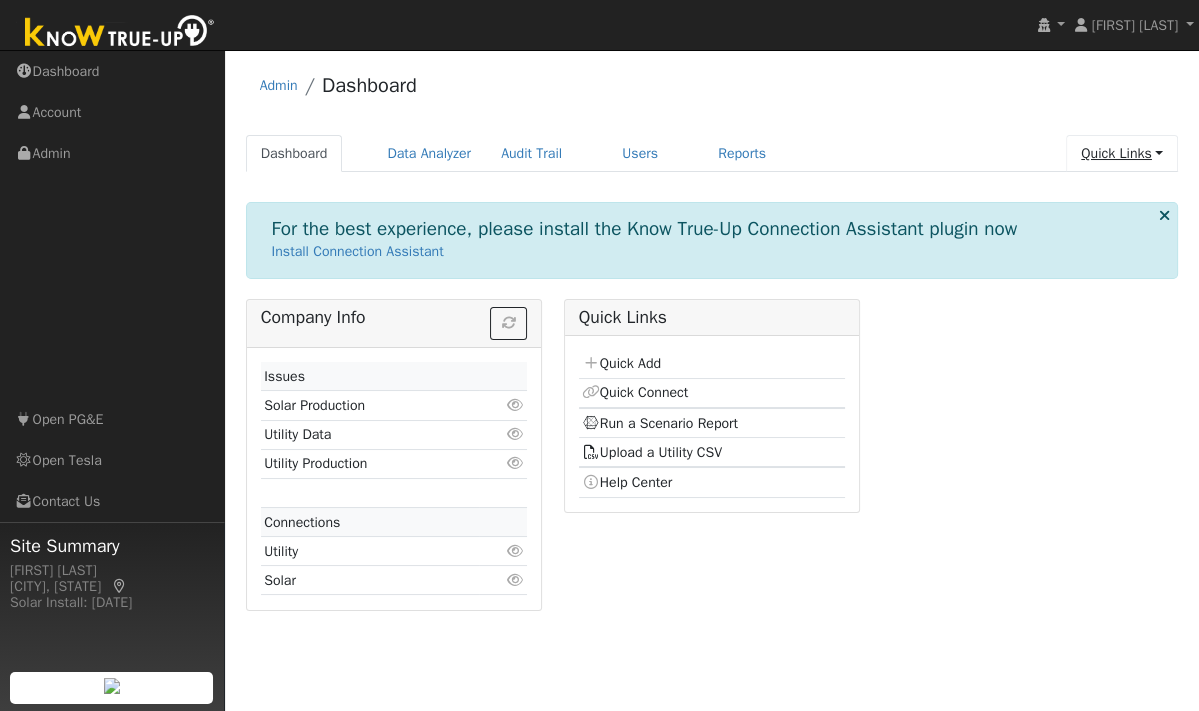 click on "Quick Links" at bounding box center (1122, 153) 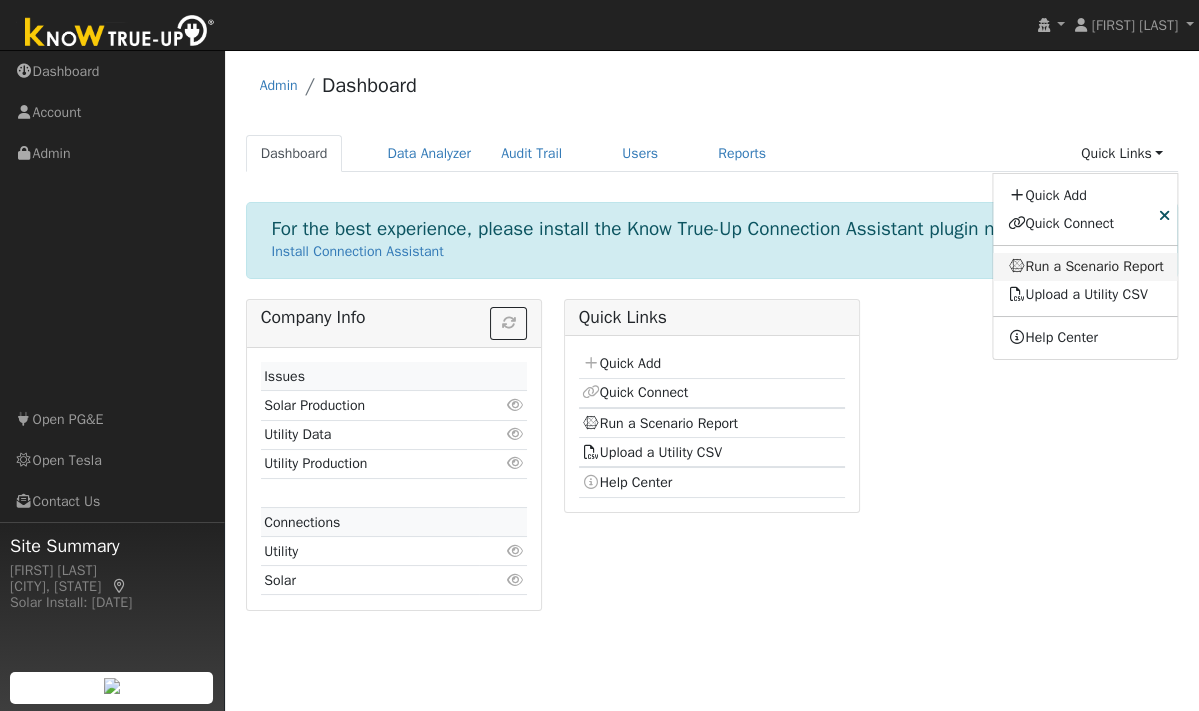click on "Run a Scenario Report" at bounding box center (1086, 267) 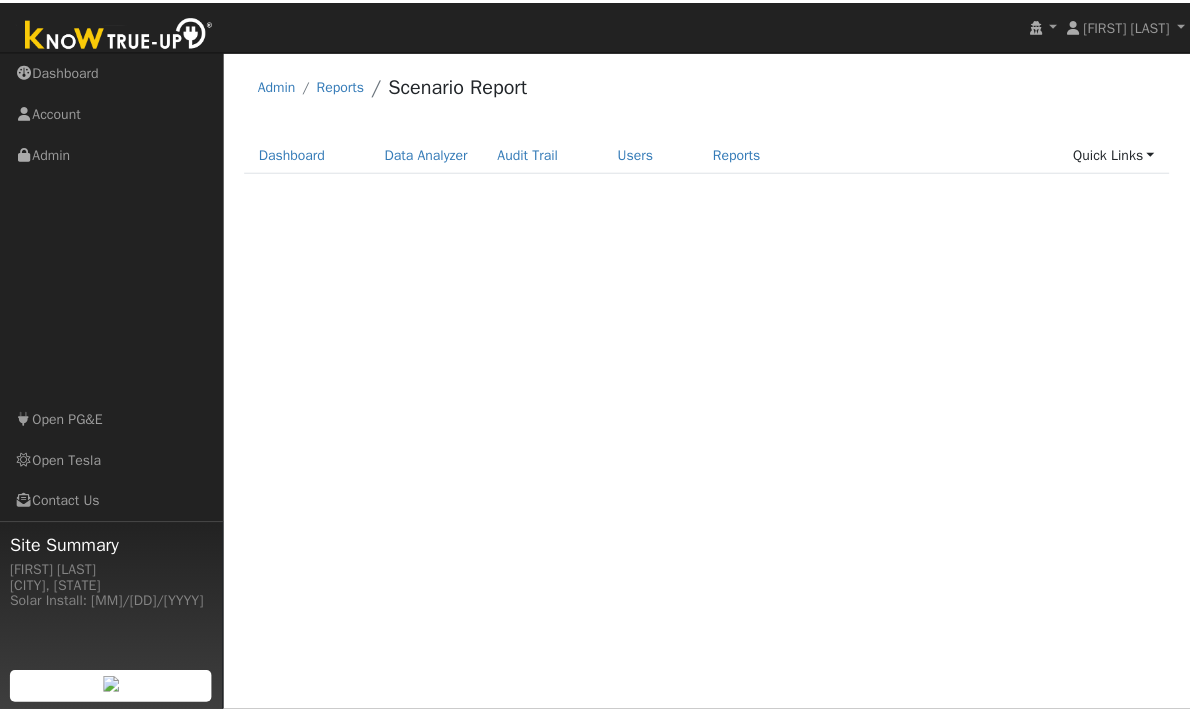 scroll, scrollTop: 0, scrollLeft: 0, axis: both 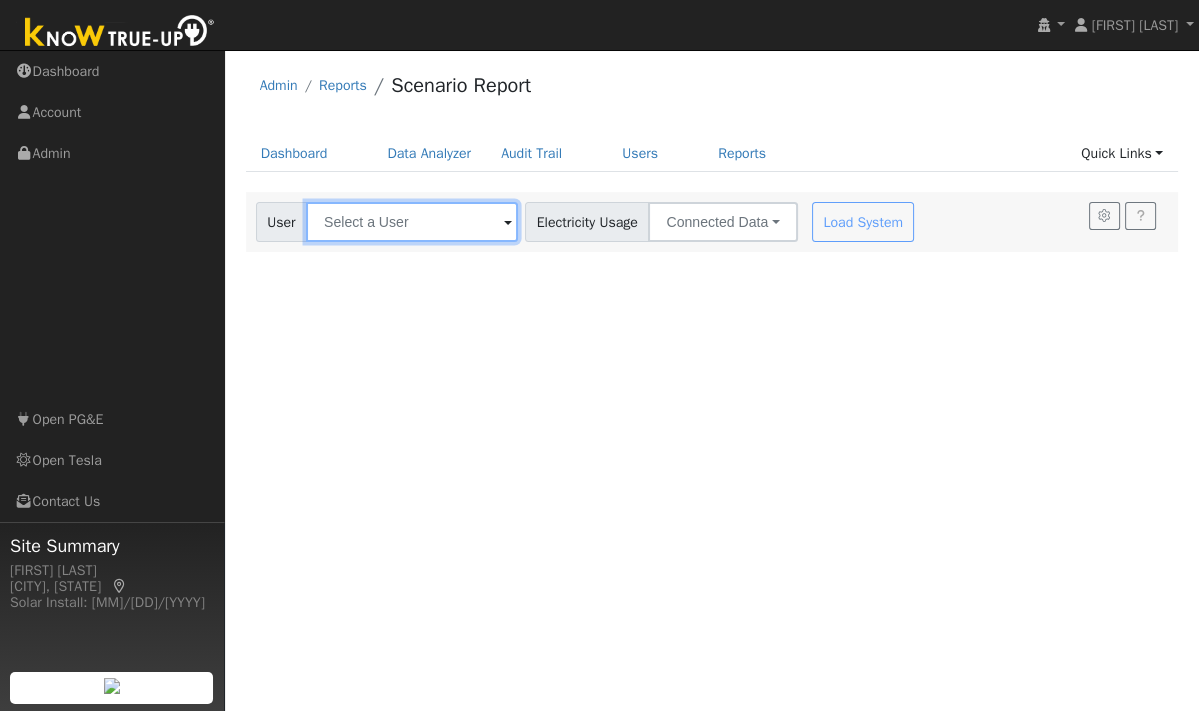 click at bounding box center [412, 222] 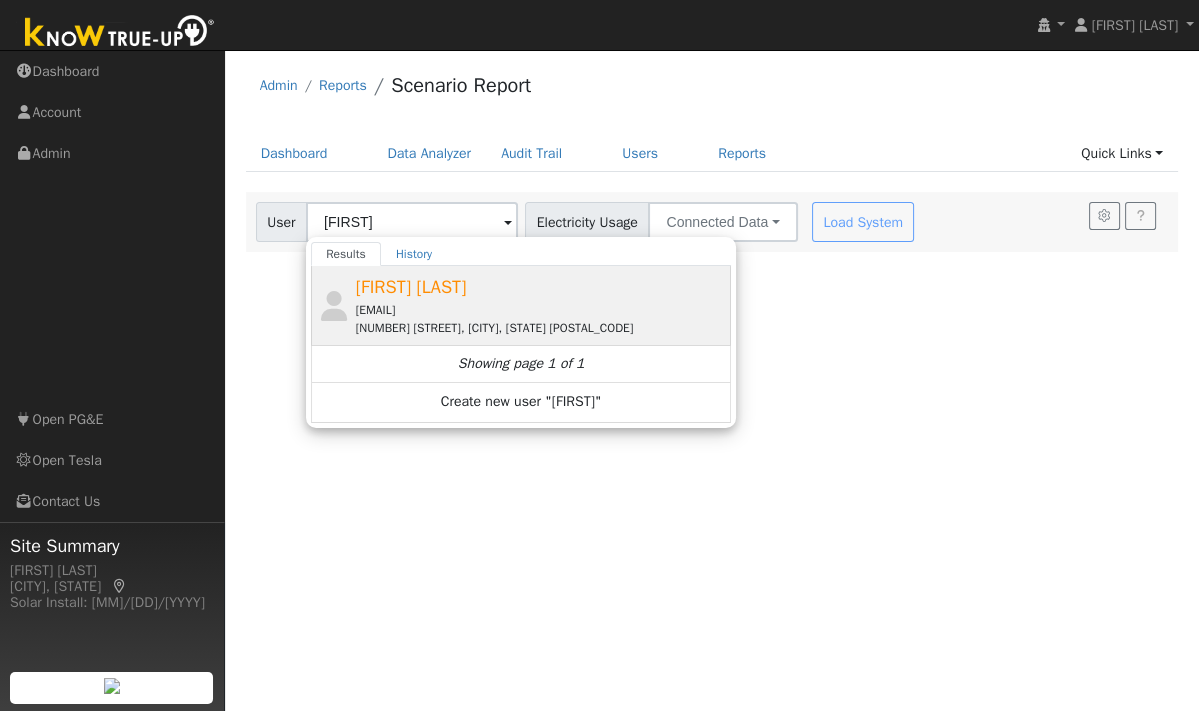 click on "[FIRST] [LAST]" at bounding box center (411, 287) 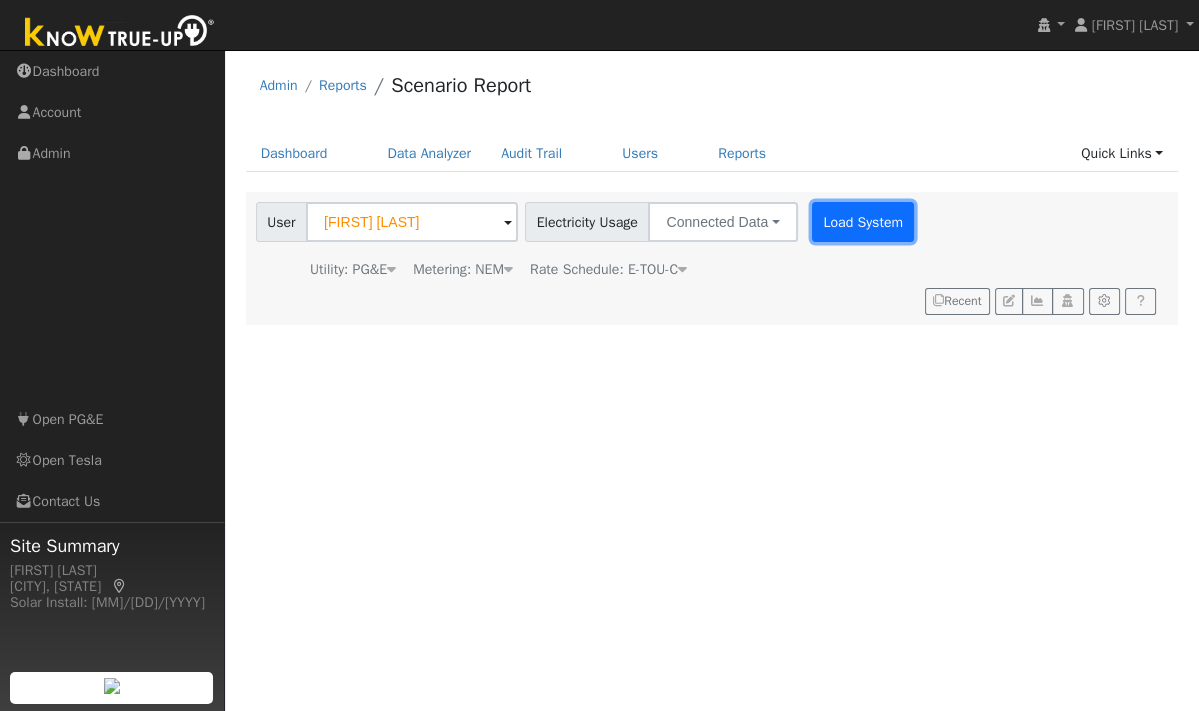 click on "Load System" at bounding box center [863, 222] 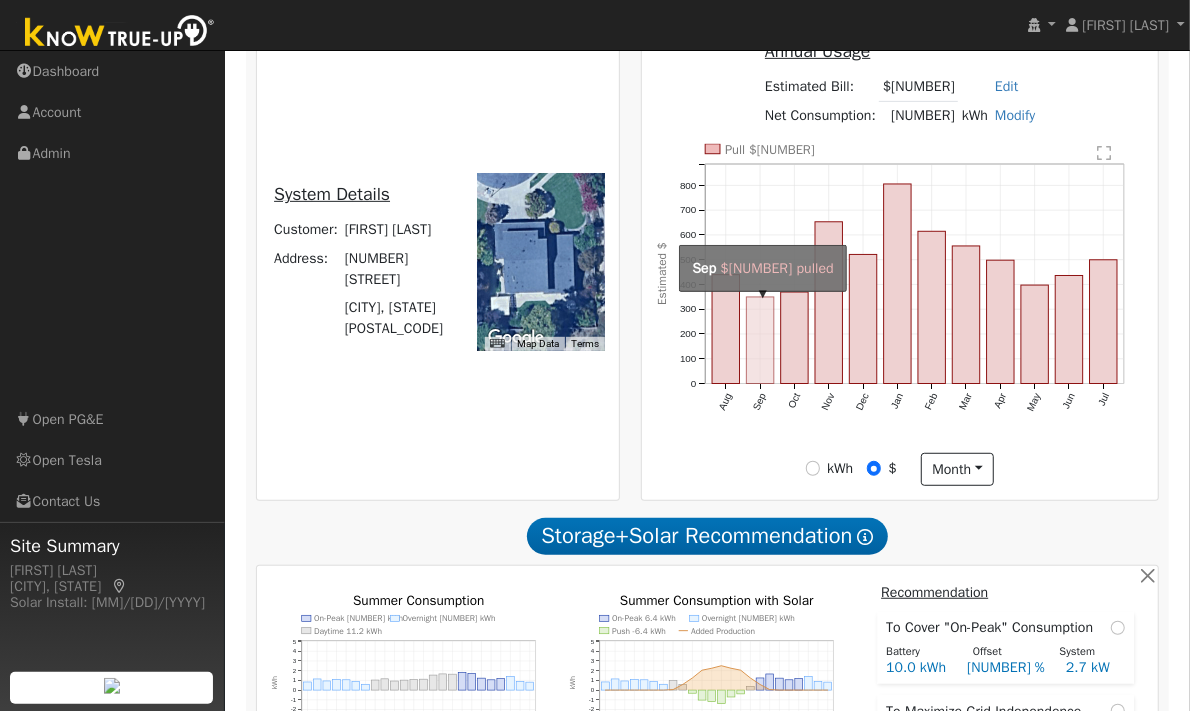 scroll, scrollTop: 473, scrollLeft: 0, axis: vertical 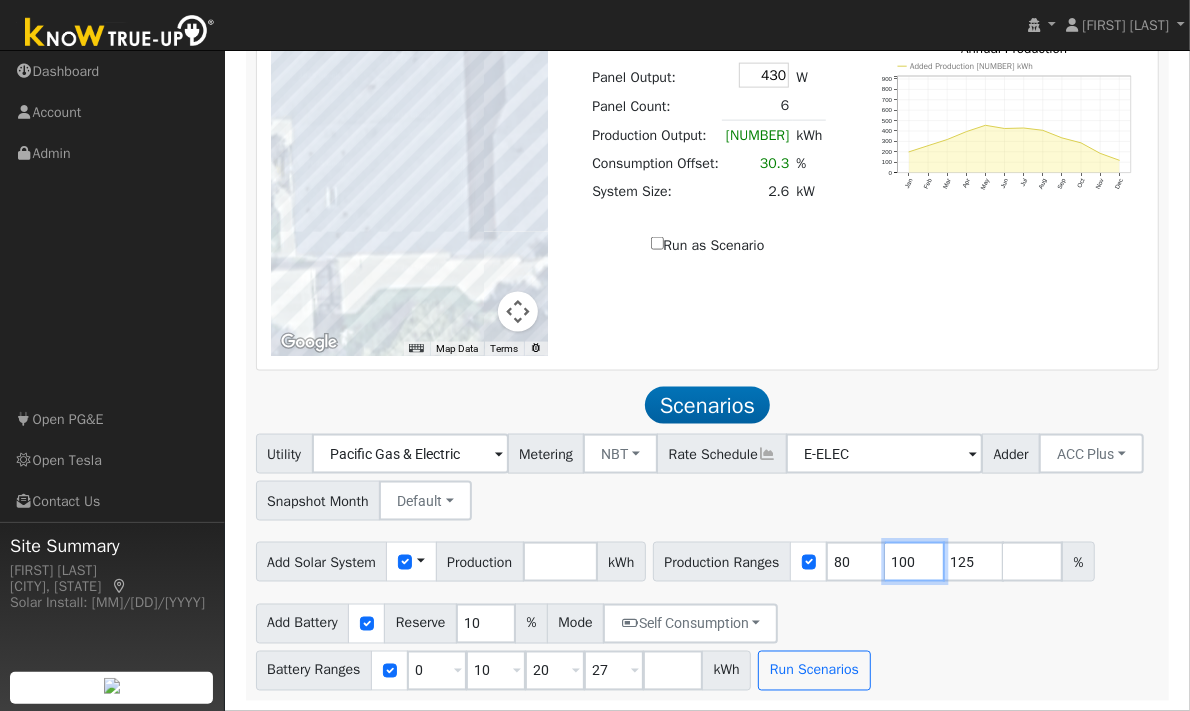 drag, startPoint x: 908, startPoint y: 563, endPoint x: 944, endPoint y: 567, distance: 36.221542 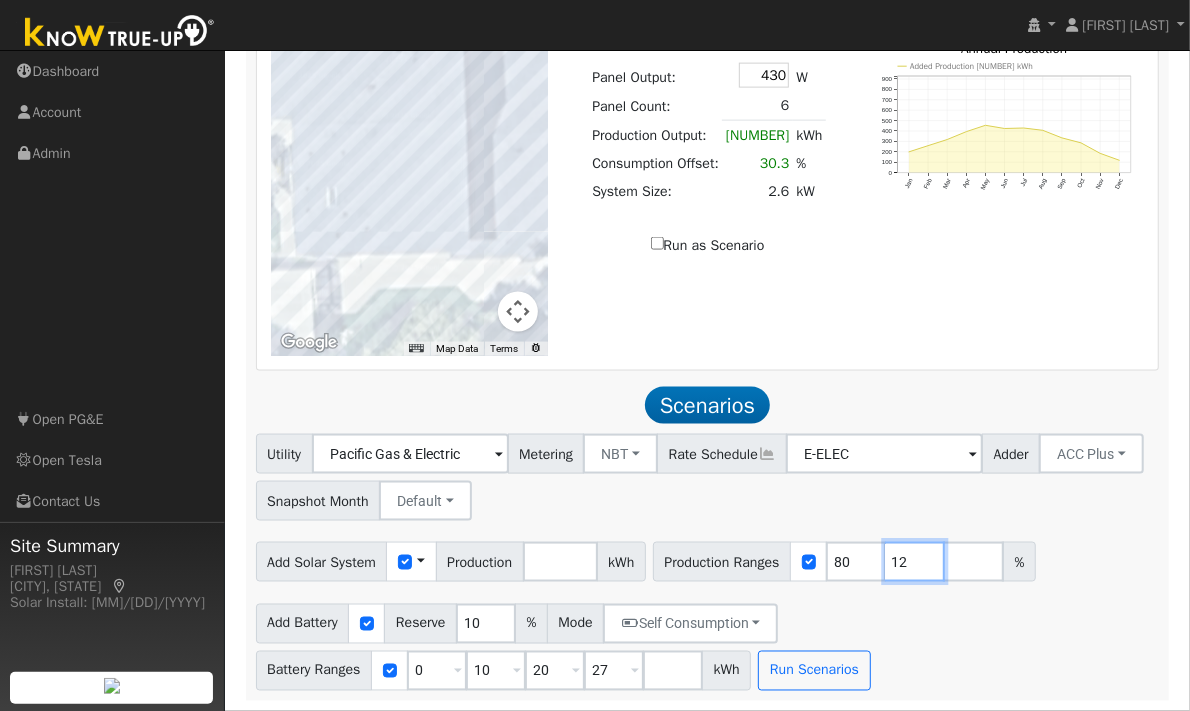 type on "1" 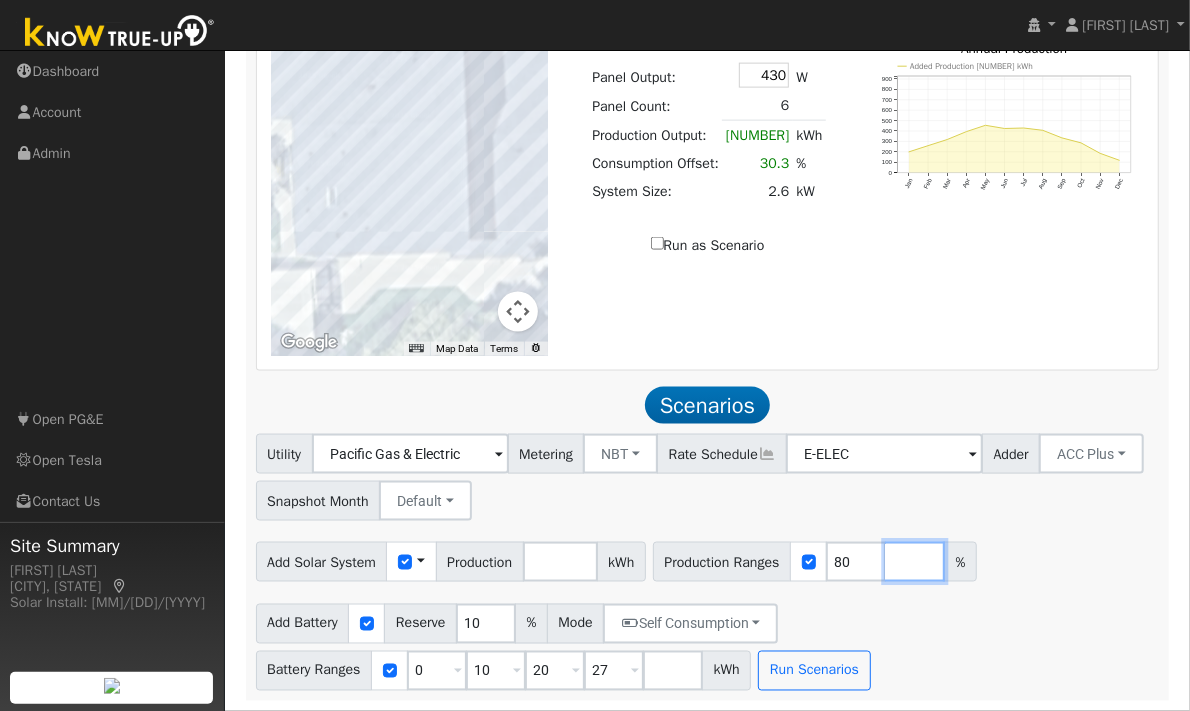 type 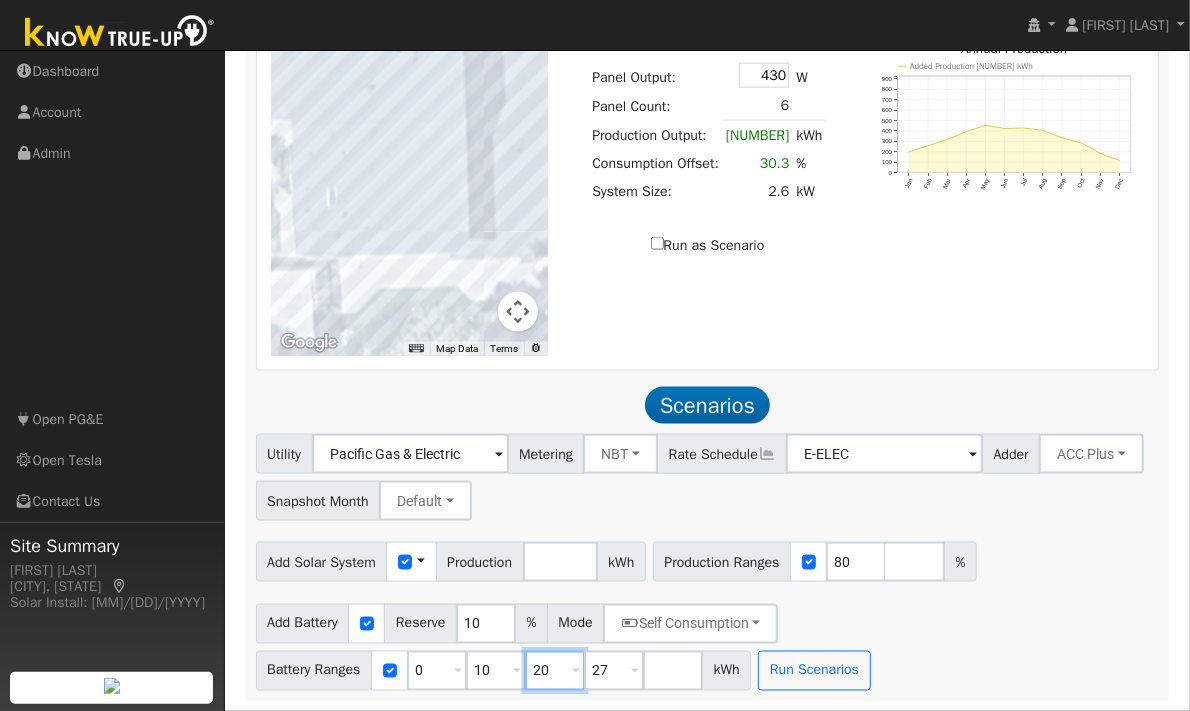 drag, startPoint x: 552, startPoint y: 673, endPoint x: 537, endPoint y: 672, distance: 15.033297 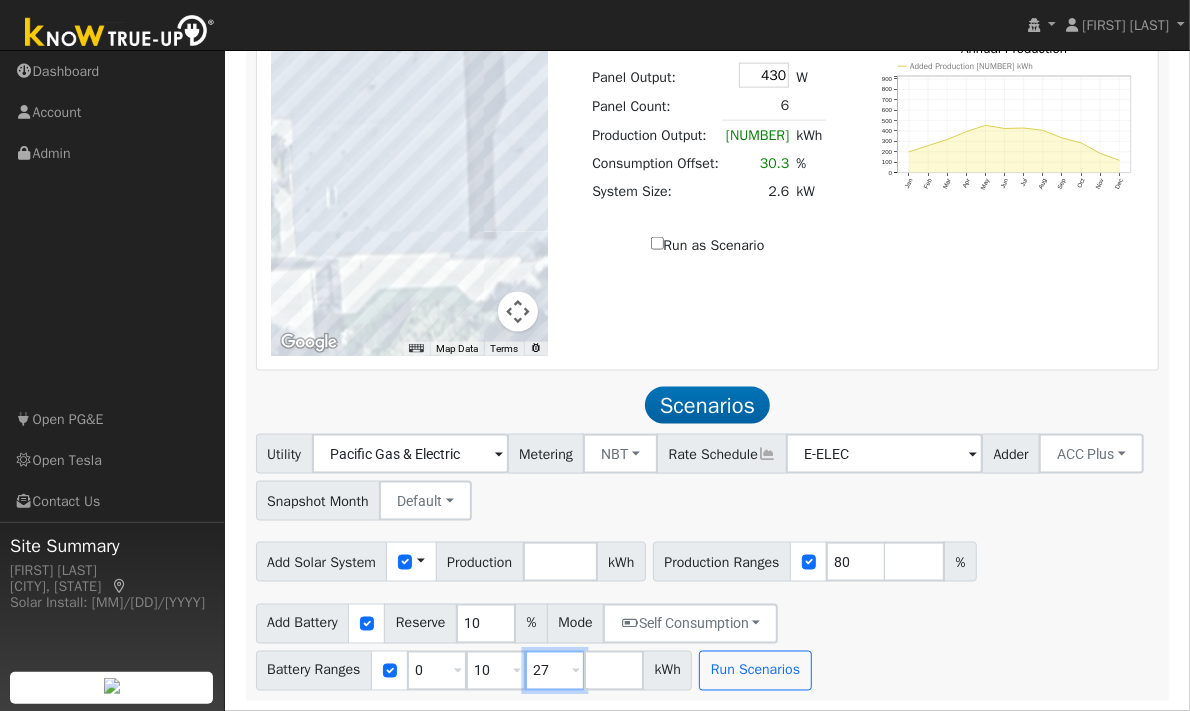 type on "27" 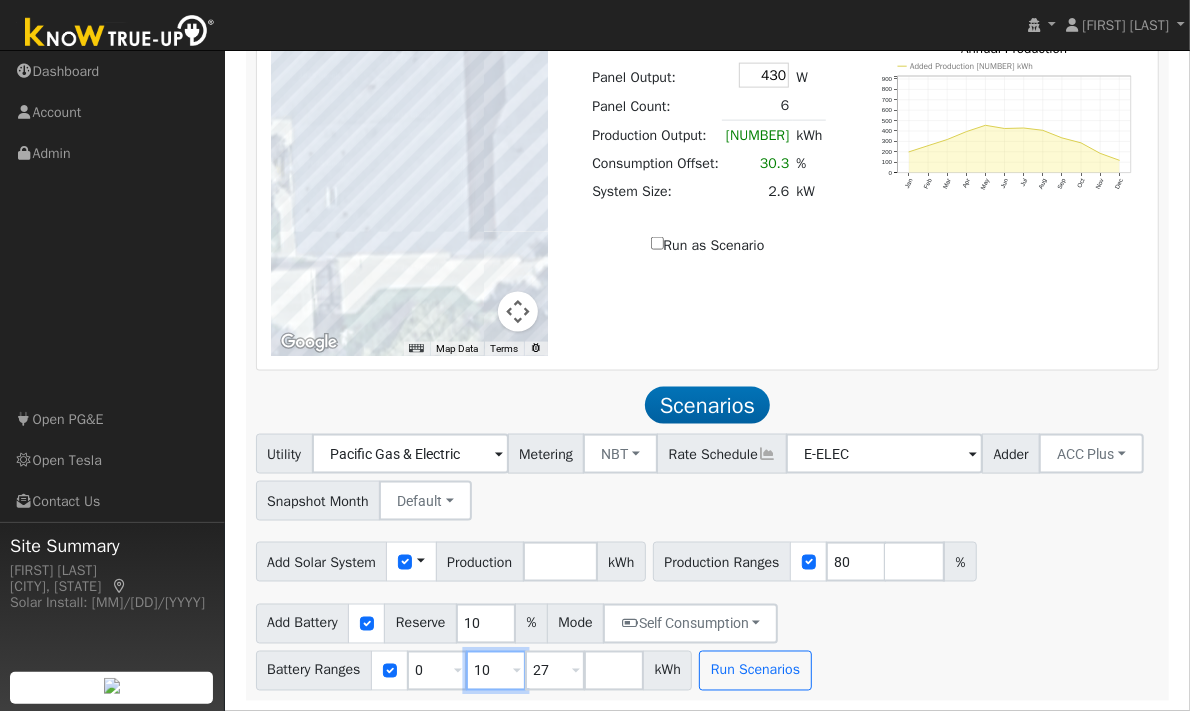 drag, startPoint x: 496, startPoint y: 667, endPoint x: 478, endPoint y: 666, distance: 18.027756 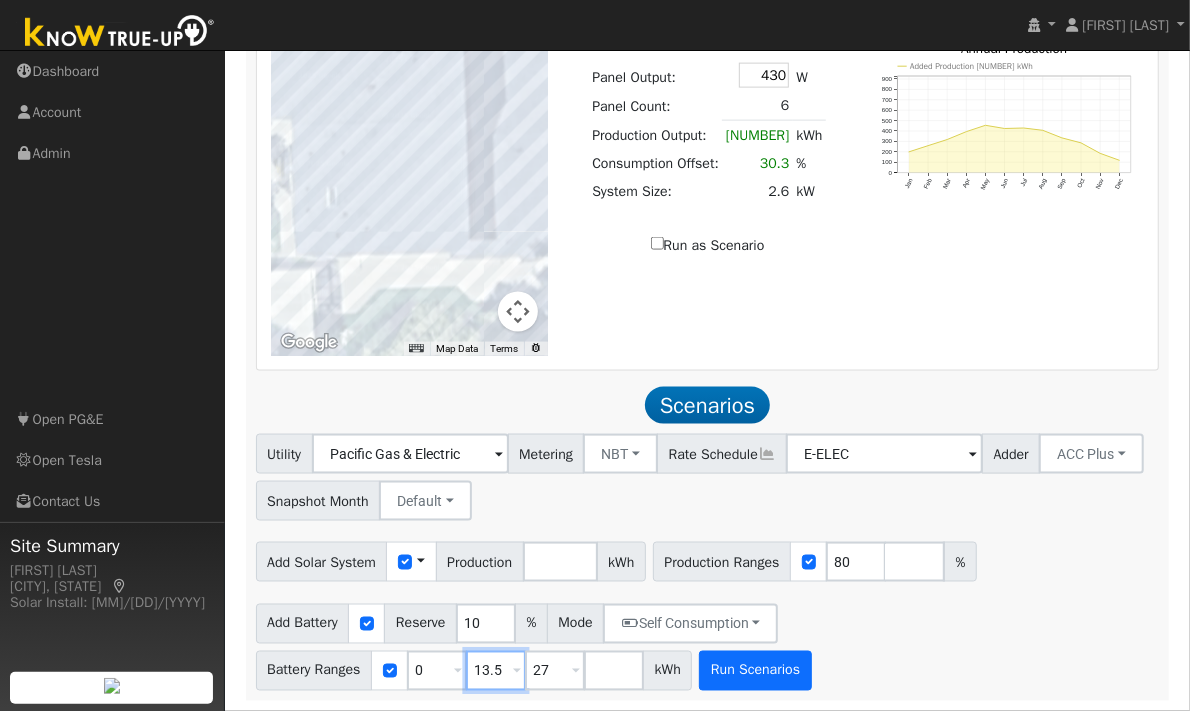 type on "13.5" 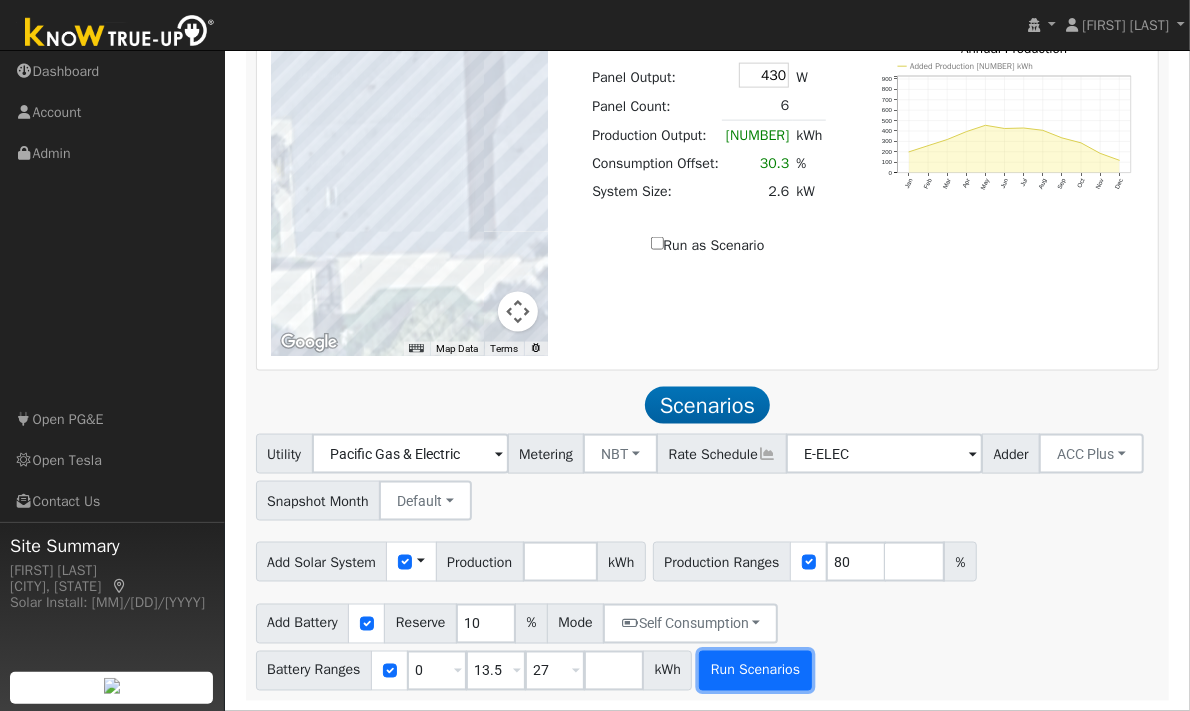 click on "Run Scenarios" at bounding box center (755, 671) 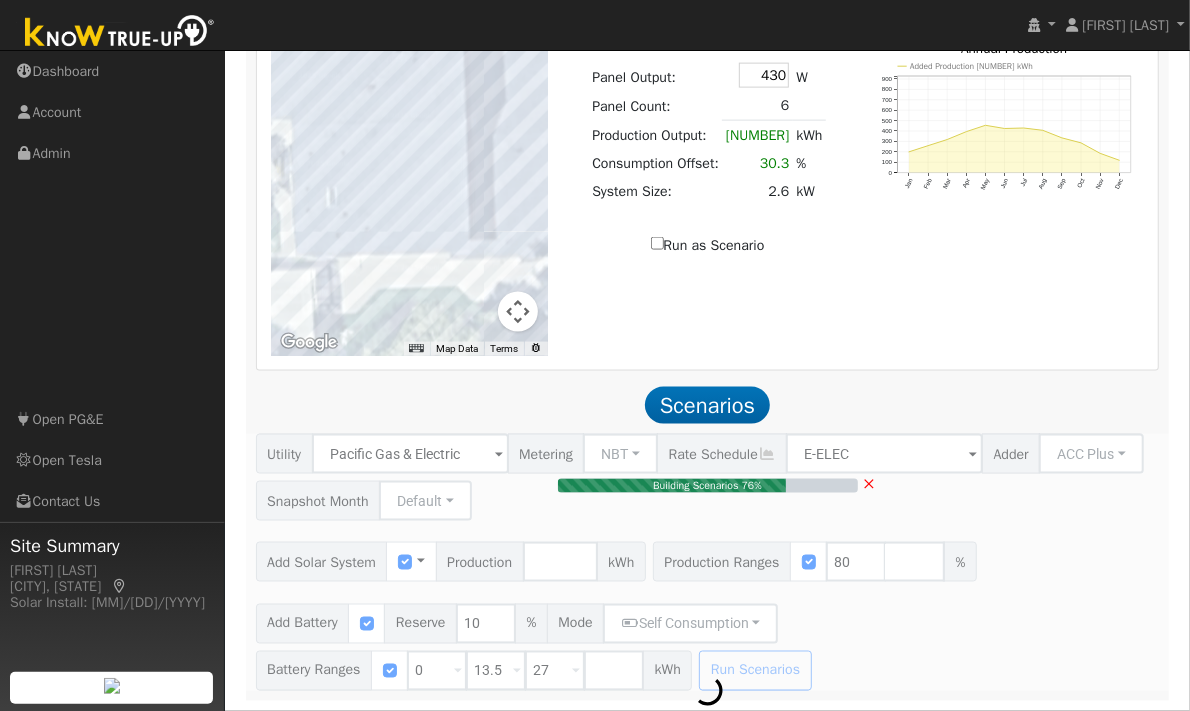 type on "6.7" 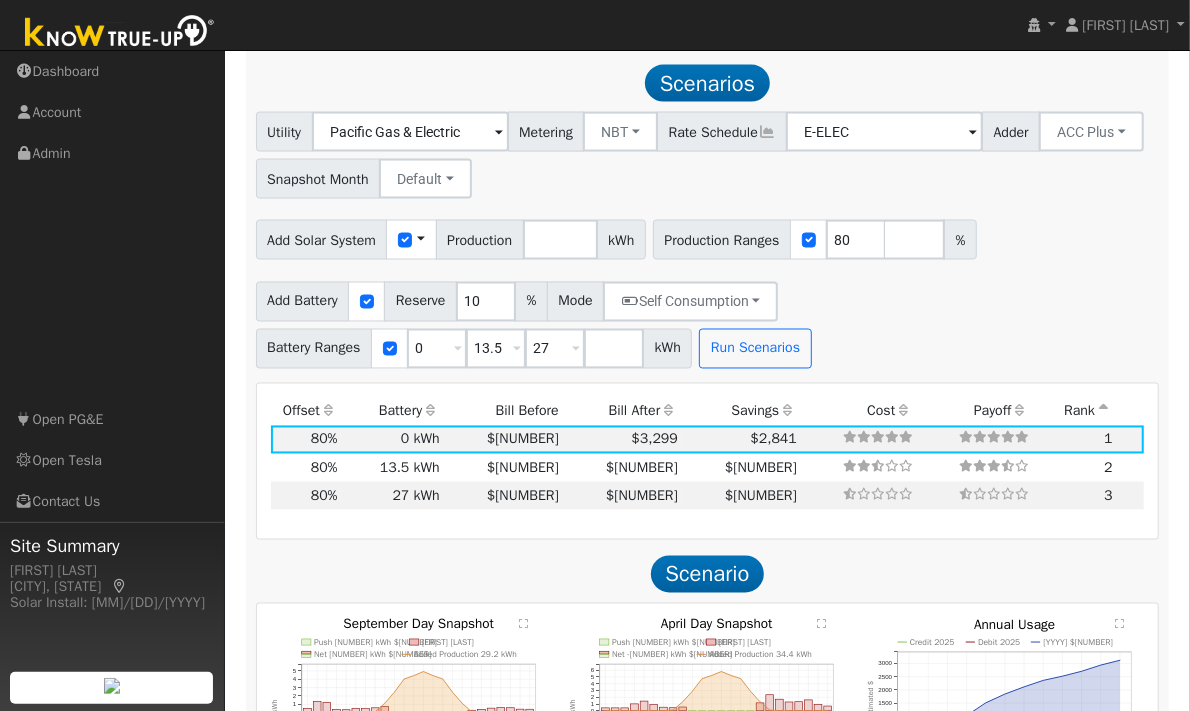 scroll, scrollTop: 1822, scrollLeft: 0, axis: vertical 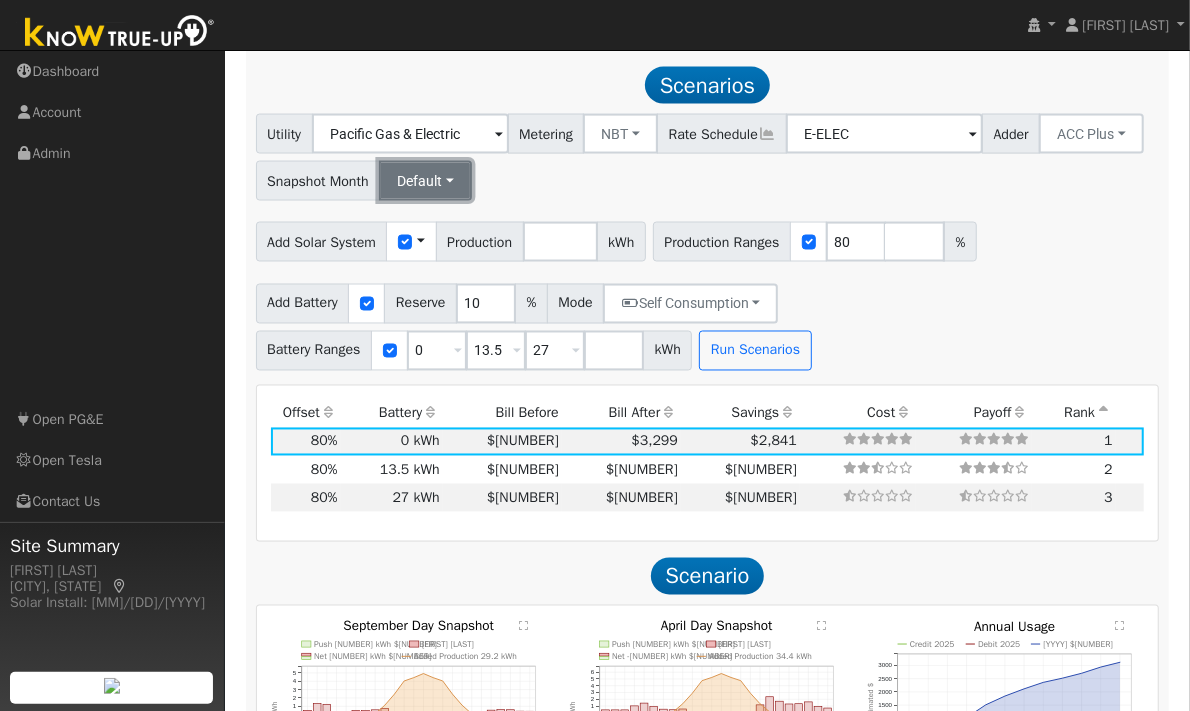 click on "Default" at bounding box center [425, 181] 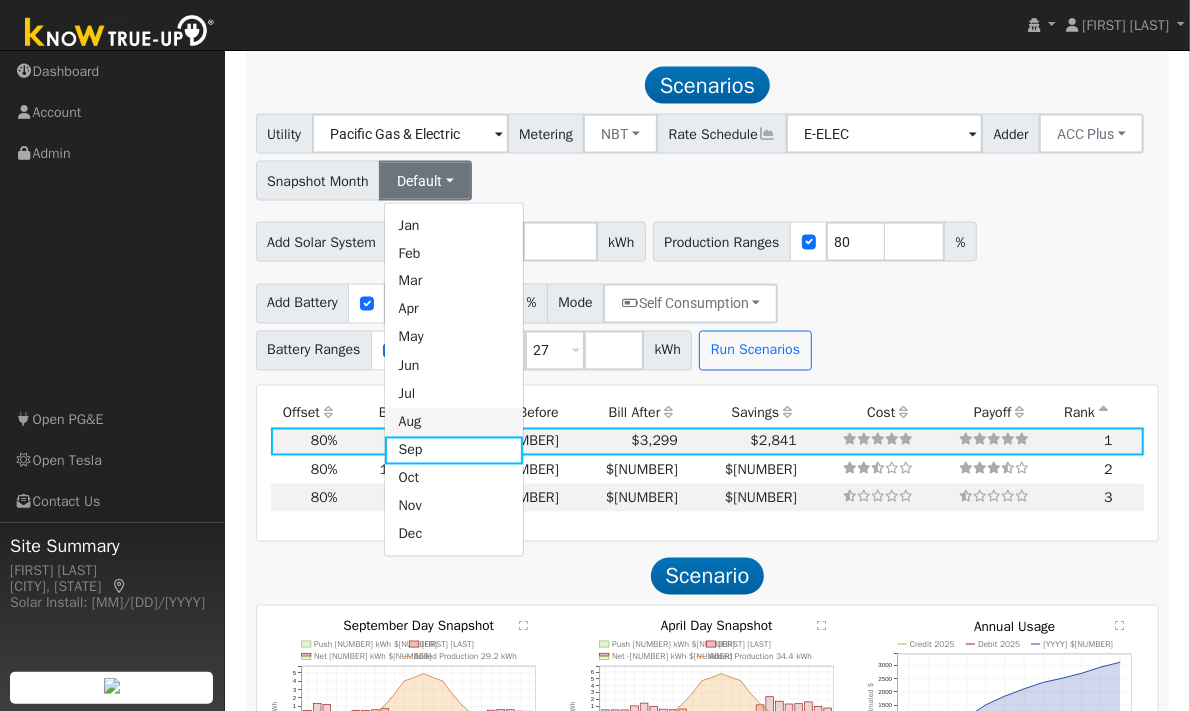 click on "Aug" at bounding box center [454, 422] 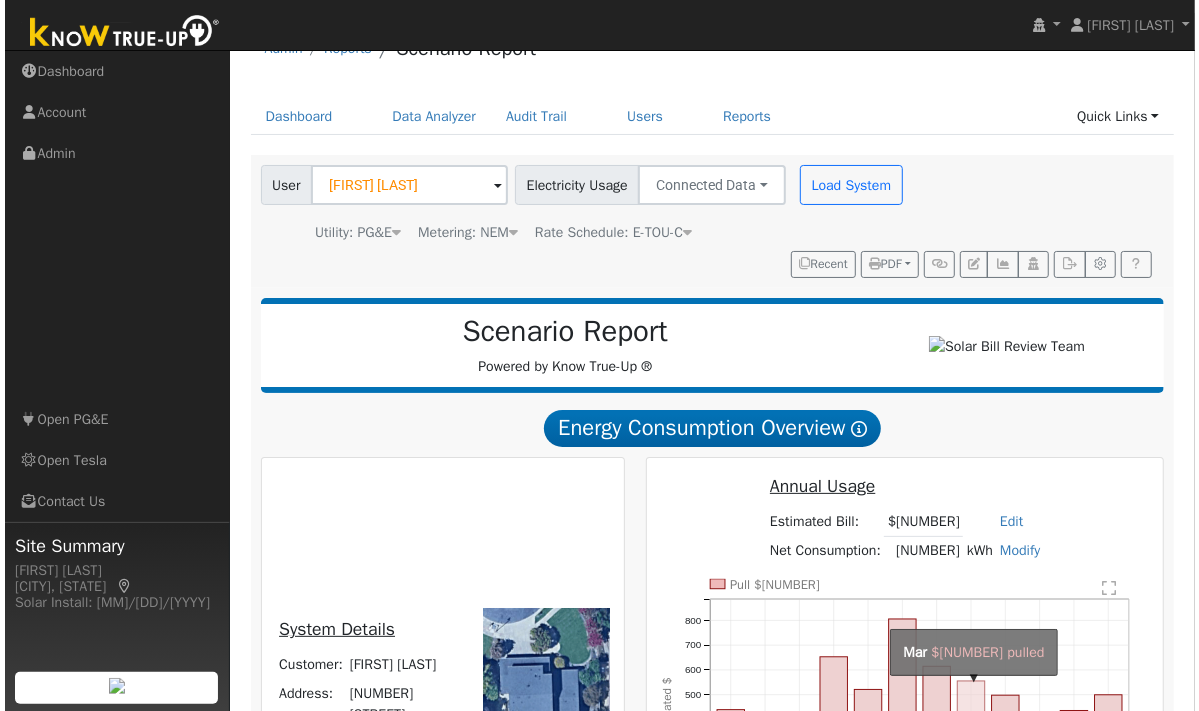 scroll, scrollTop: 21, scrollLeft: 0, axis: vertical 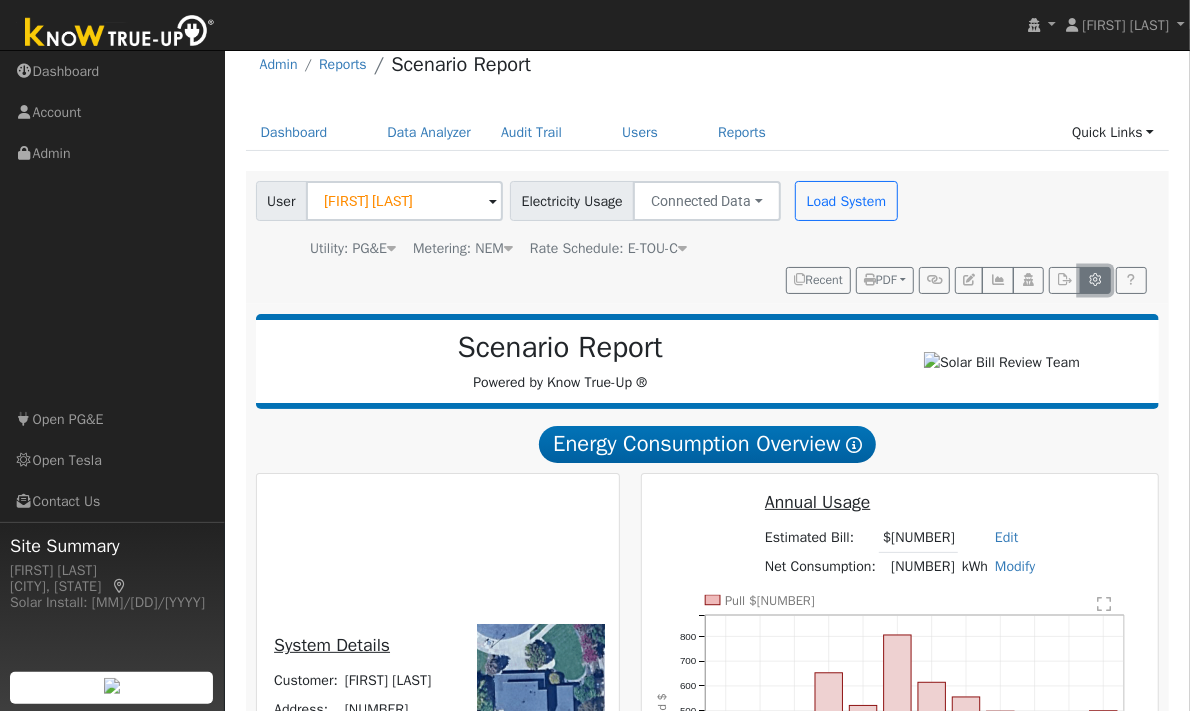click at bounding box center [1095, 280] 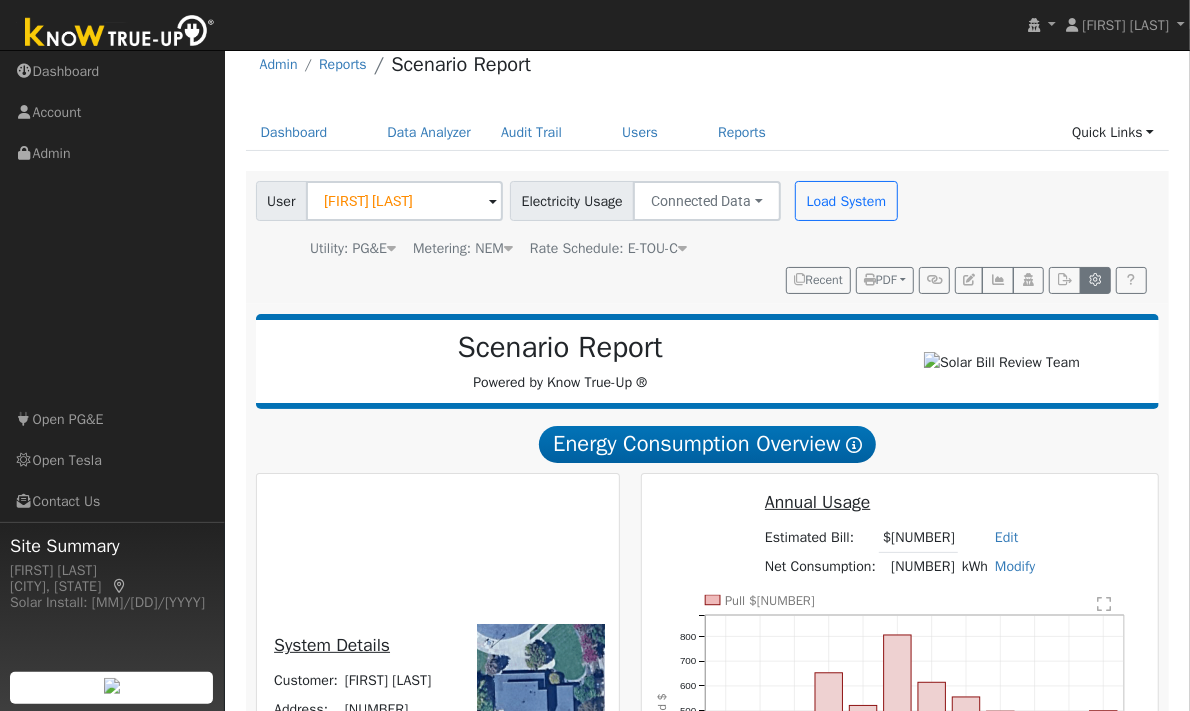 type on "80" 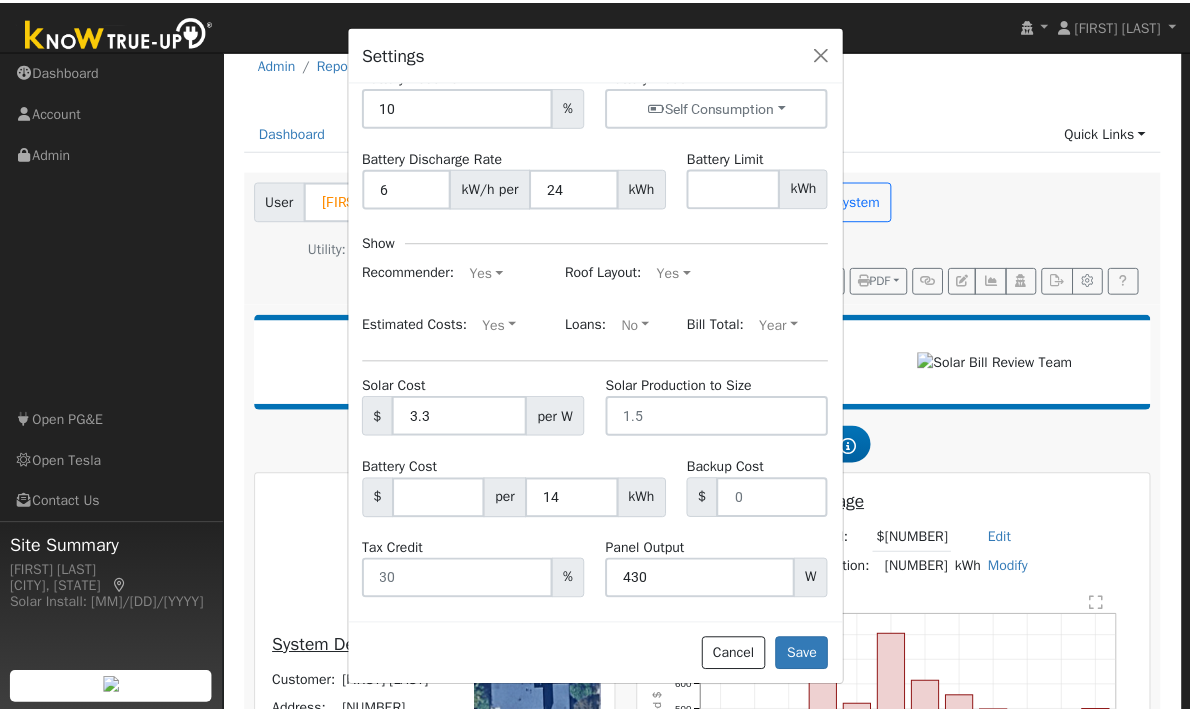 scroll, scrollTop: 255, scrollLeft: 0, axis: vertical 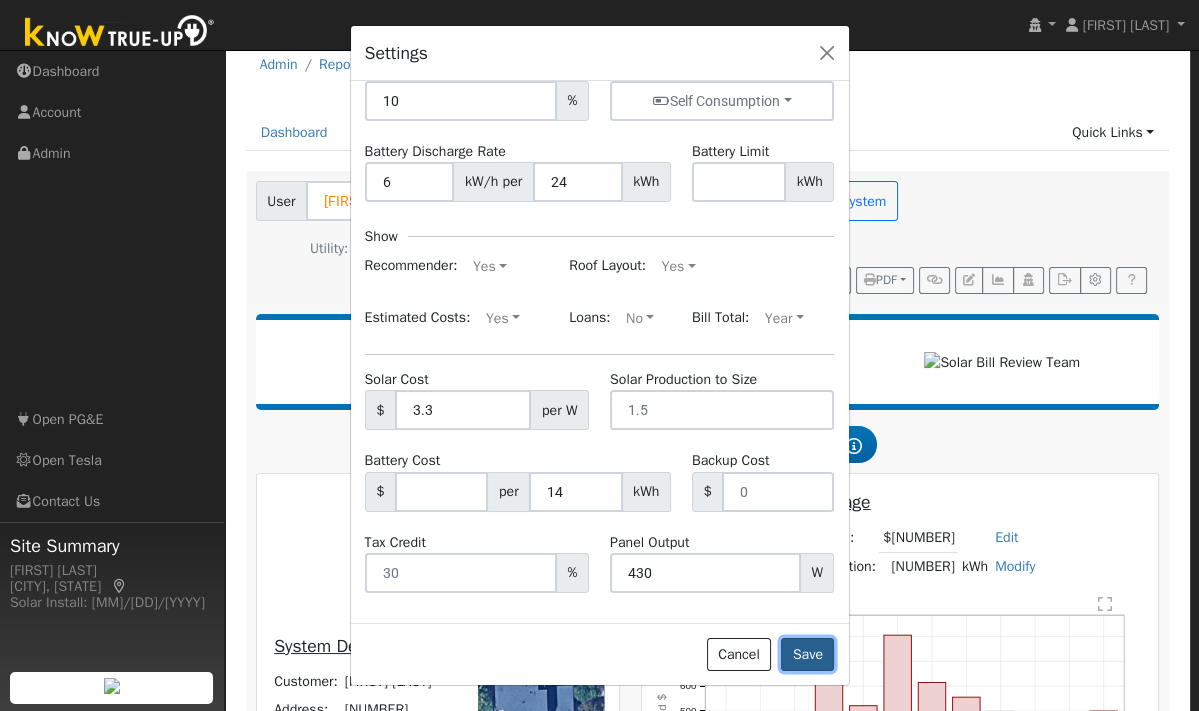 click on "Save" at bounding box center [807, 655] 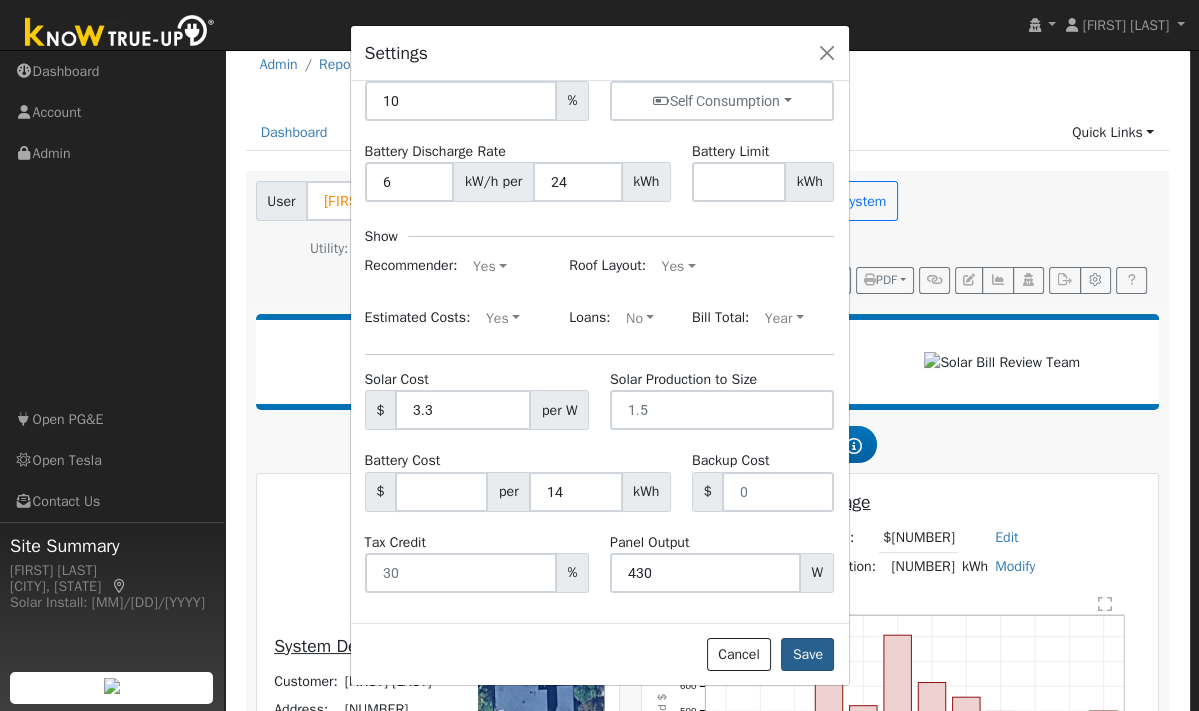 type on "100" 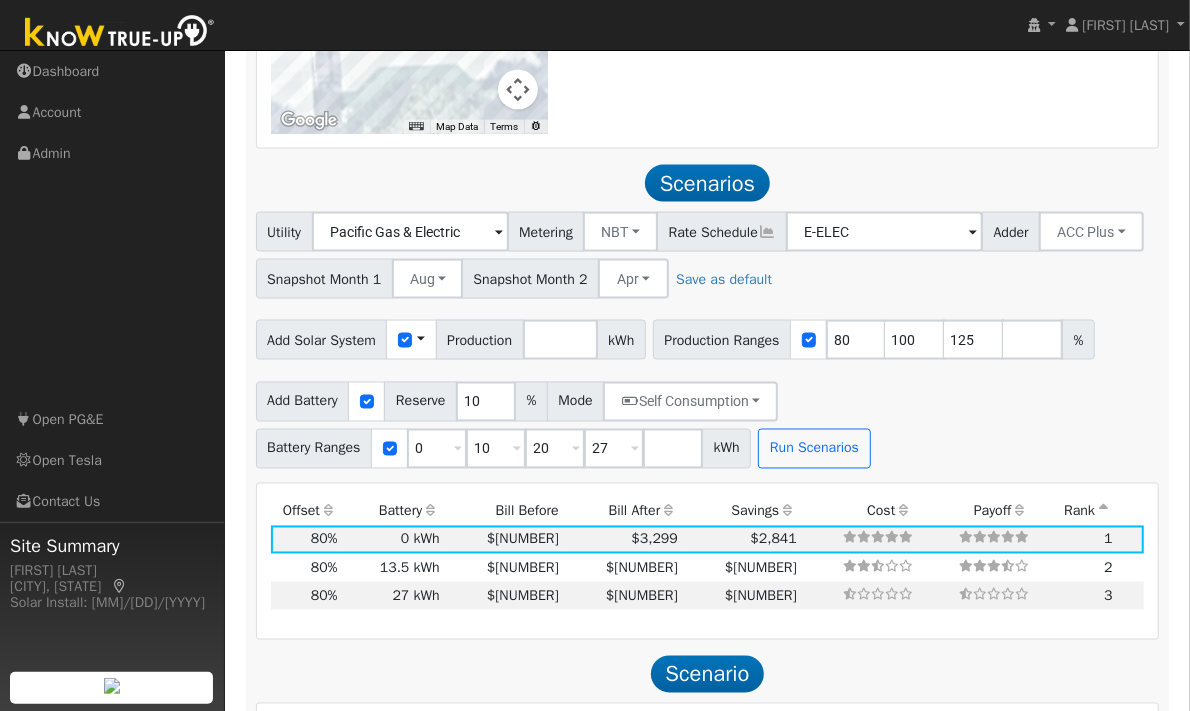 scroll, scrollTop: 1752, scrollLeft: 0, axis: vertical 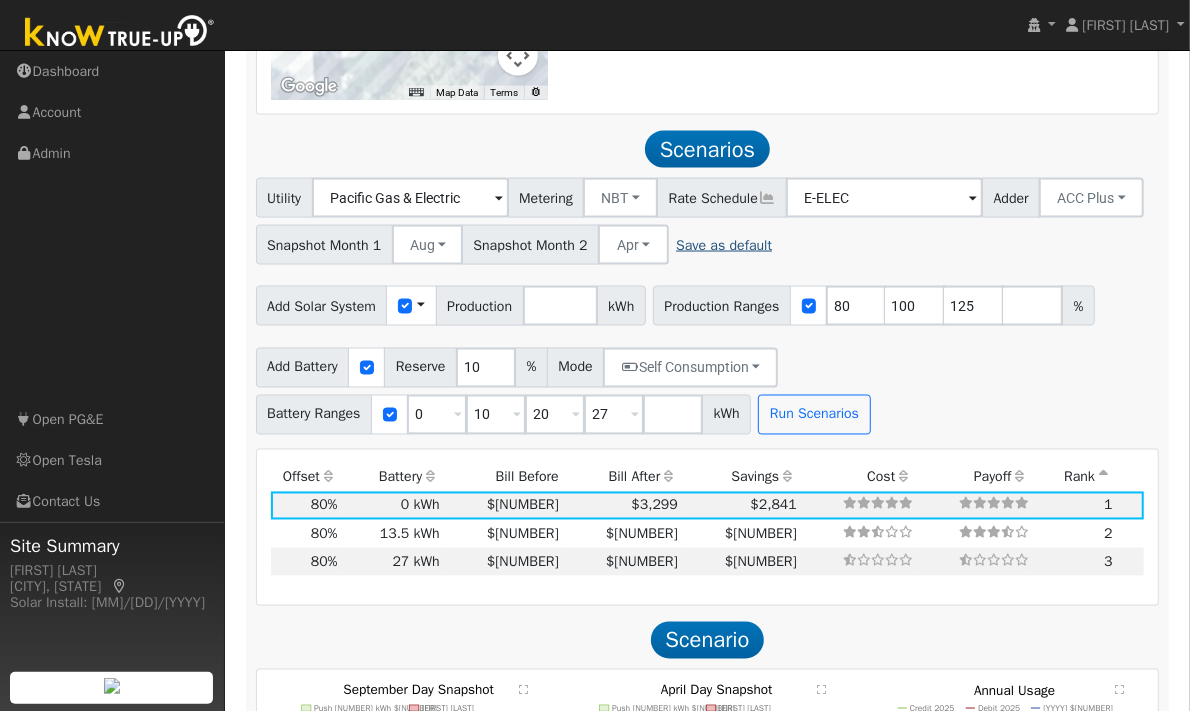 click on "Save as default" at bounding box center (724, 245) 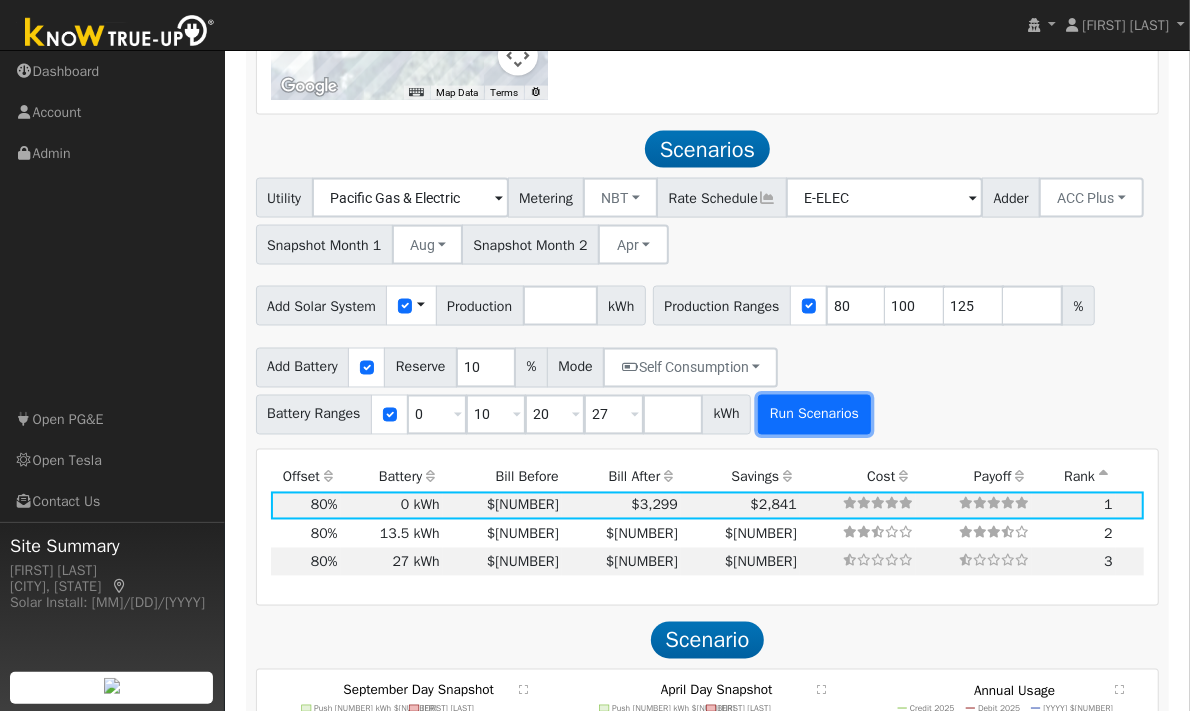 click on "Run Scenarios" at bounding box center (814, 415) 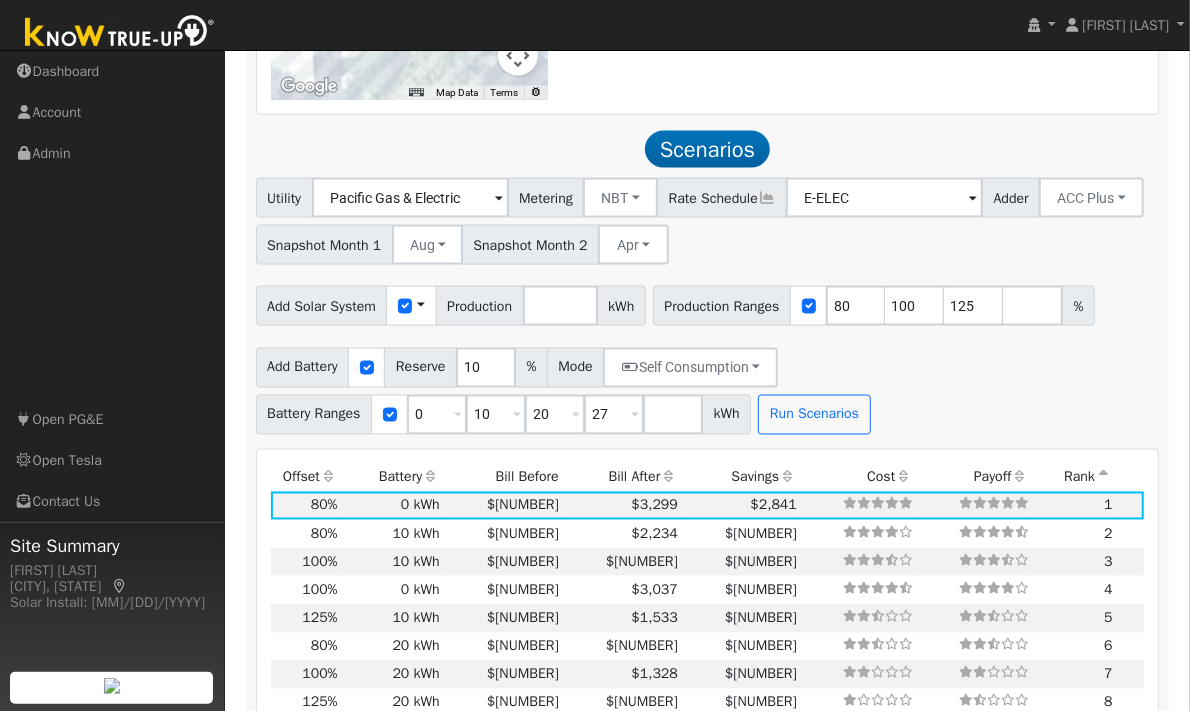 scroll, scrollTop: 1822, scrollLeft: 0, axis: vertical 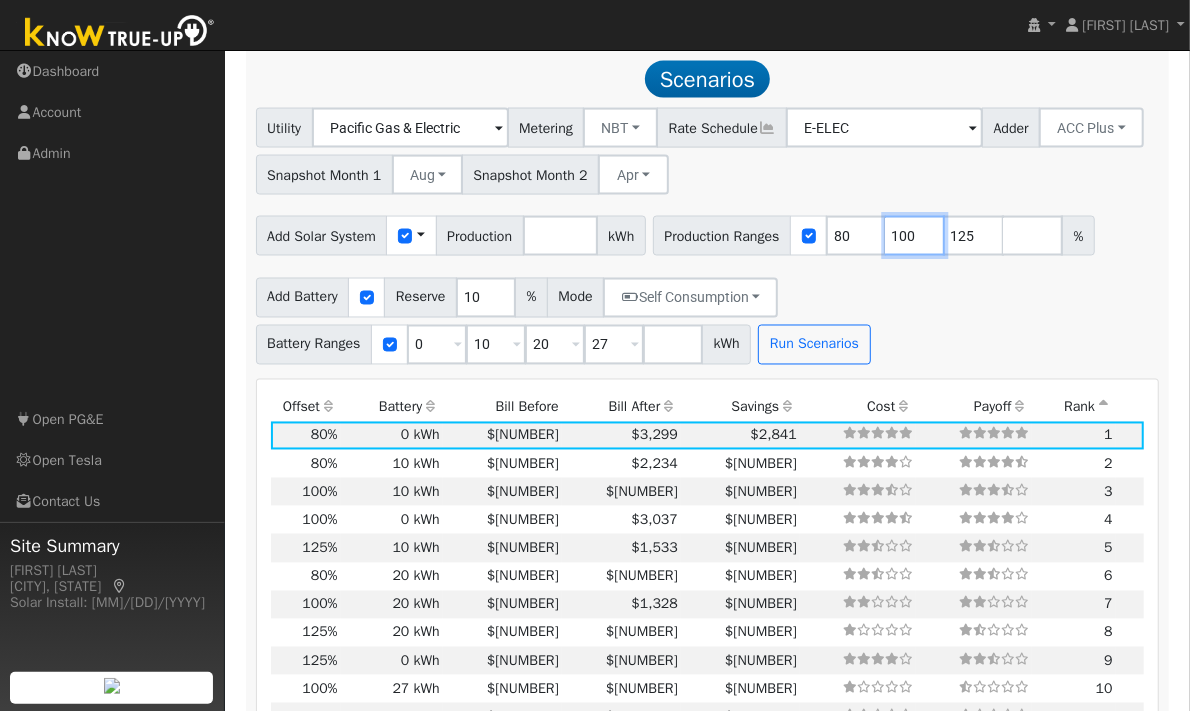 drag, startPoint x: 934, startPoint y: 236, endPoint x: 905, endPoint y: 239, distance: 29.15476 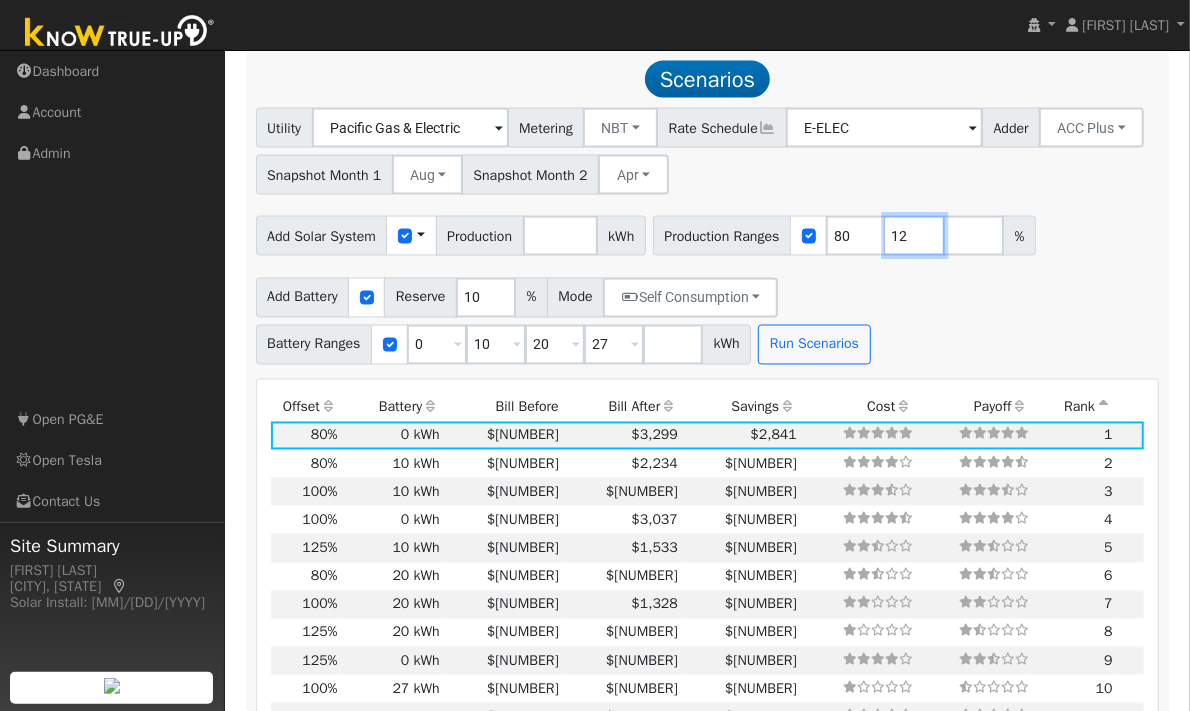 type on "1" 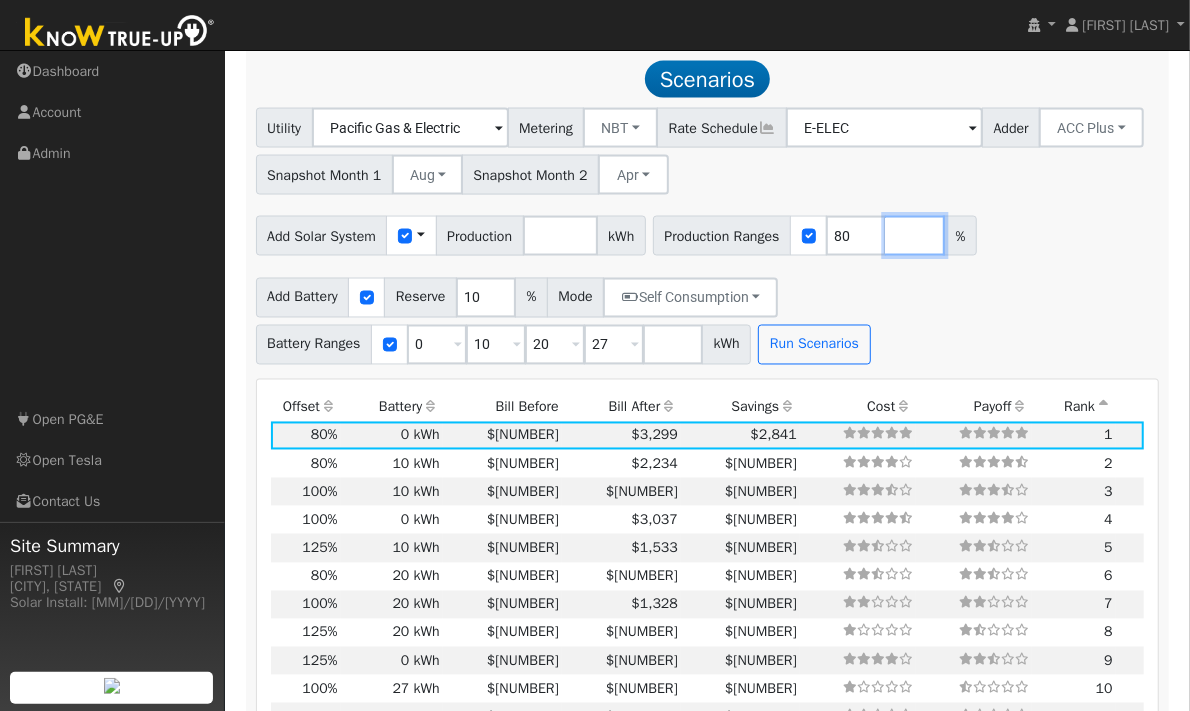 type 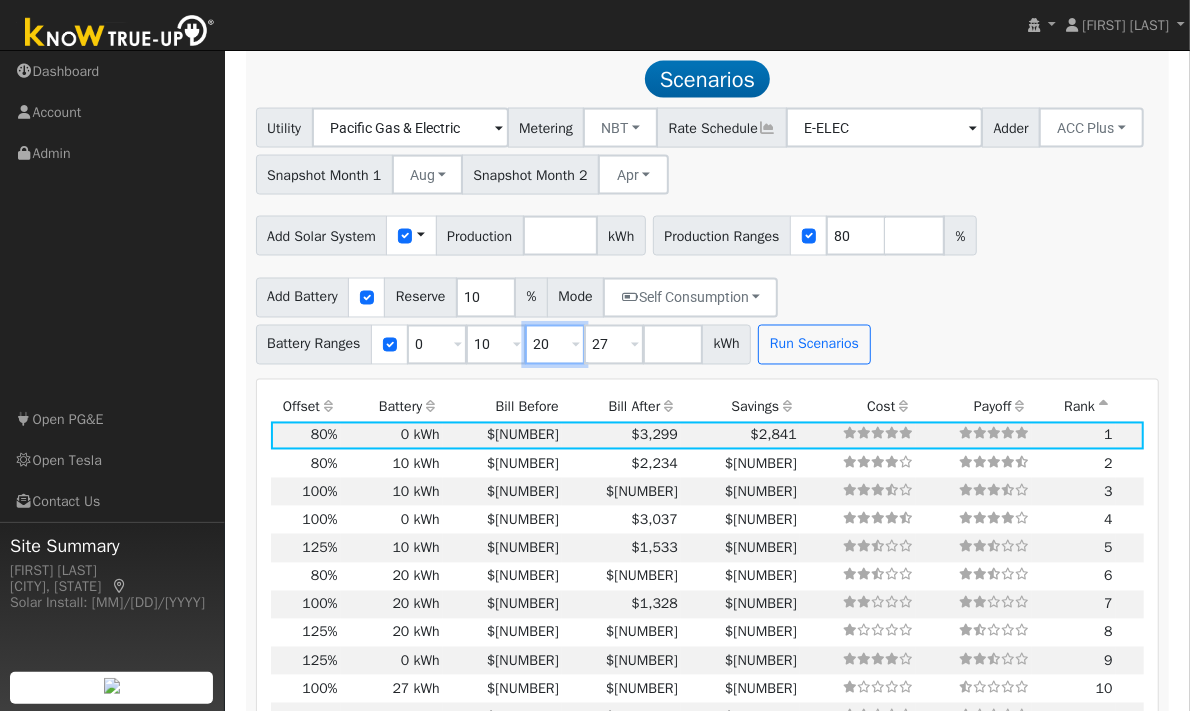 drag, startPoint x: 559, startPoint y: 349, endPoint x: 528, endPoint y: 341, distance: 32.01562 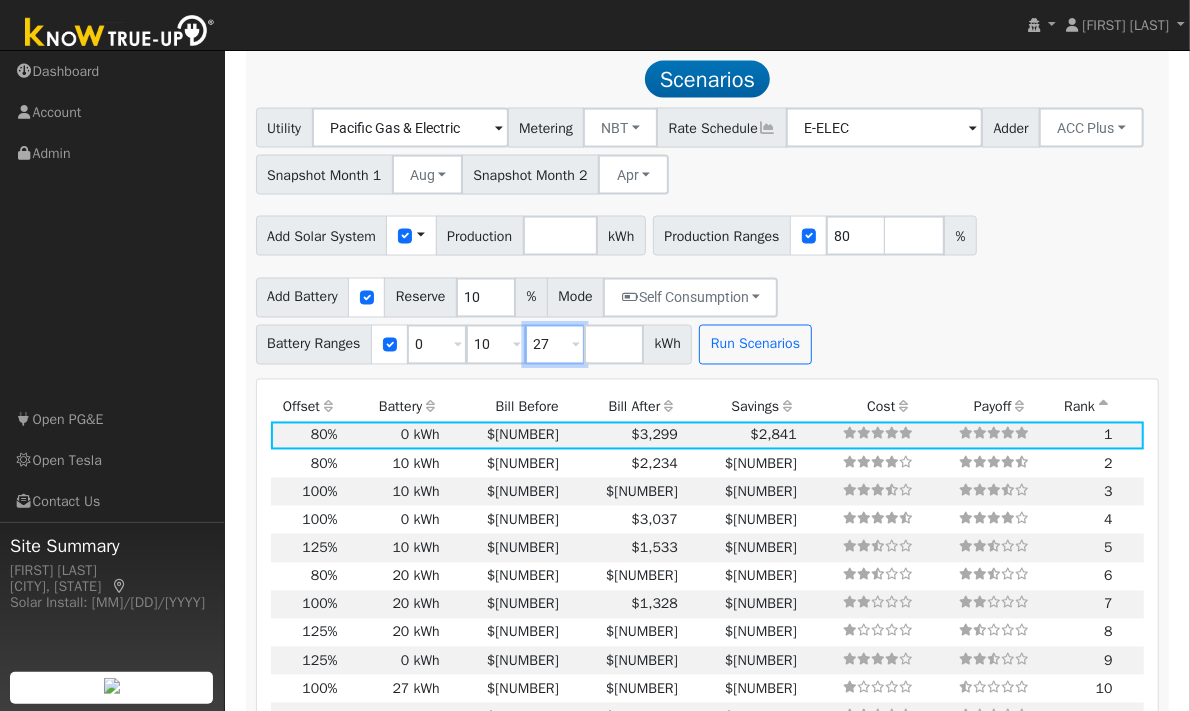 type on "27" 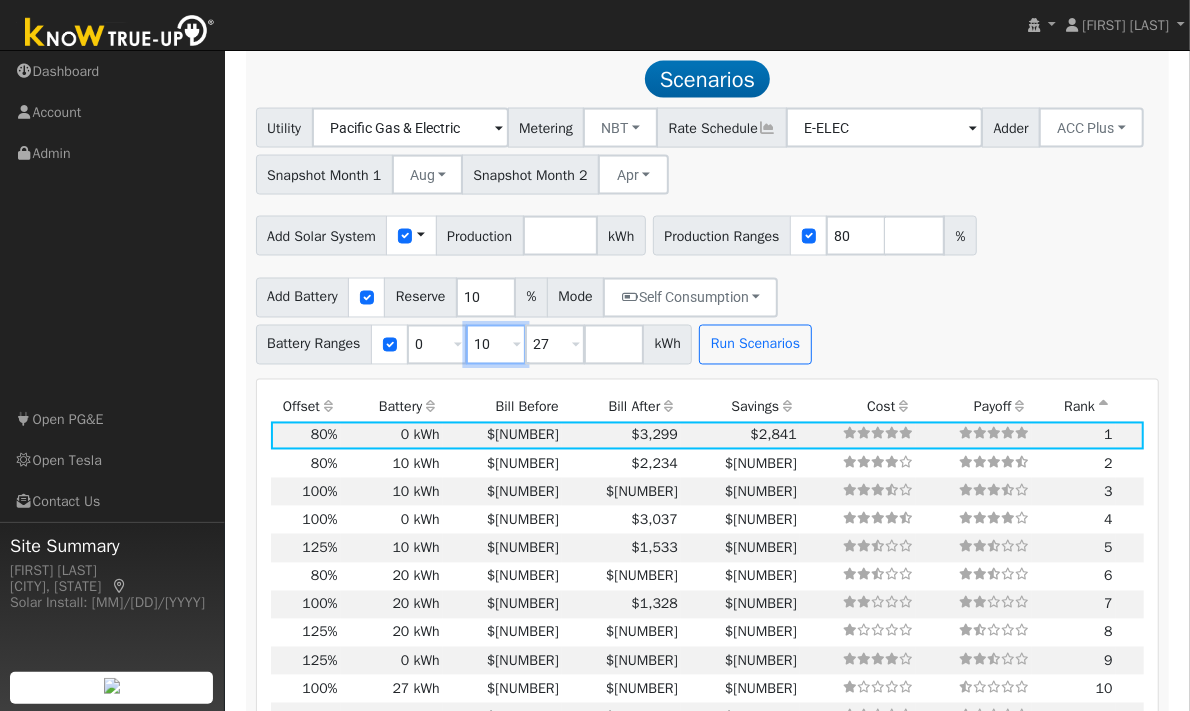 scroll, scrollTop: 1820, scrollLeft: 0, axis: vertical 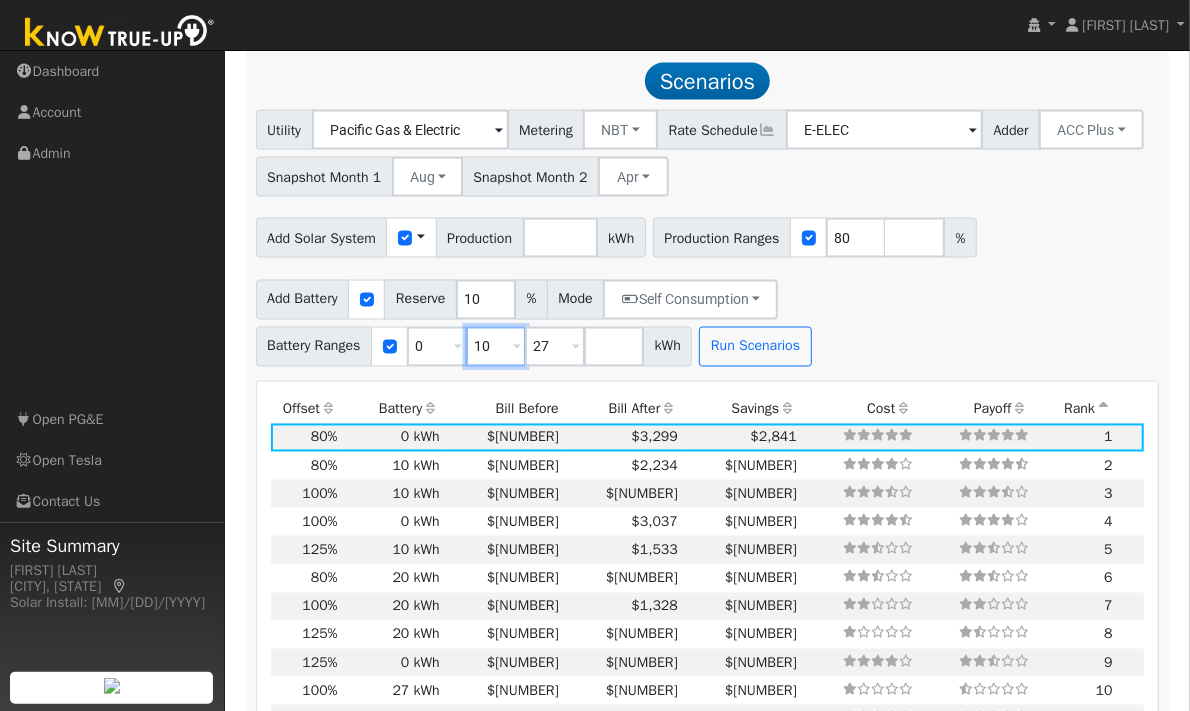 click on "10" at bounding box center (496, 347) 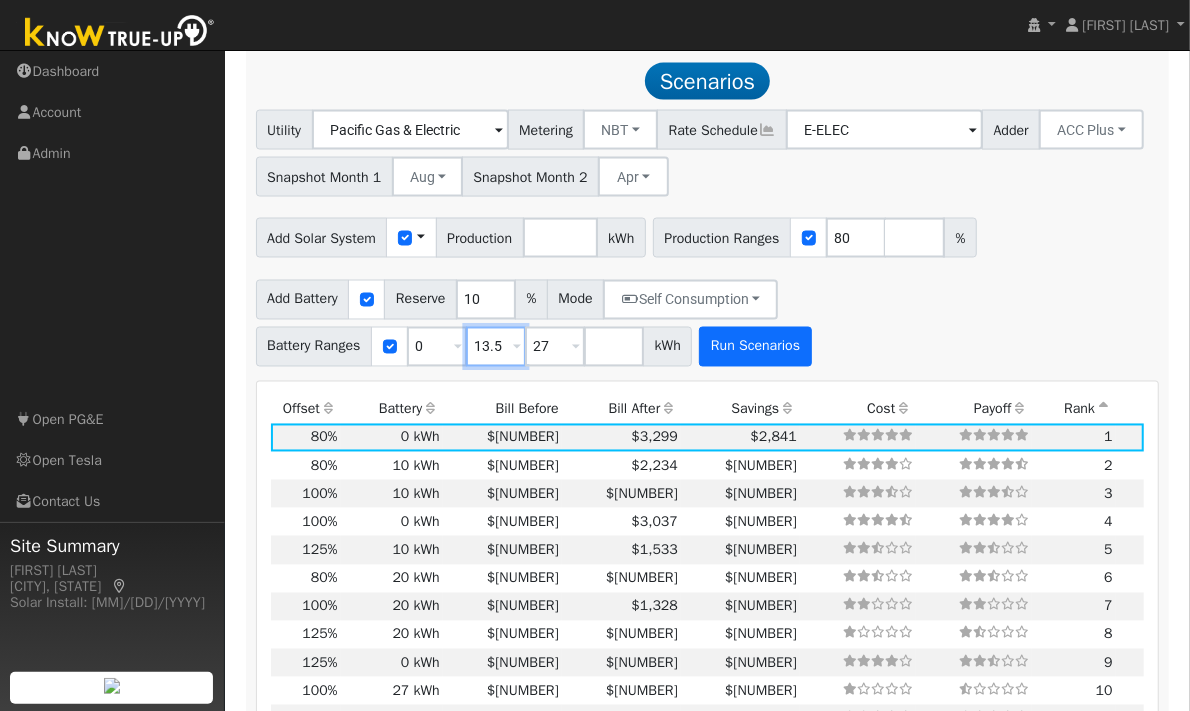 type on "13.5" 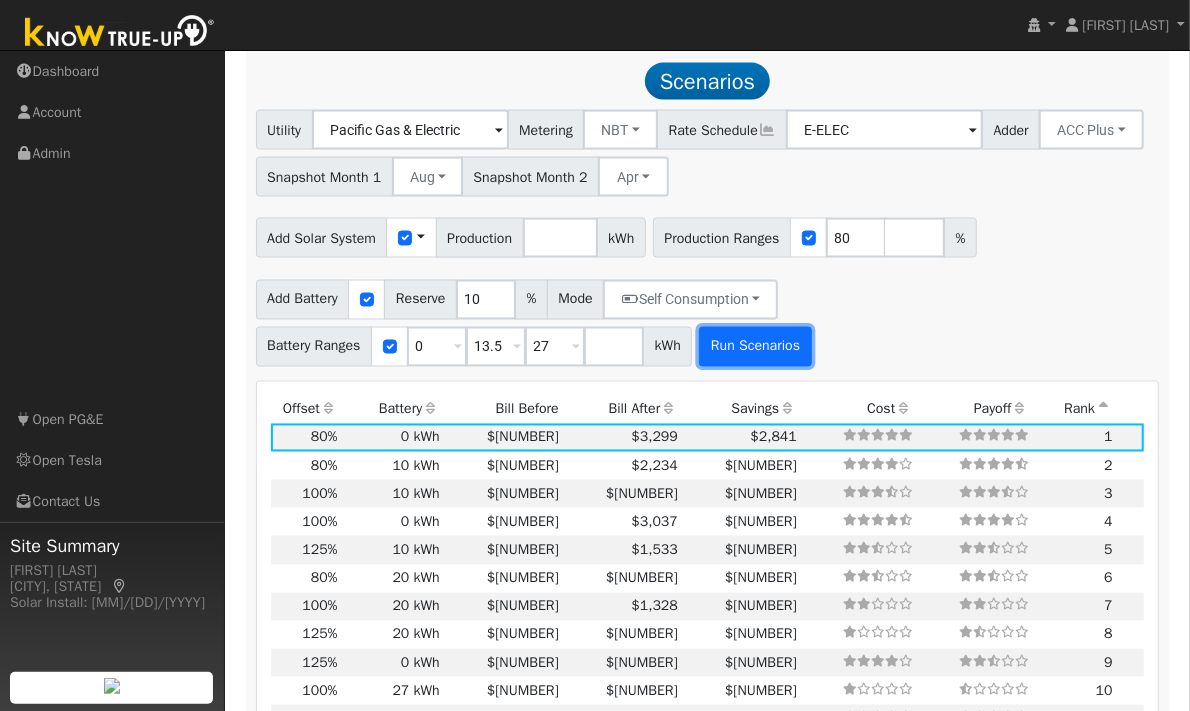 click on "Run Scenarios" at bounding box center (755, 347) 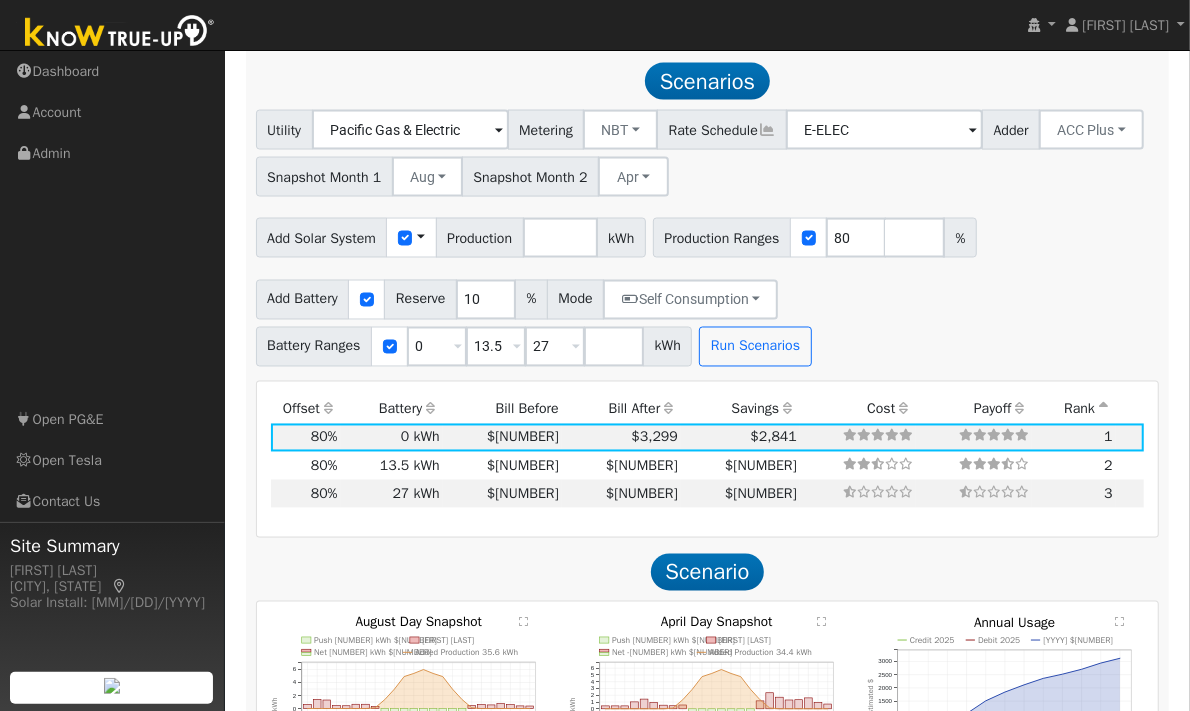 scroll, scrollTop: 1822, scrollLeft: 0, axis: vertical 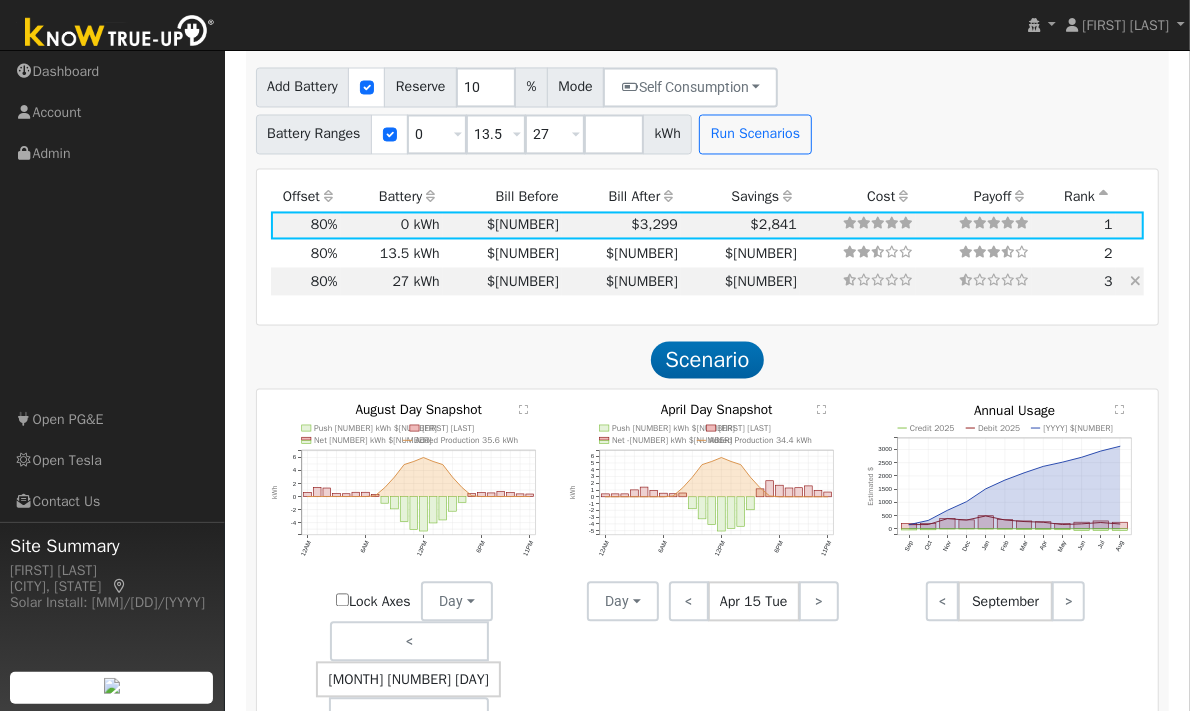 click on "27 kWh" at bounding box center (392, 282) 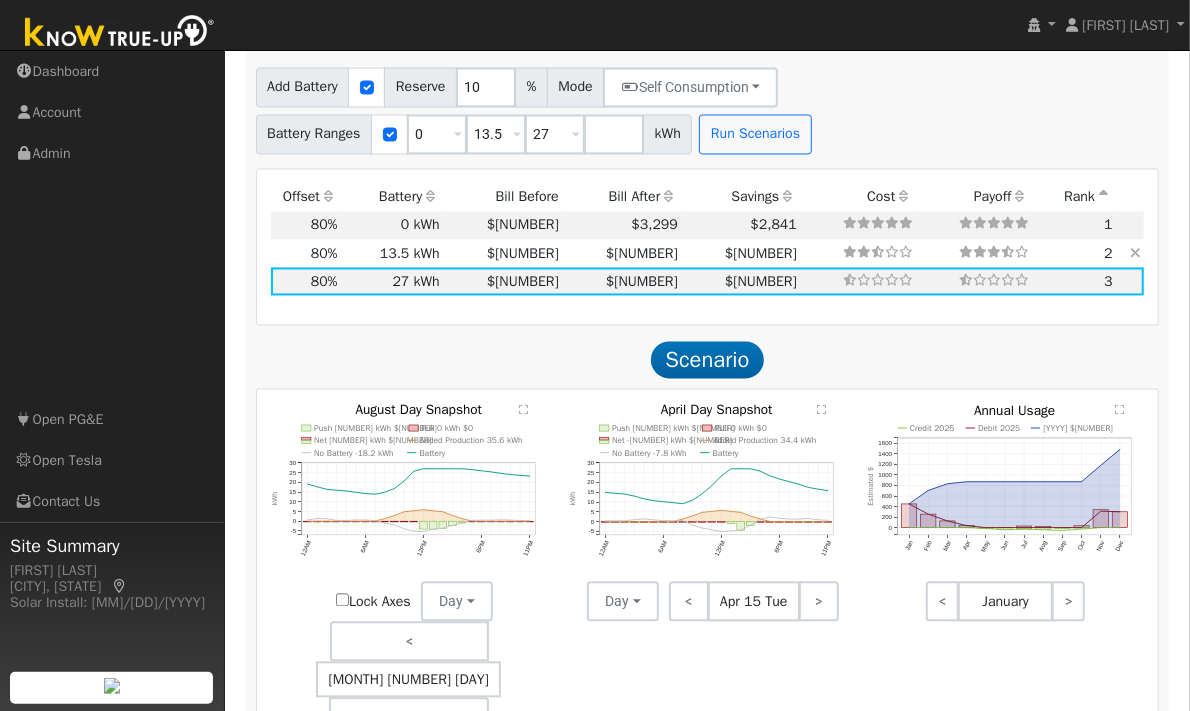 click on "13.5 kWh" at bounding box center (392, 254) 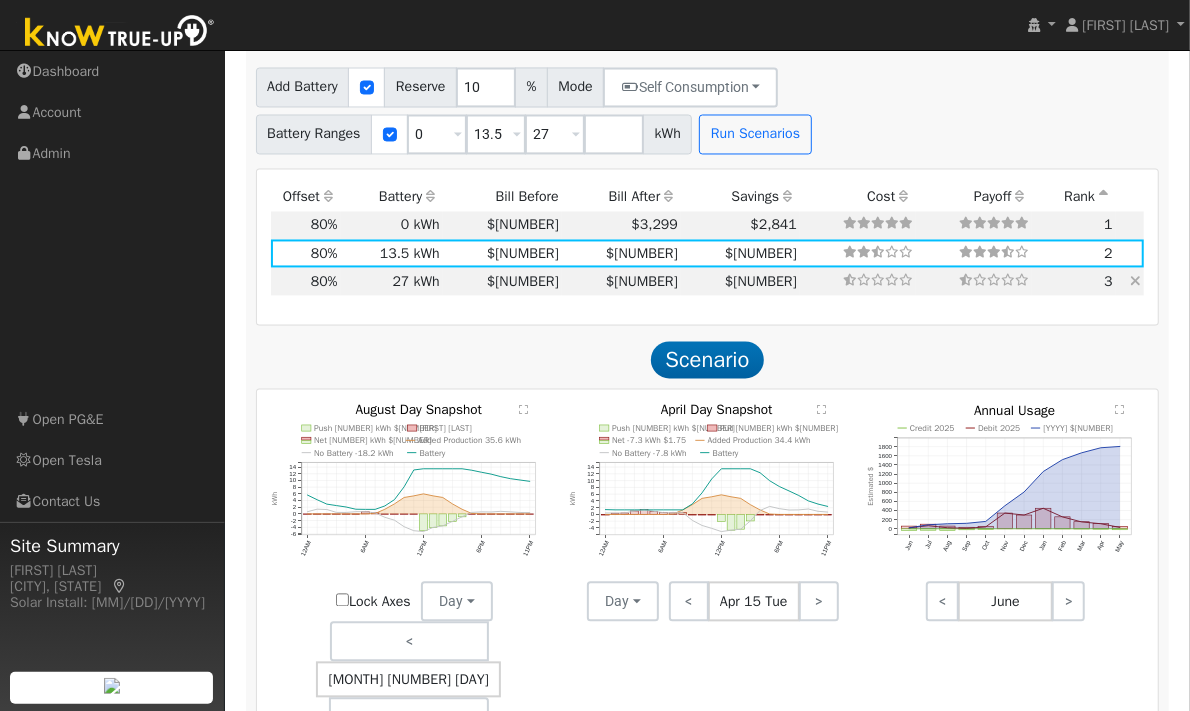 click on "27 kWh" at bounding box center [392, 282] 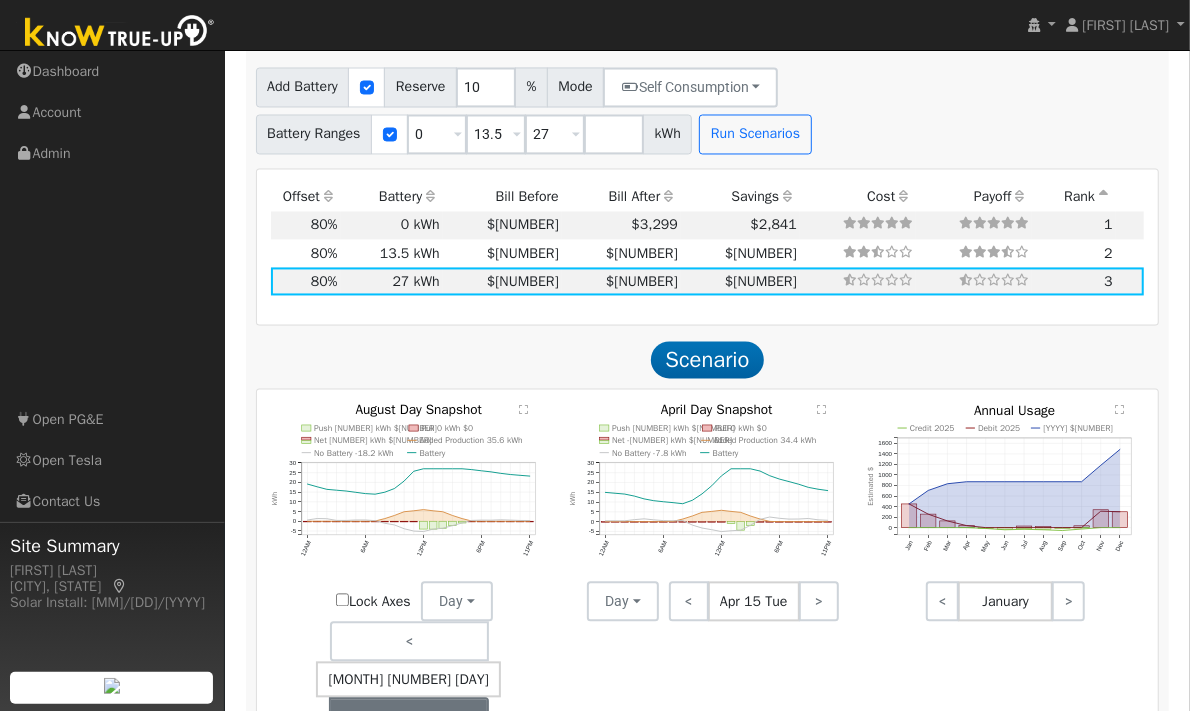 click on ">" at bounding box center [409, 718] 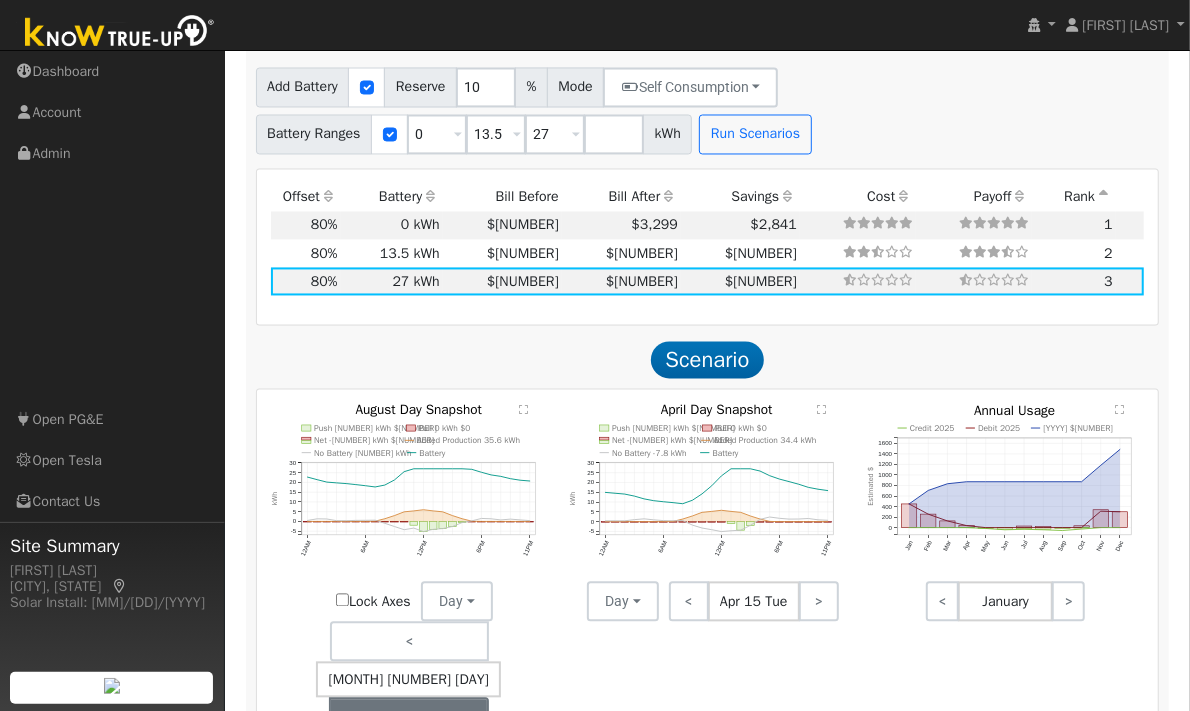 click on ">" at bounding box center [409, 718] 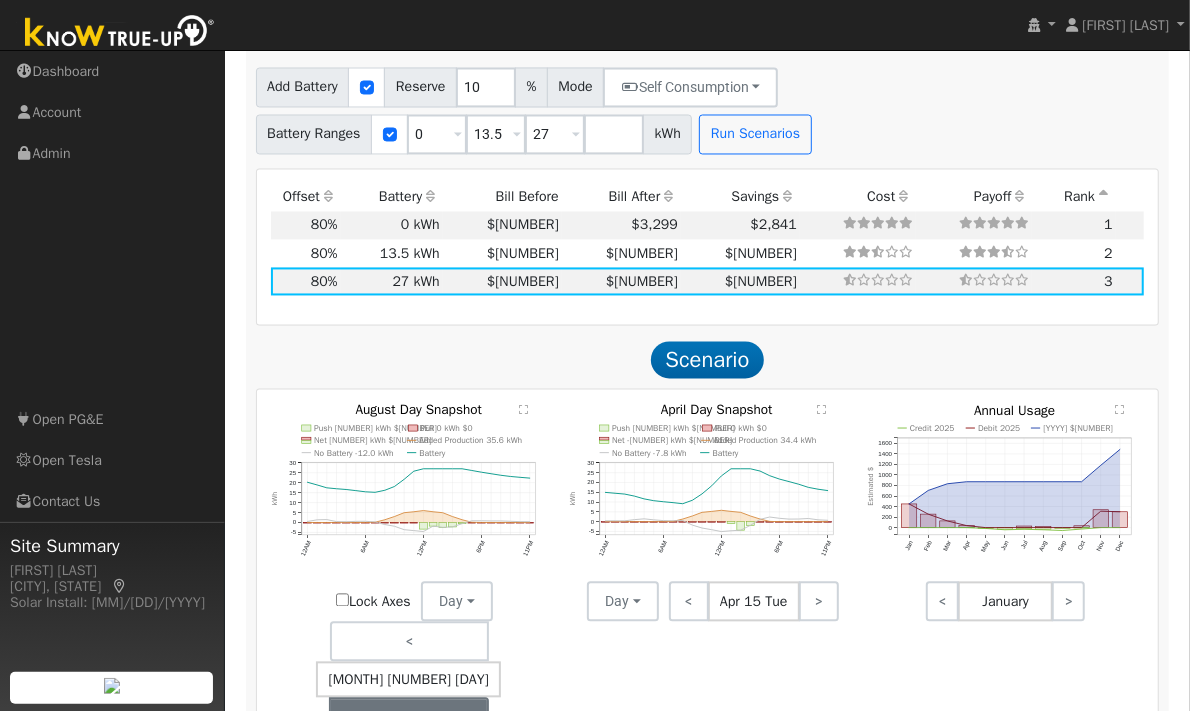 click on ">" at bounding box center [409, 718] 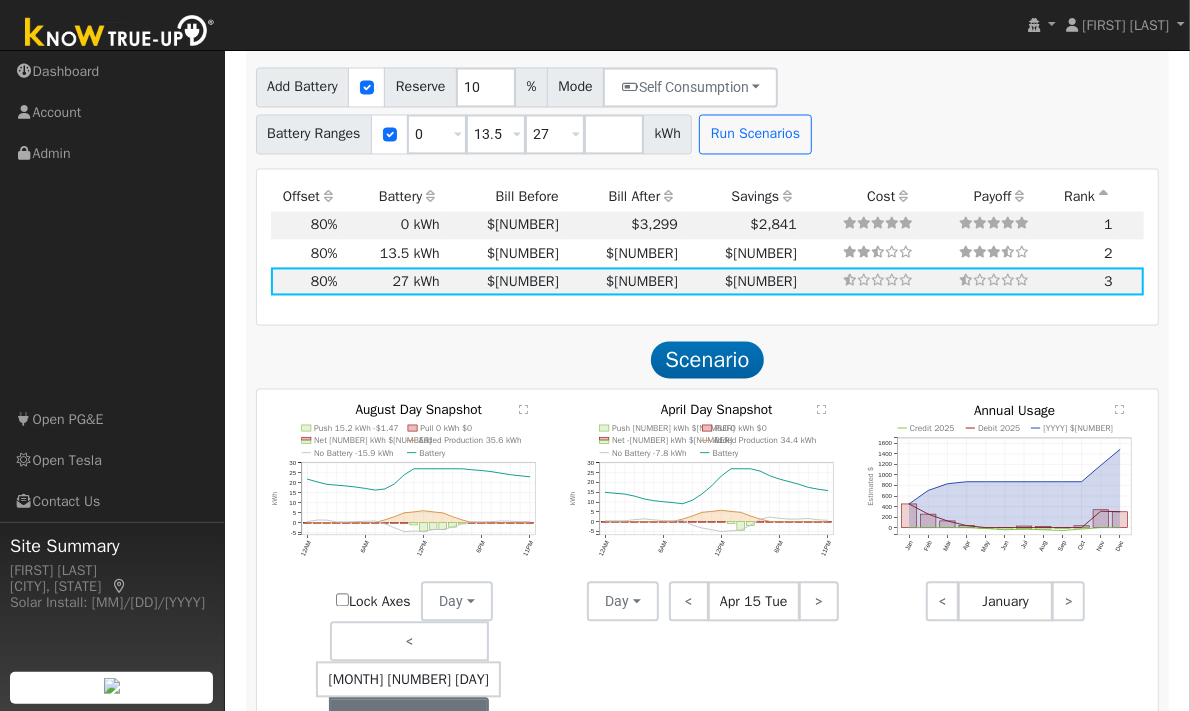 click on ">" at bounding box center [409, 718] 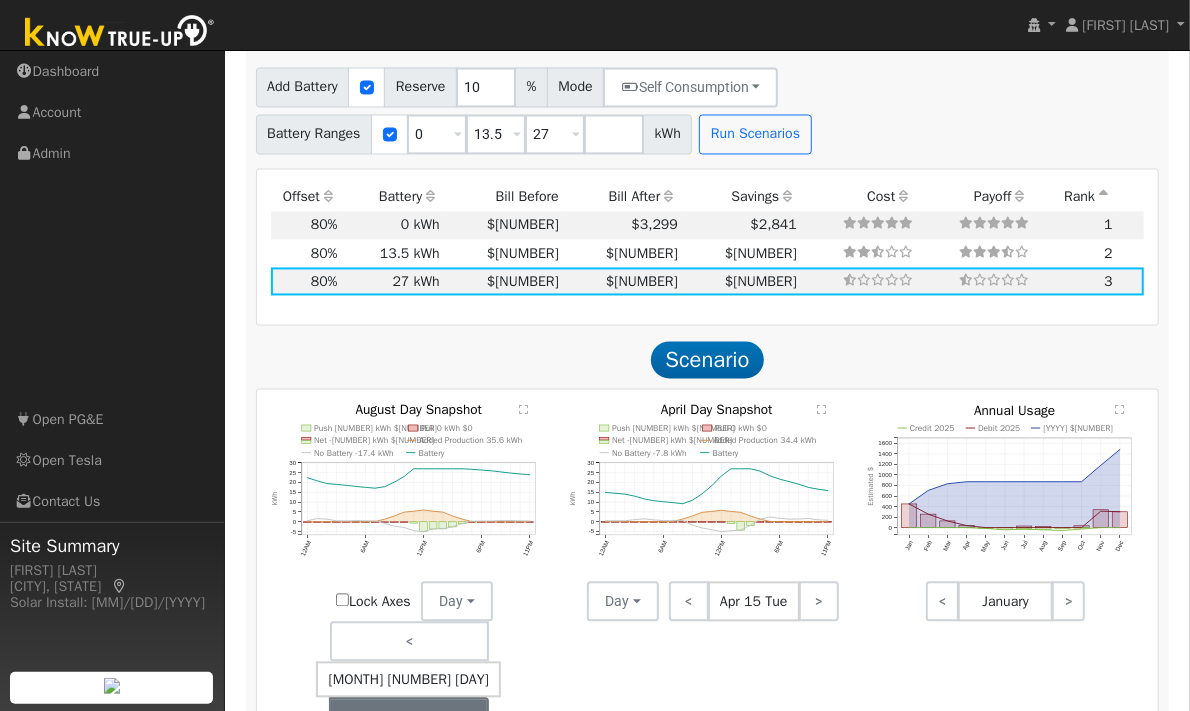 click on ">" at bounding box center [409, 718] 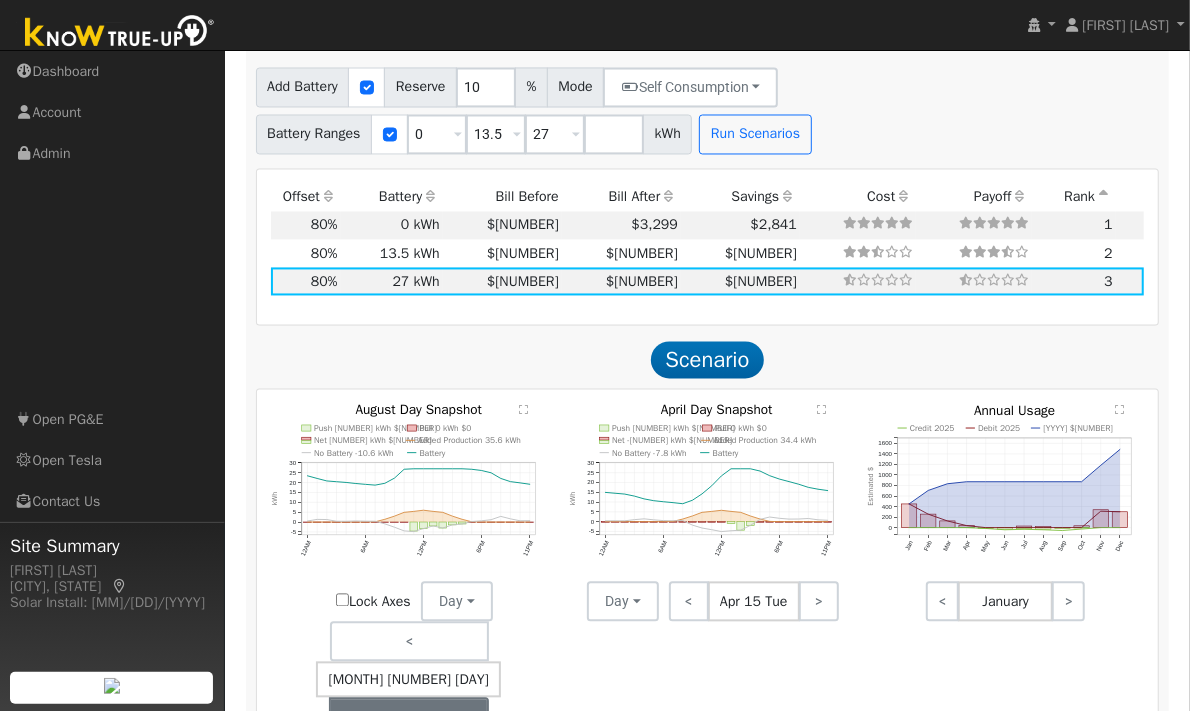 click on ">" at bounding box center (409, 718) 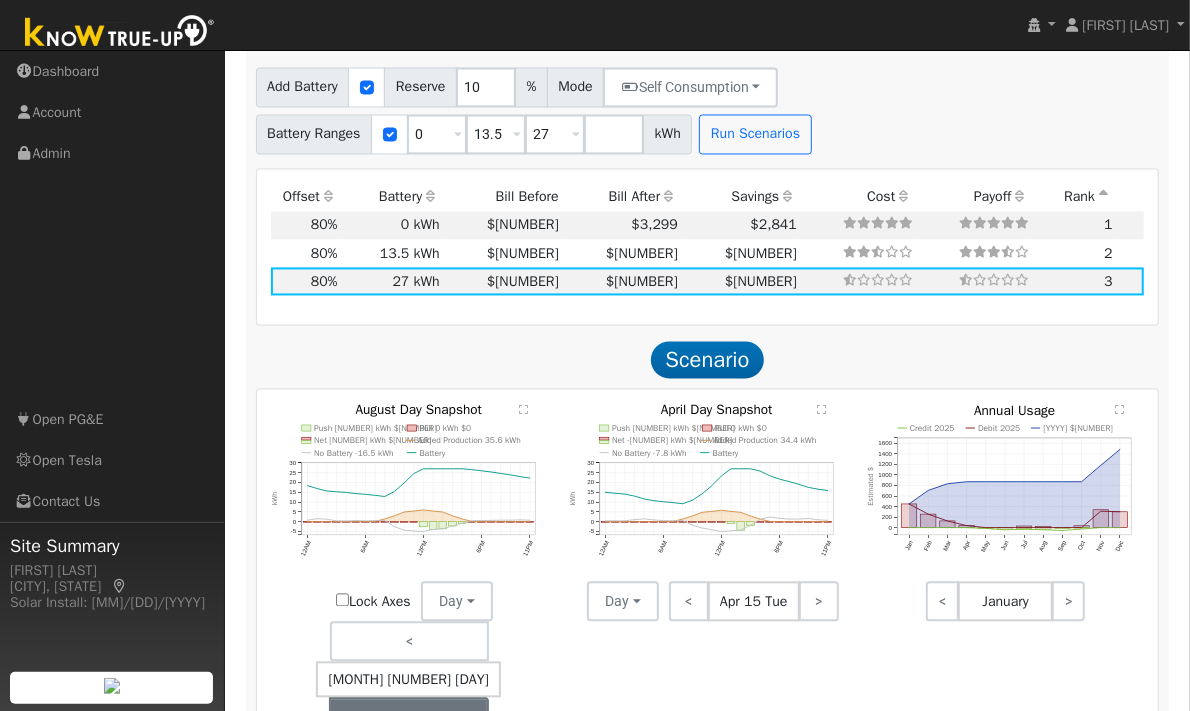 click on ">" at bounding box center (409, 718) 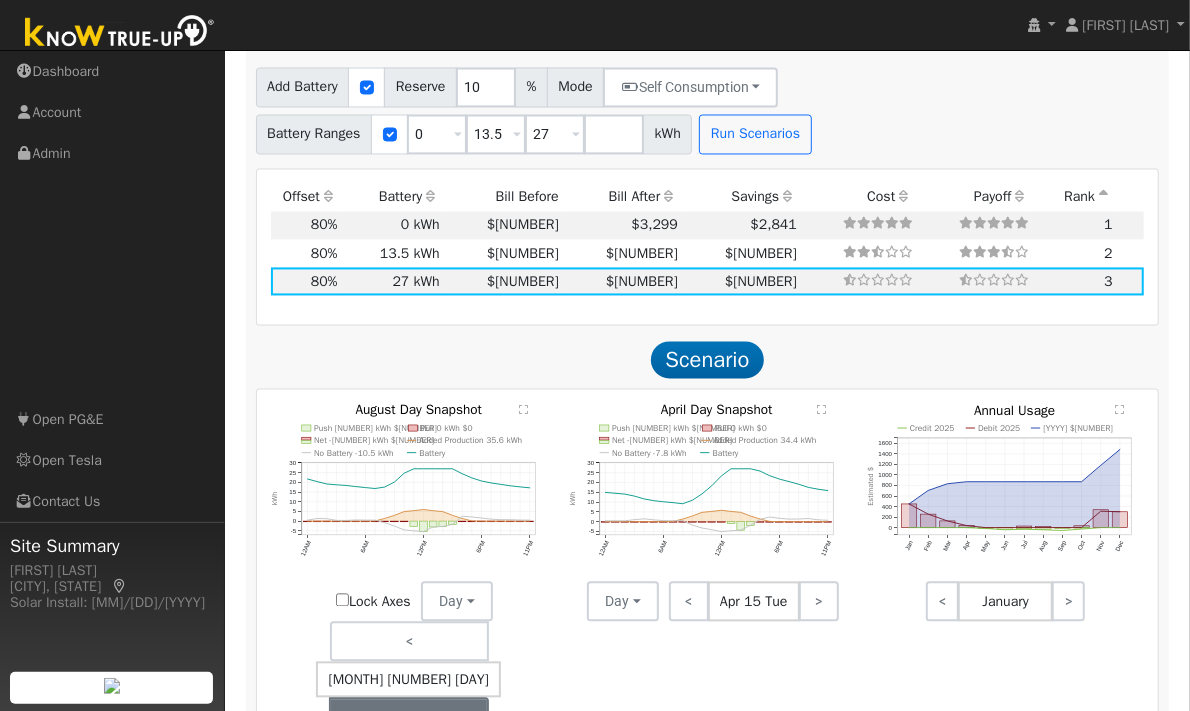 click on ">" at bounding box center (409, 718) 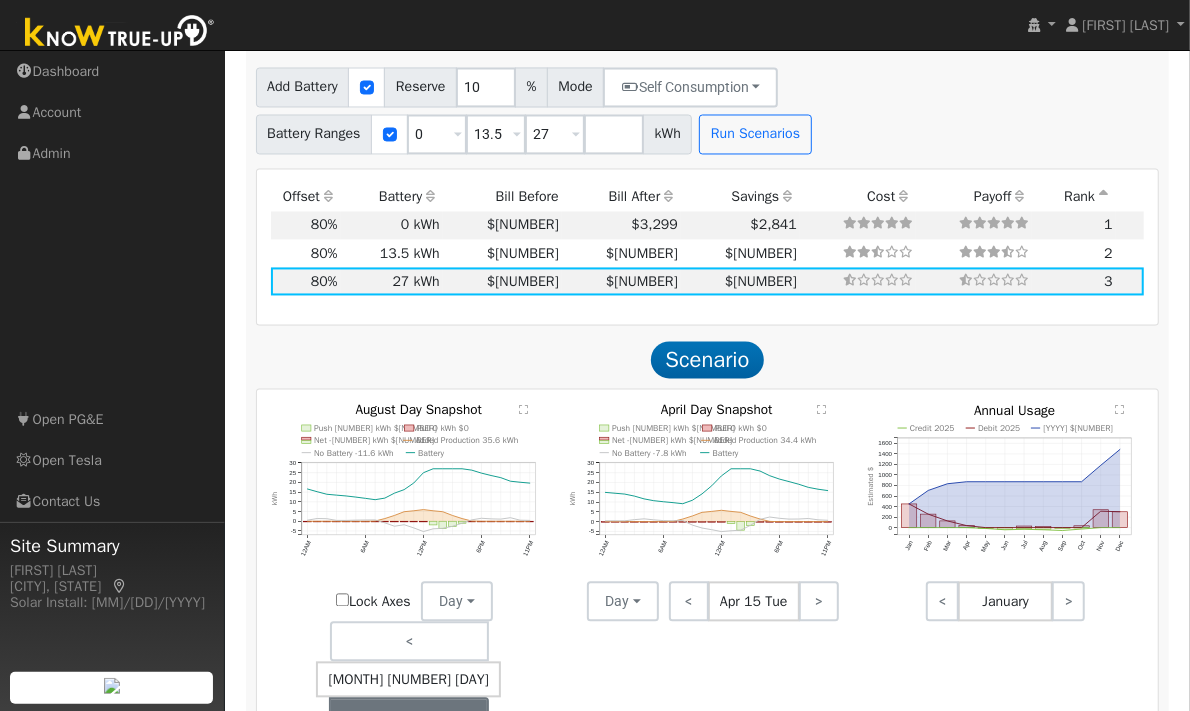 click on ">" at bounding box center [409, 718] 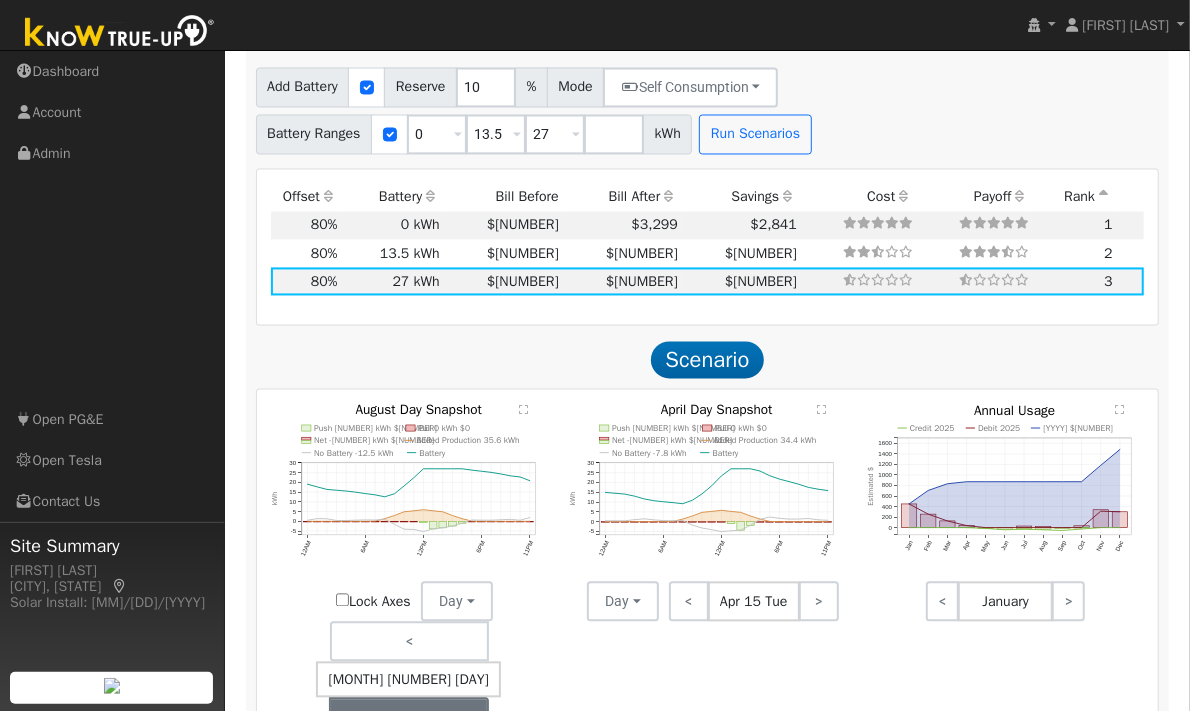 click on ">" at bounding box center [409, 718] 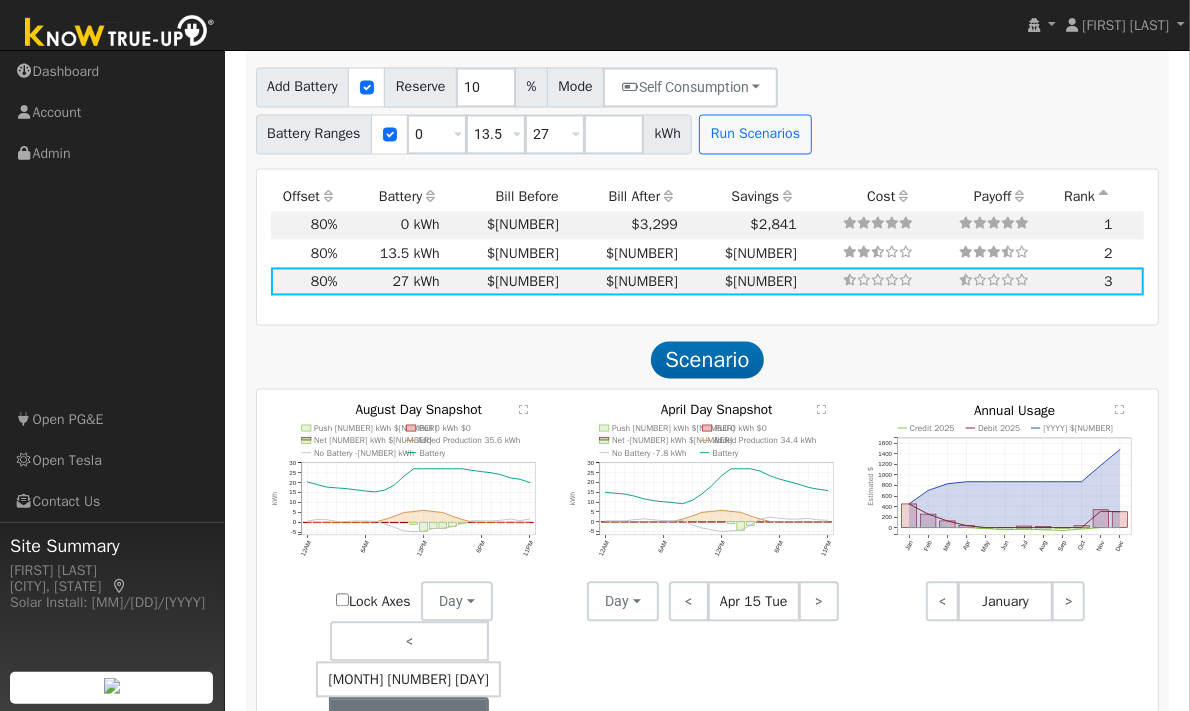 click on ">" at bounding box center [409, 718] 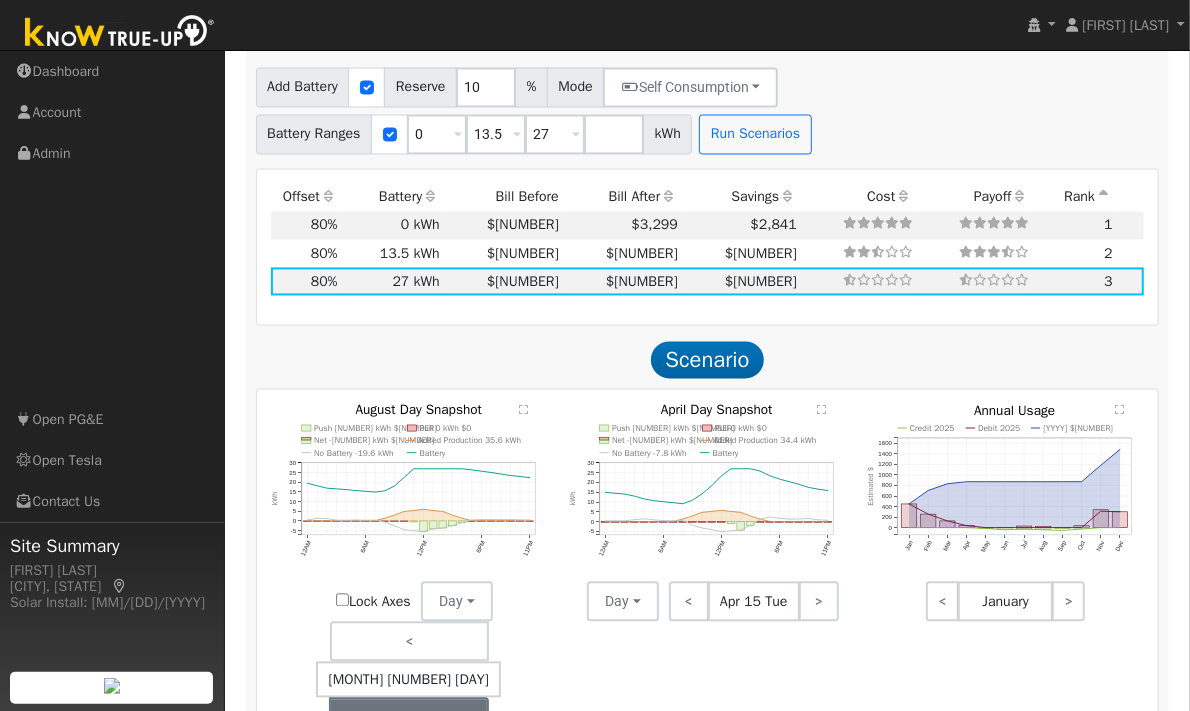 click on ">" at bounding box center (409, 718) 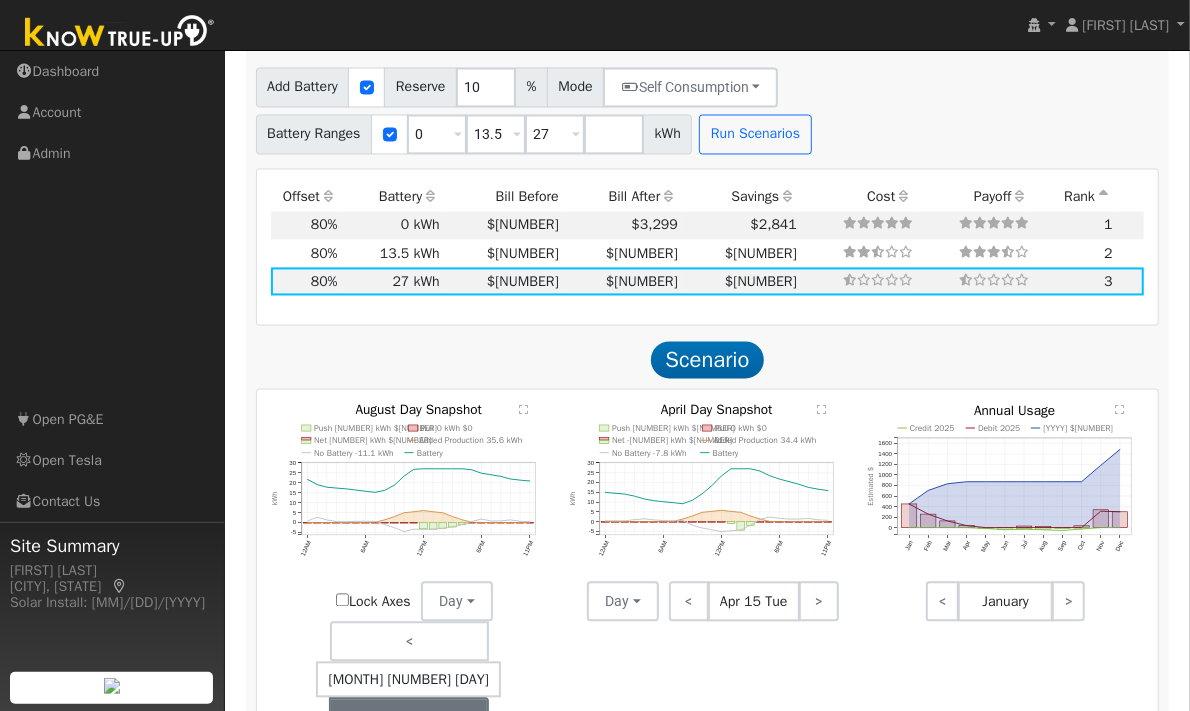 click on ">" at bounding box center [409, 718] 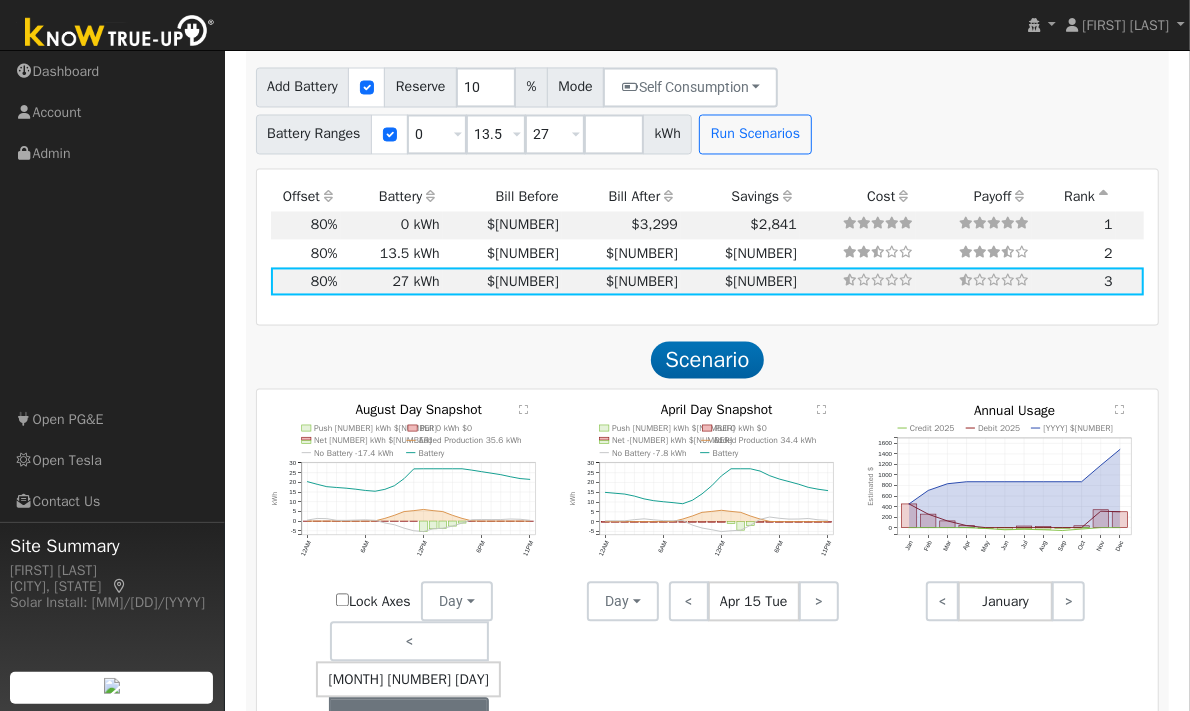click on ">" at bounding box center [409, 718] 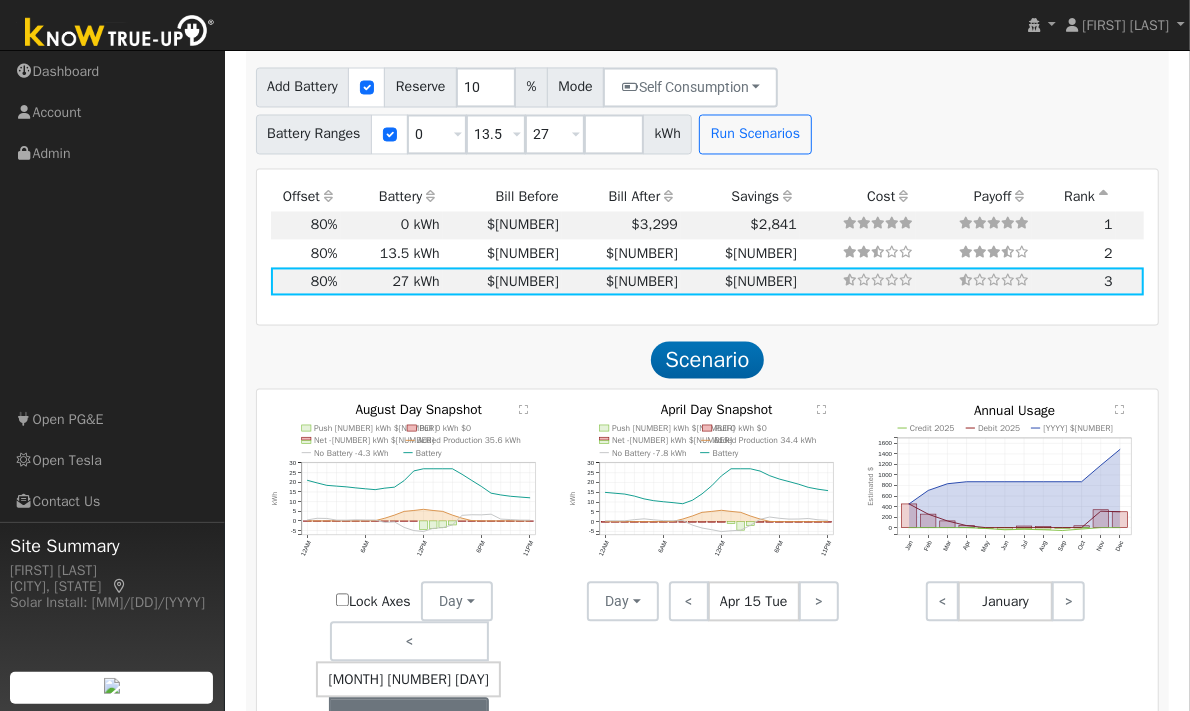 click on ">" at bounding box center (409, 718) 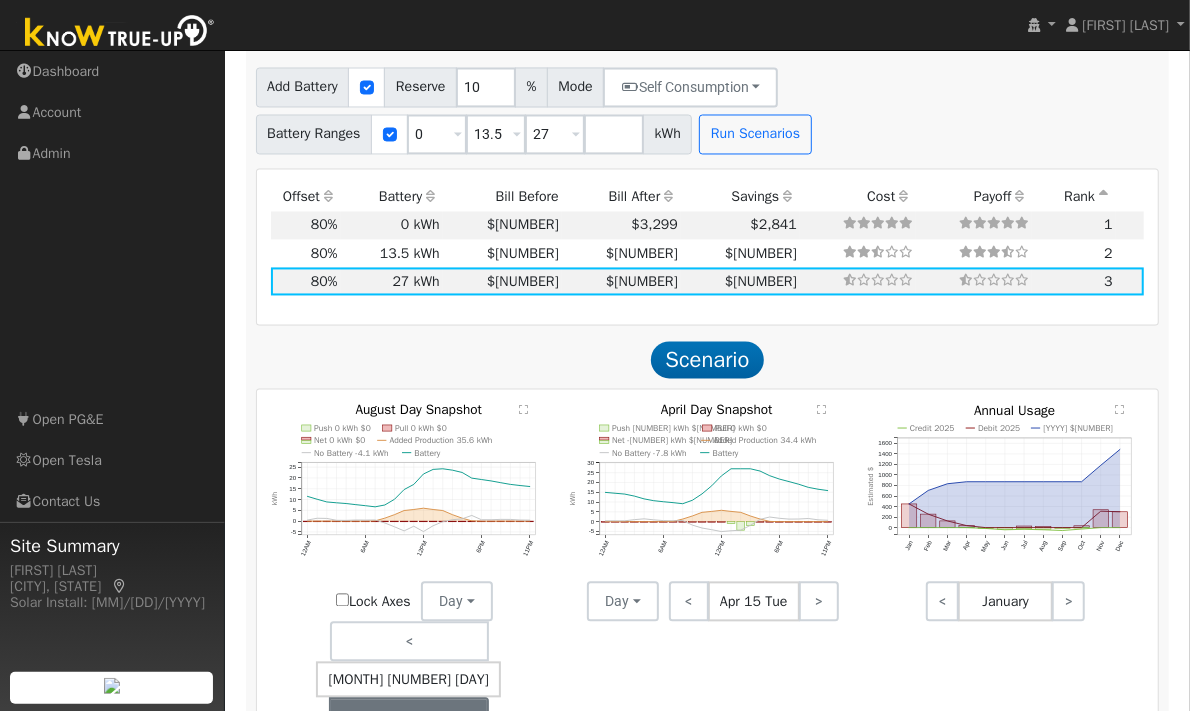 click on ">" at bounding box center (409, 718) 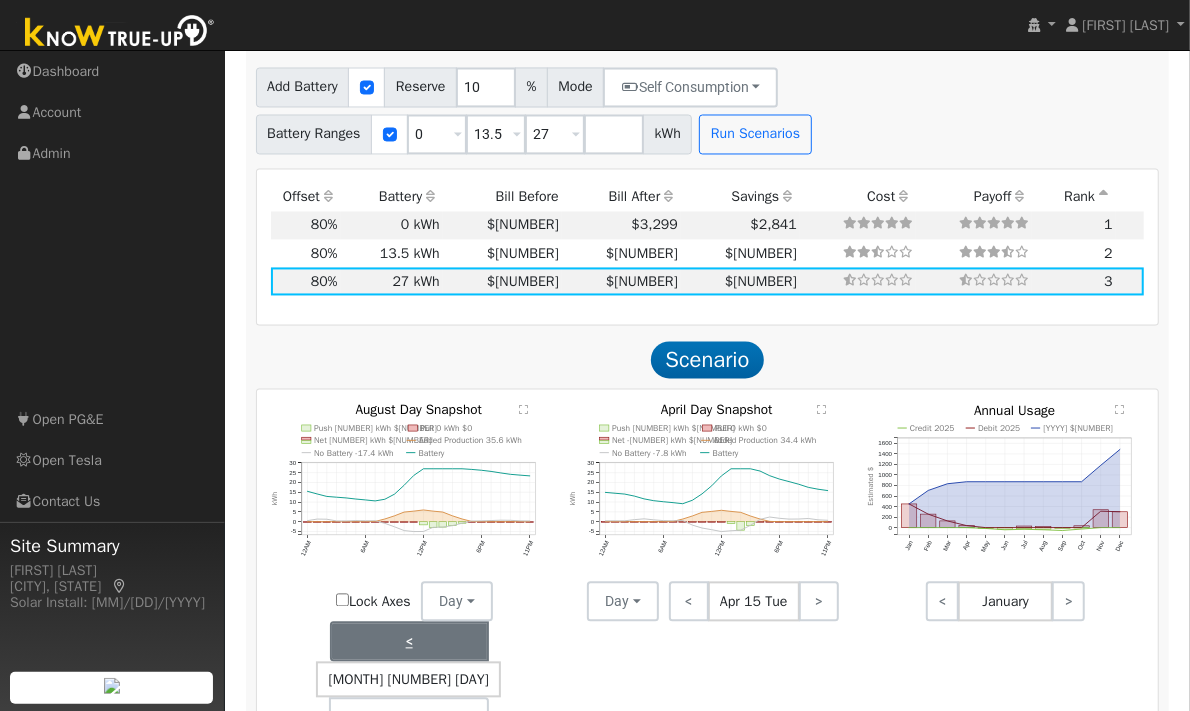 click on "<" at bounding box center [409, 642] 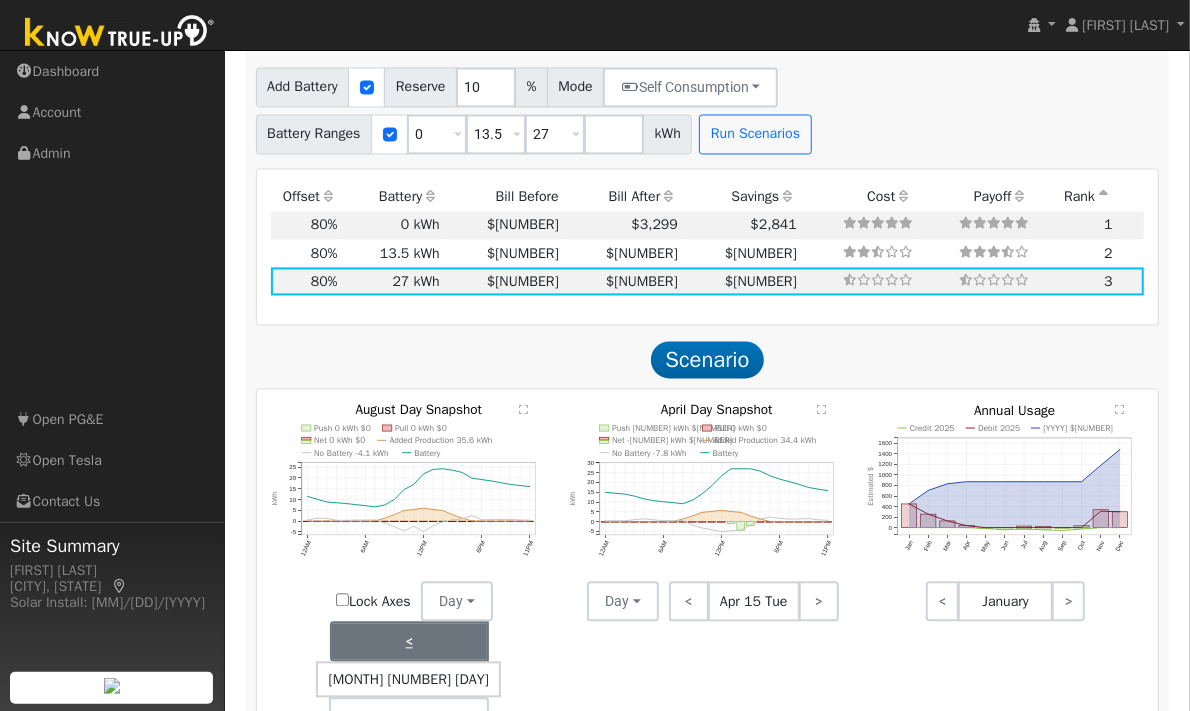 click on "<" at bounding box center [409, 642] 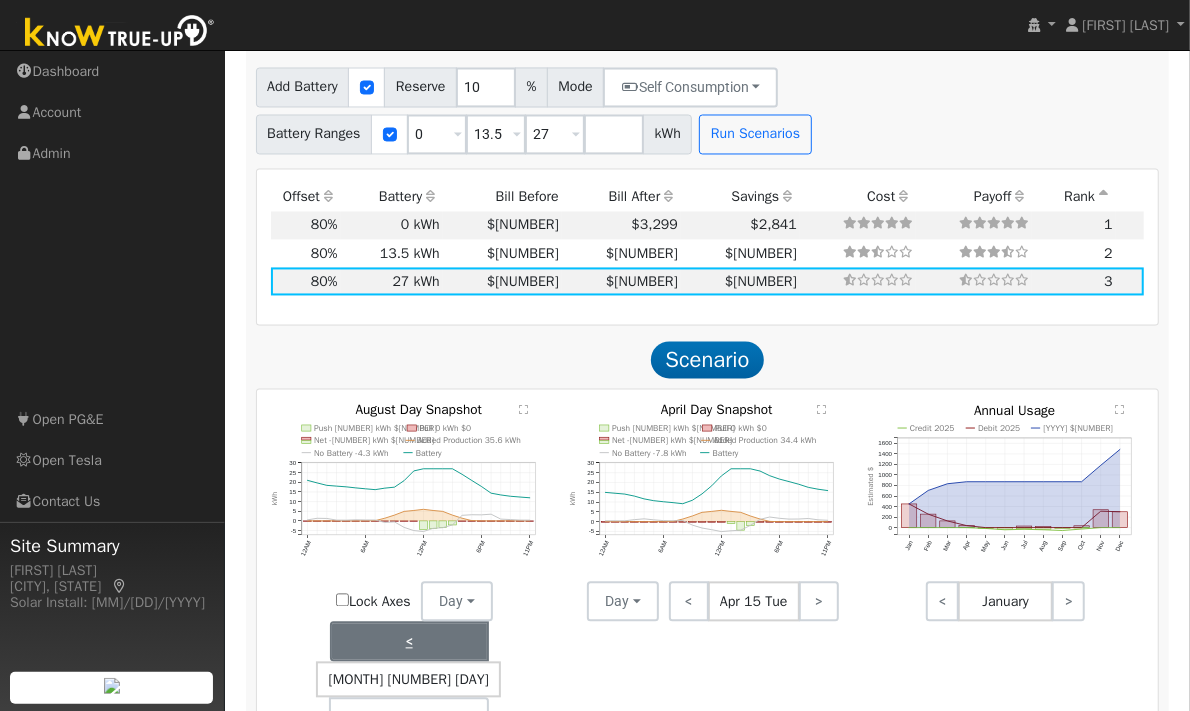 click on "<" at bounding box center [409, 642] 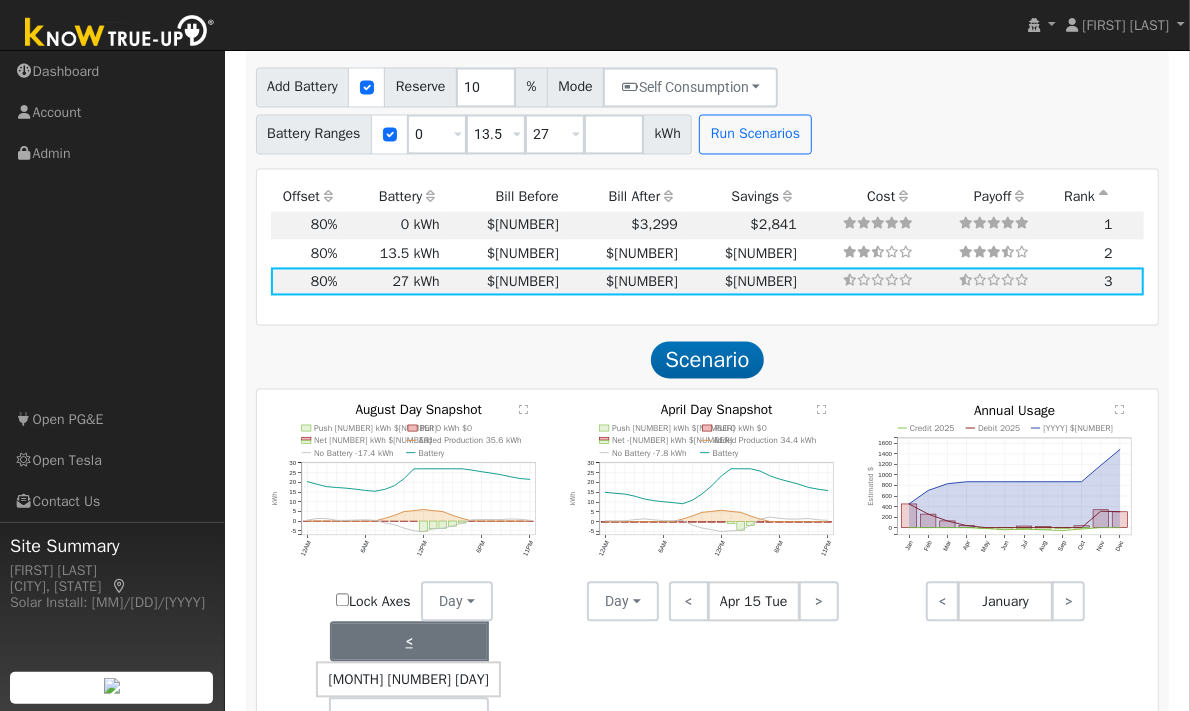 click on "<" at bounding box center (409, 642) 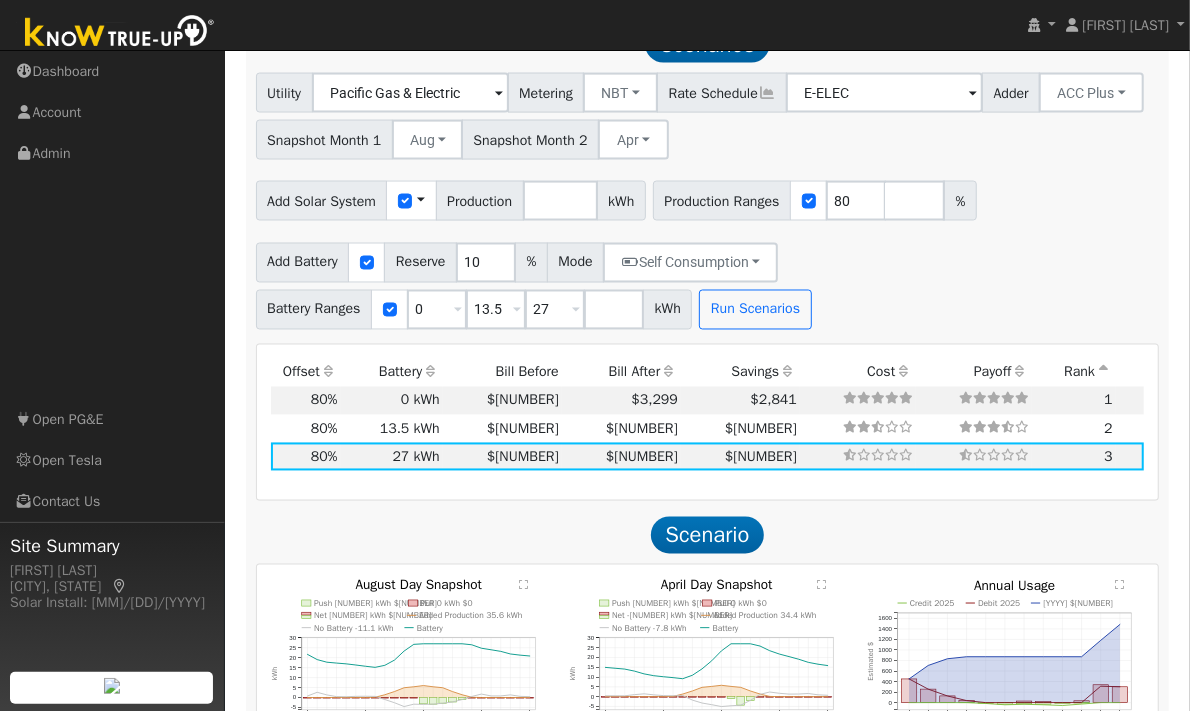 scroll, scrollTop: 1857, scrollLeft: 0, axis: vertical 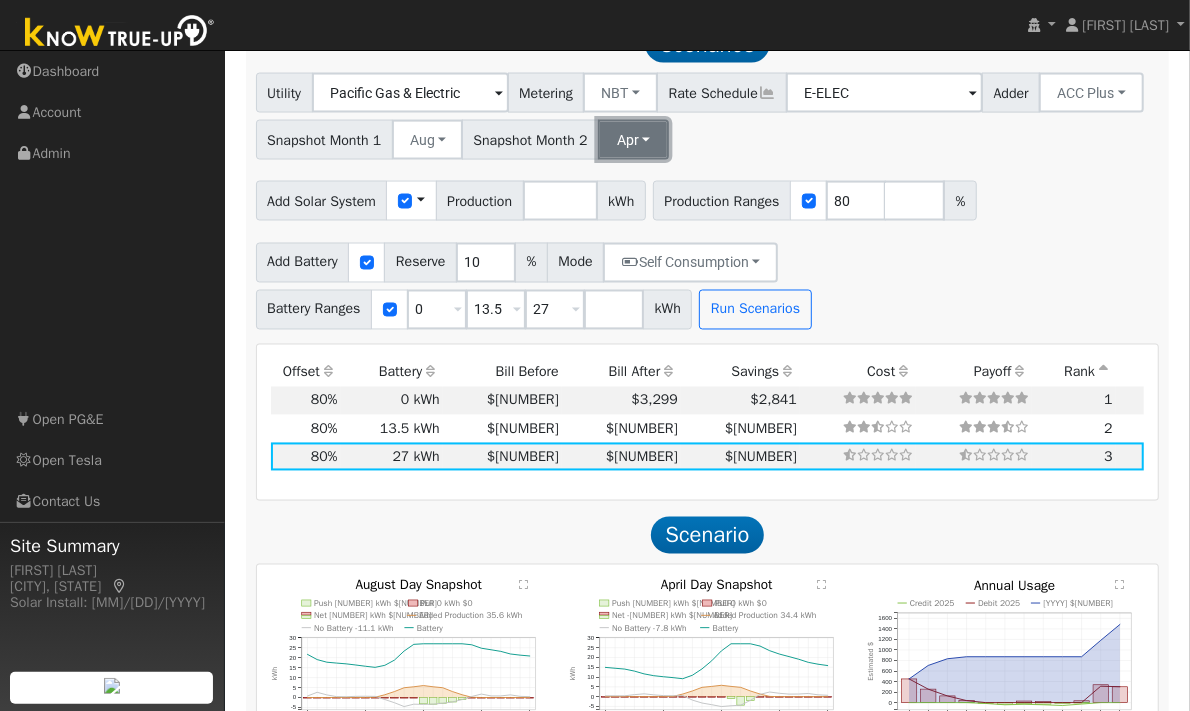 click on "Apr" at bounding box center [633, 140] 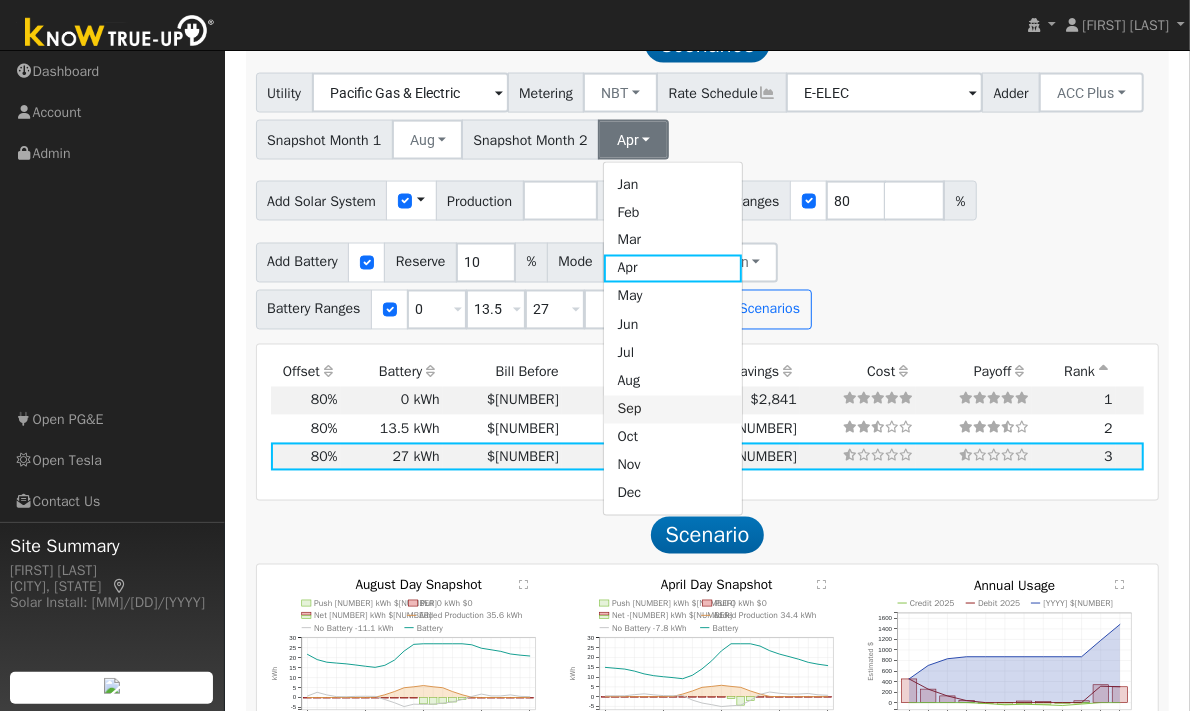 click on "Sep" at bounding box center (673, 410) 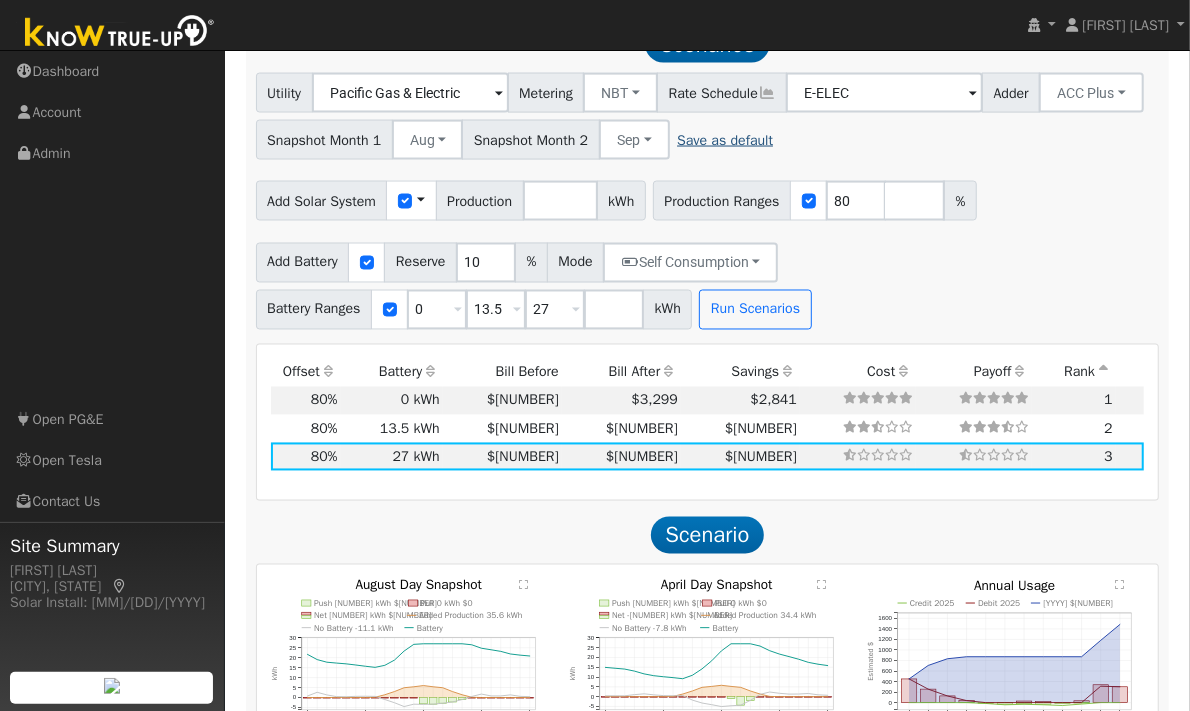 click on "Save as default" at bounding box center (725, 140) 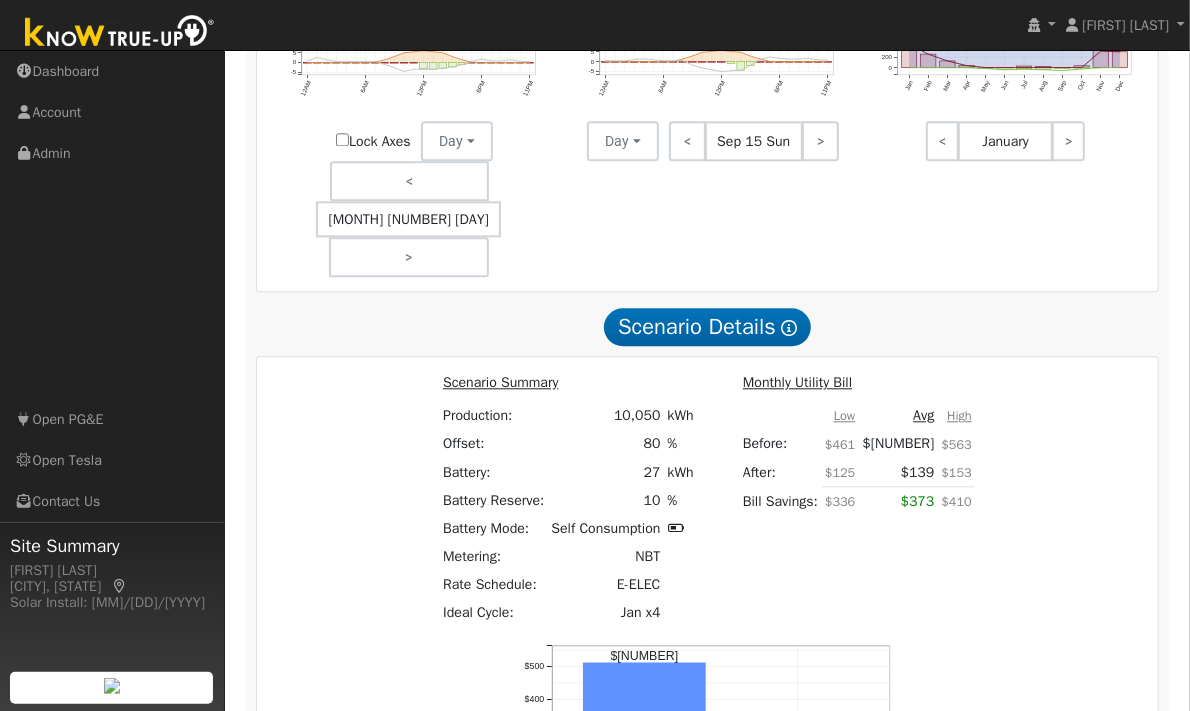 scroll, scrollTop: 2148, scrollLeft: 0, axis: vertical 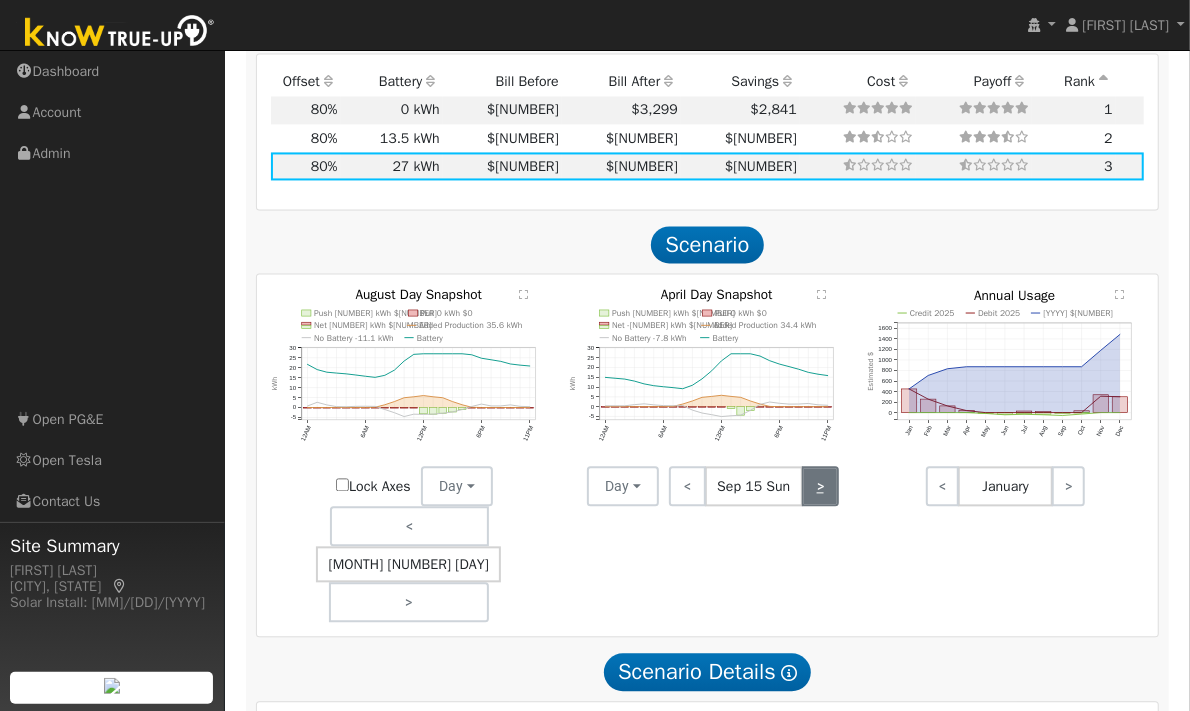 click on ">" at bounding box center [820, 486] 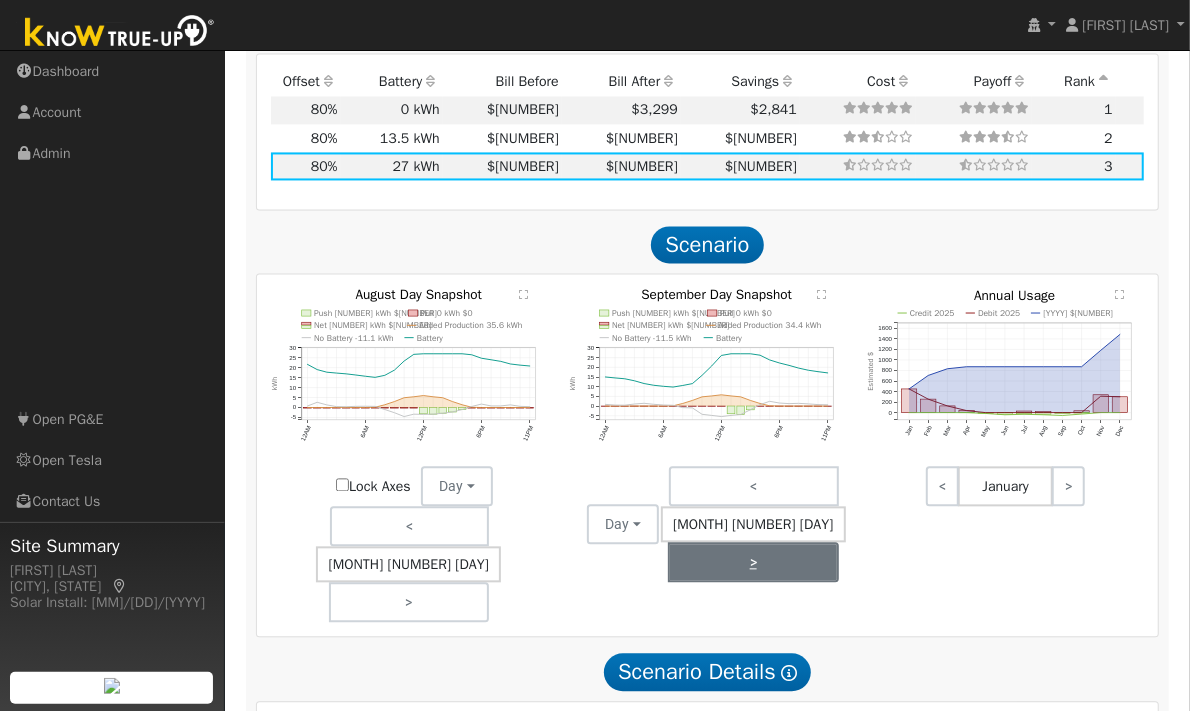 click on ">" at bounding box center (753, 562) 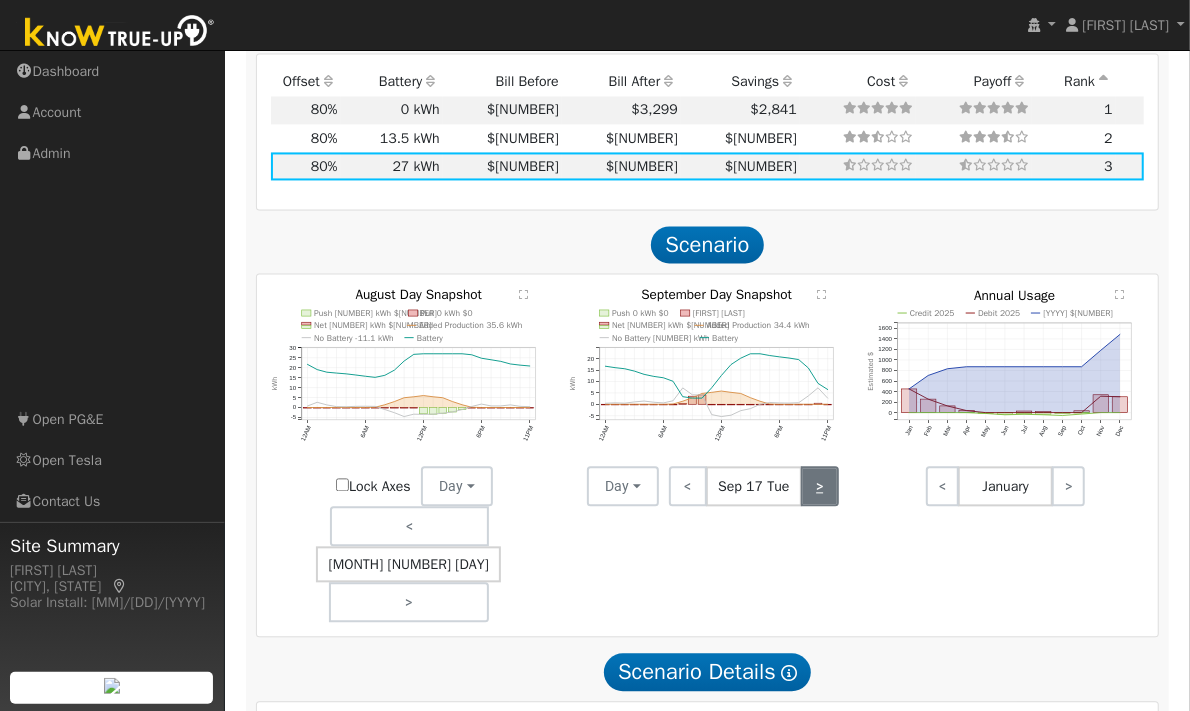 click on ">" at bounding box center (819, 486) 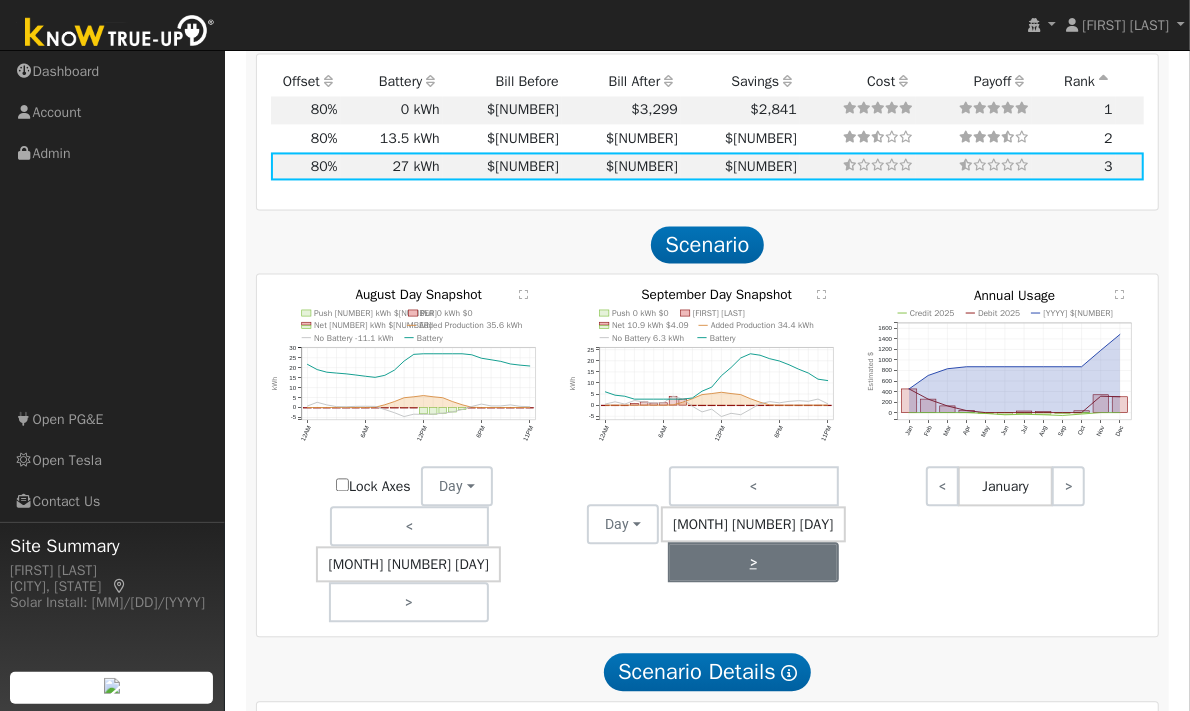 click on ">" at bounding box center (753, 562) 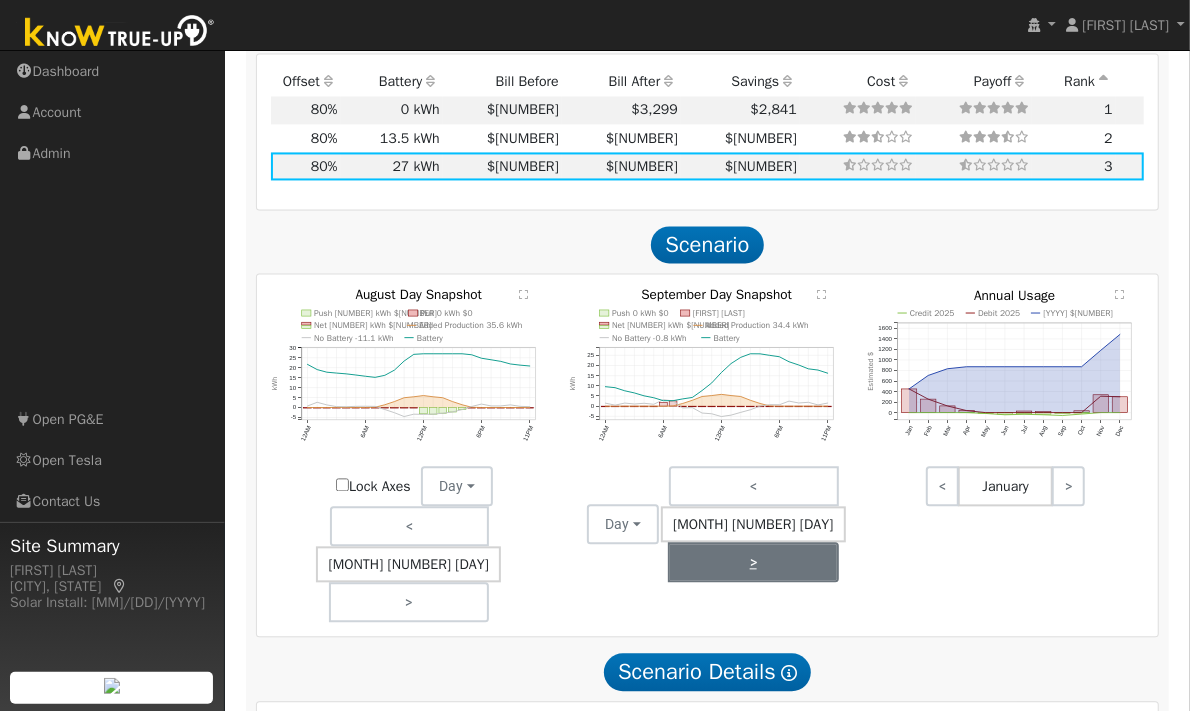 click on ">" at bounding box center (753, 562) 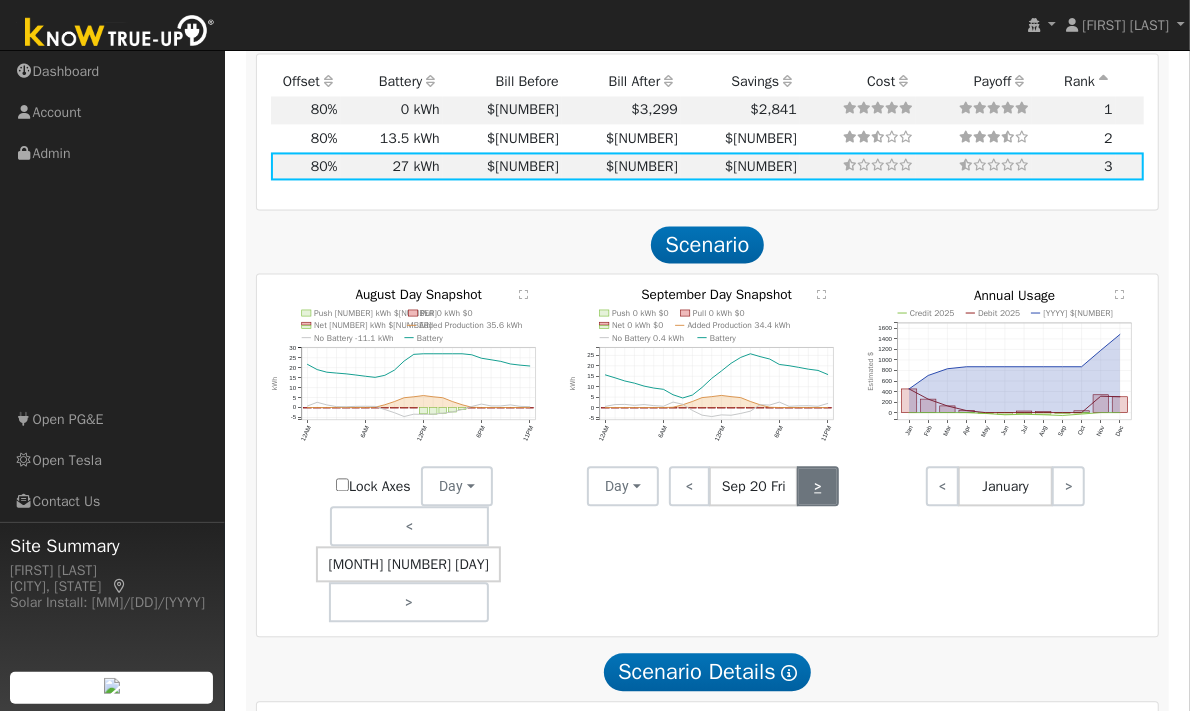 click on ">" at bounding box center [817, 486] 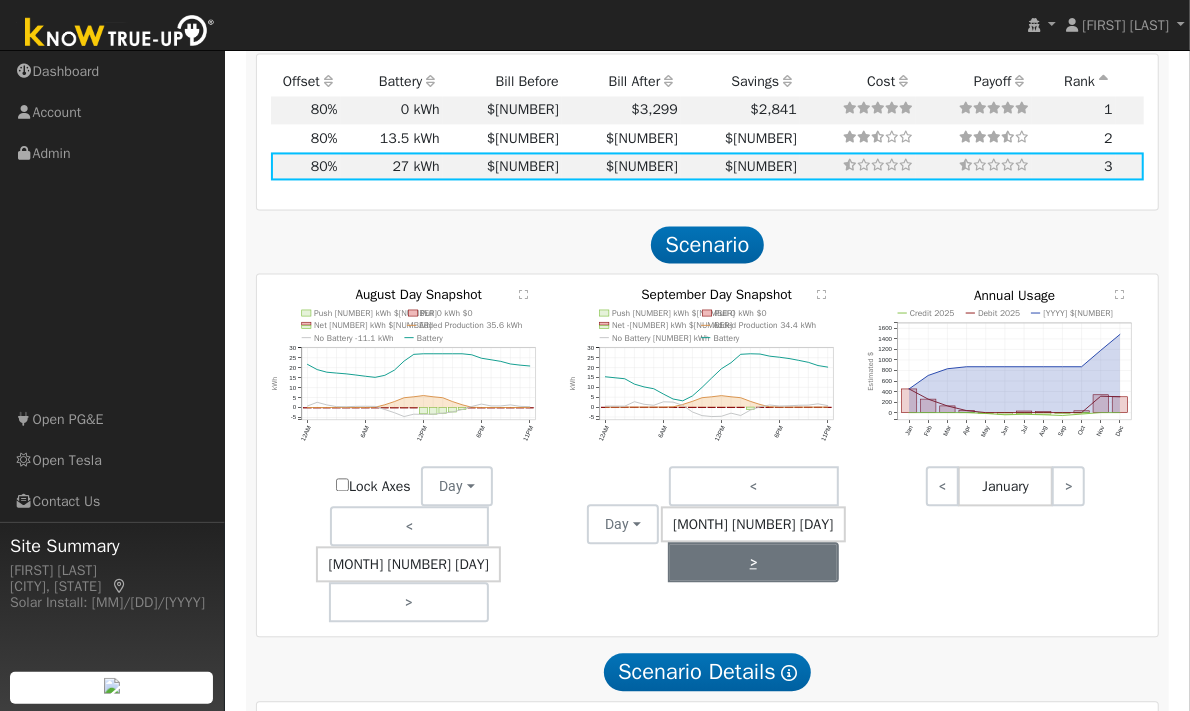 click on ">" at bounding box center (753, 562) 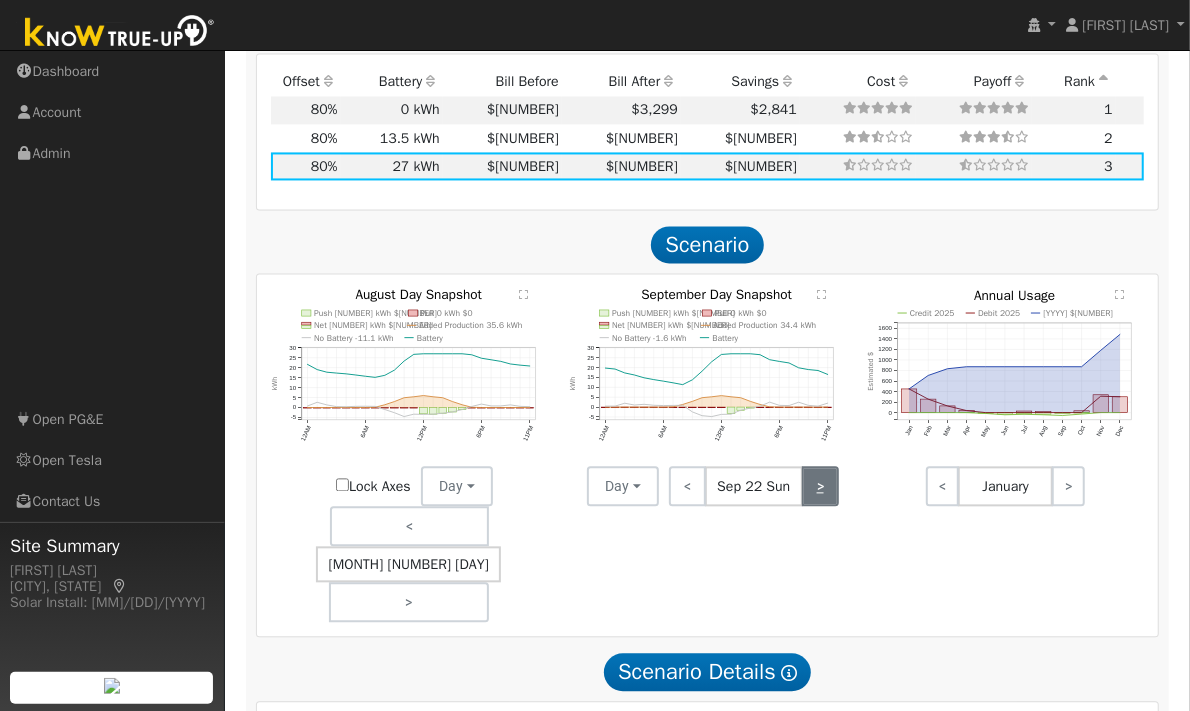 click on ">" at bounding box center (820, 486) 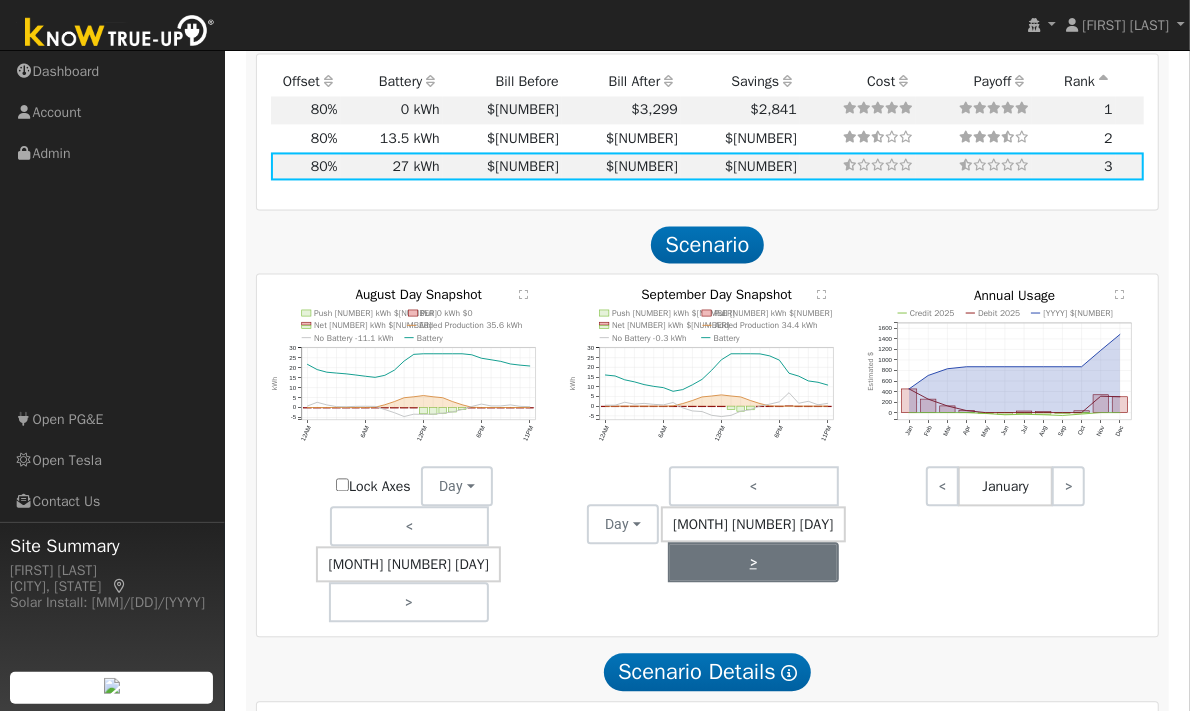 click on ">" at bounding box center [753, 562] 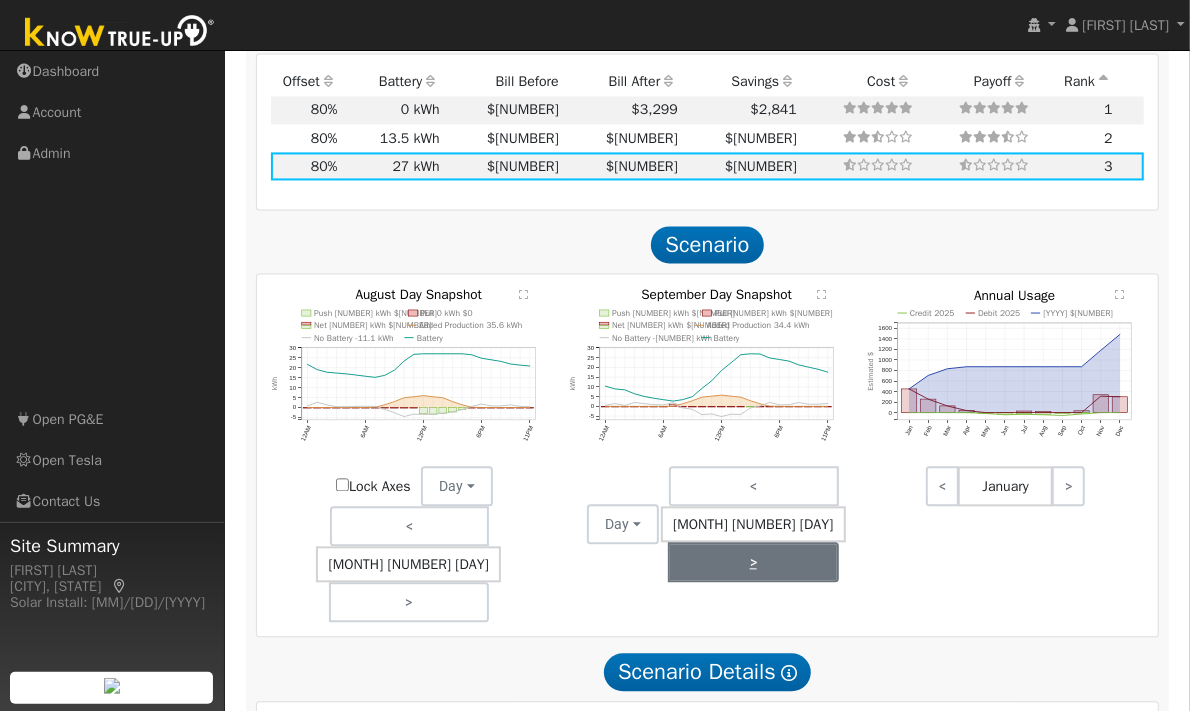 click on ">" at bounding box center (753, 562) 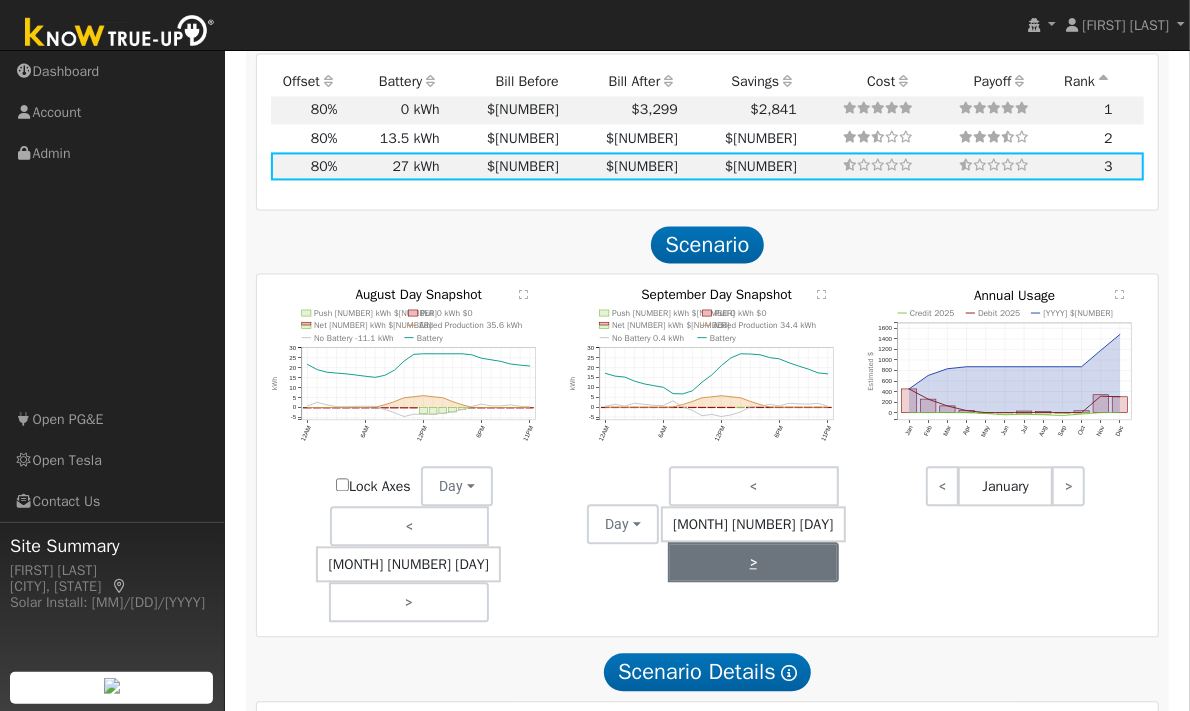 click on ">" at bounding box center (753, 562) 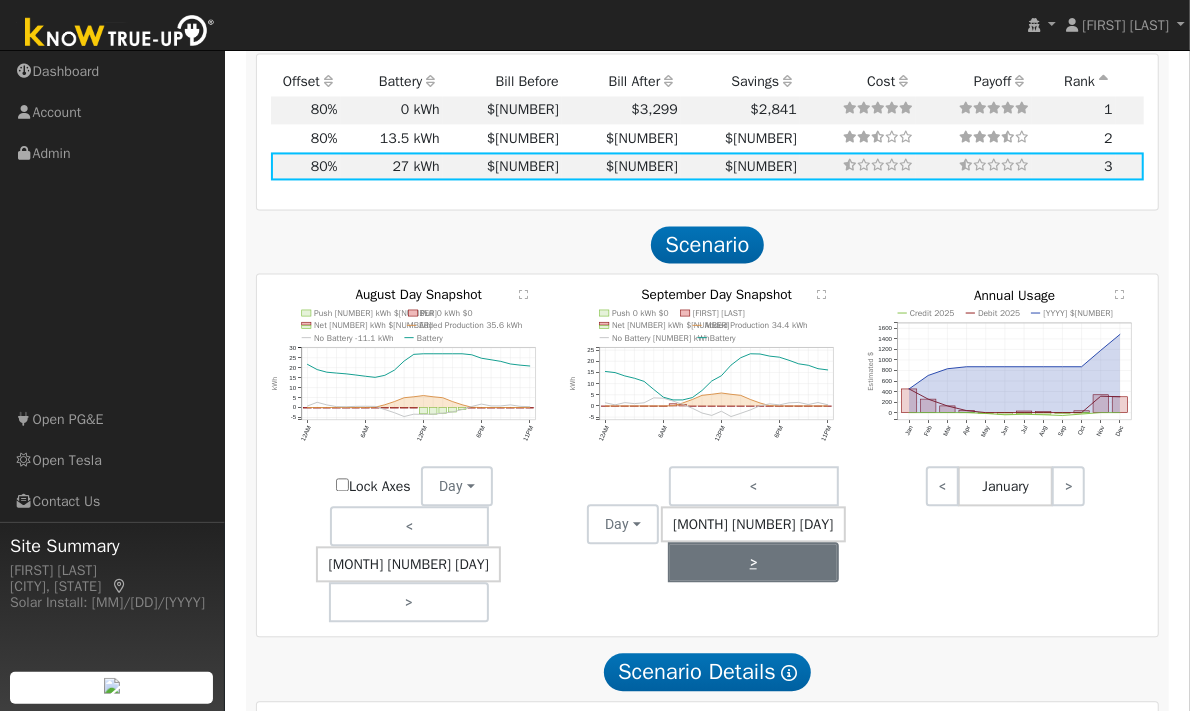 click on ">" at bounding box center (753, 562) 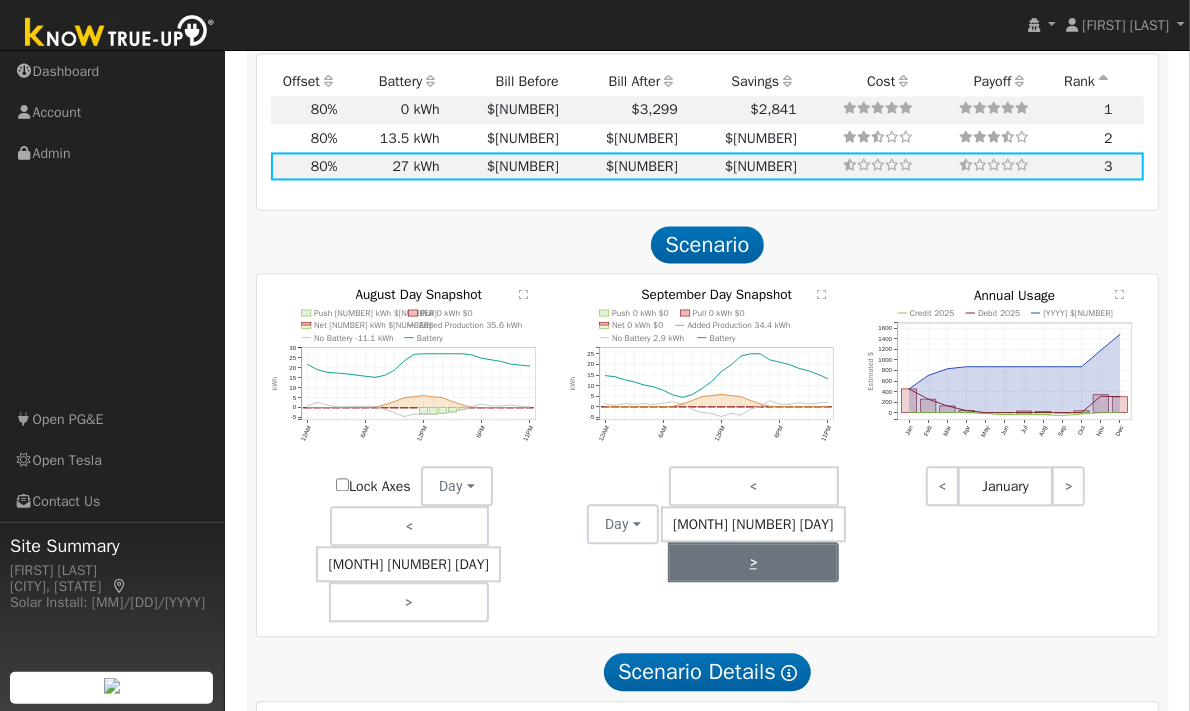 click on ">" at bounding box center (753, 562) 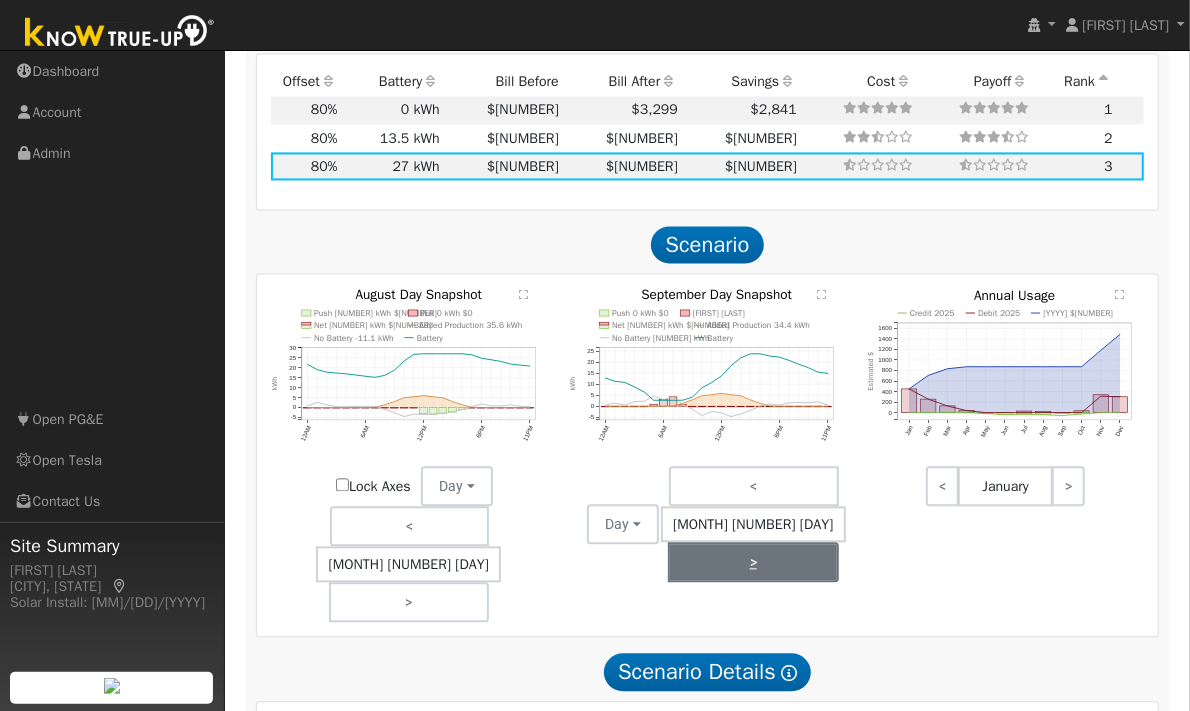 click on ">" at bounding box center [753, 562] 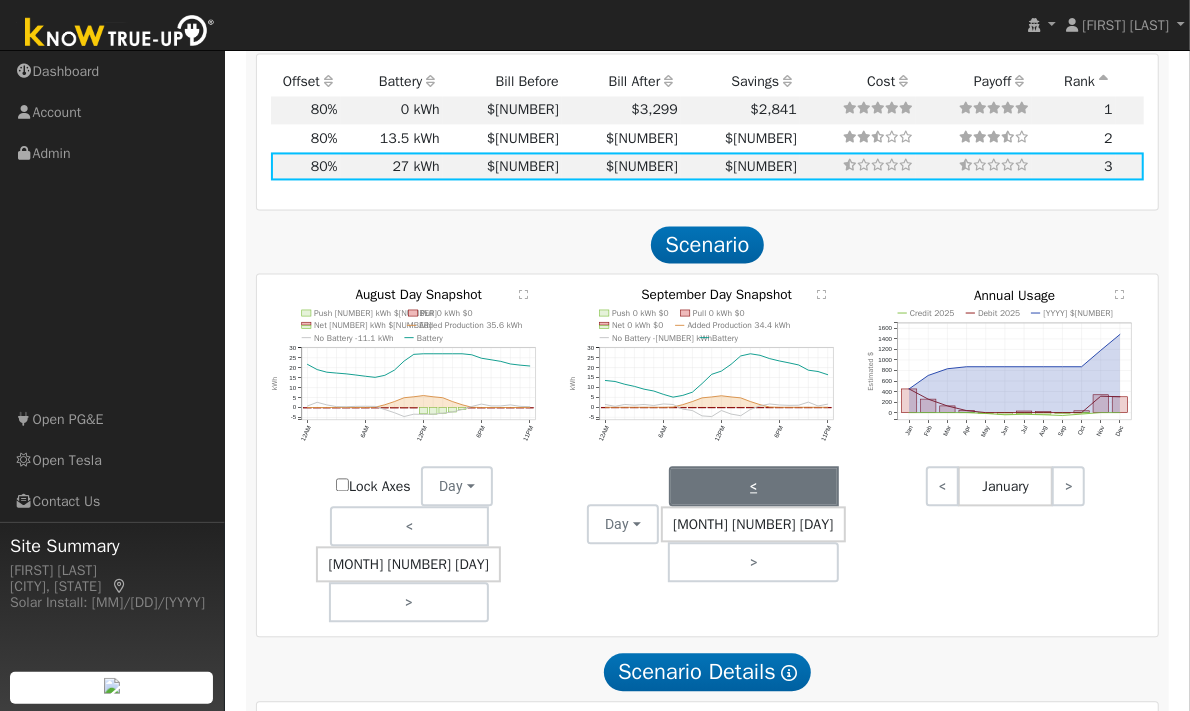 click on "<" at bounding box center [753, 486] 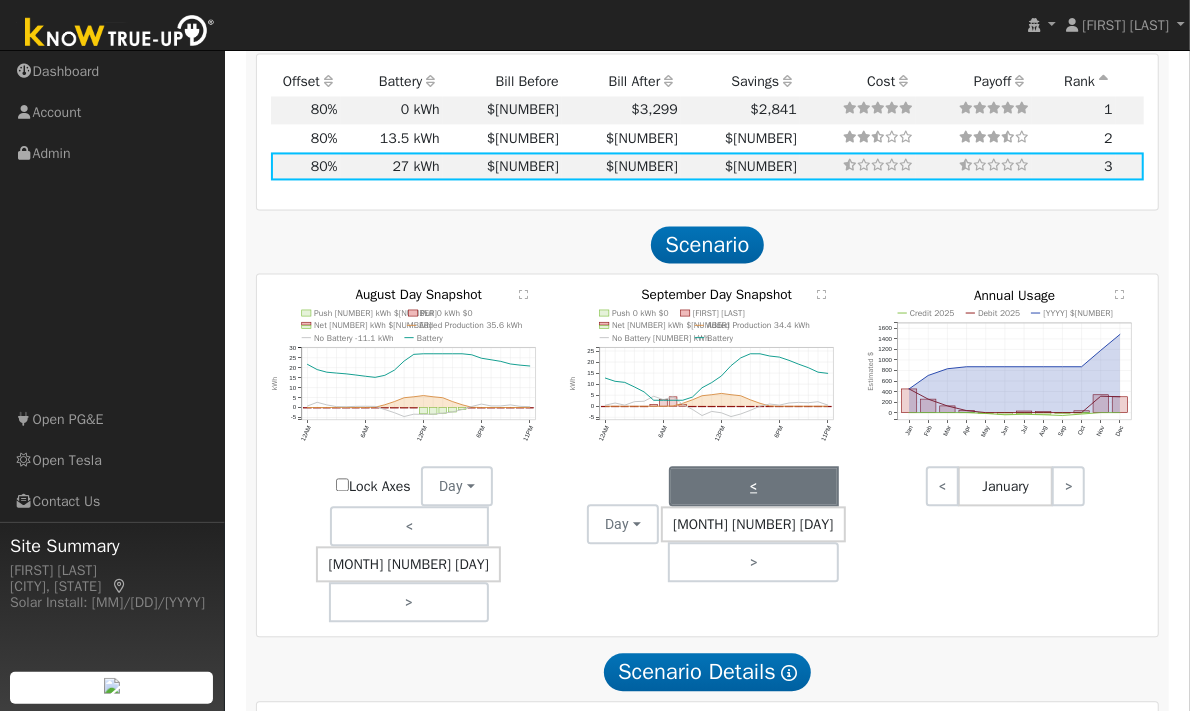 click on "<" at bounding box center [753, 486] 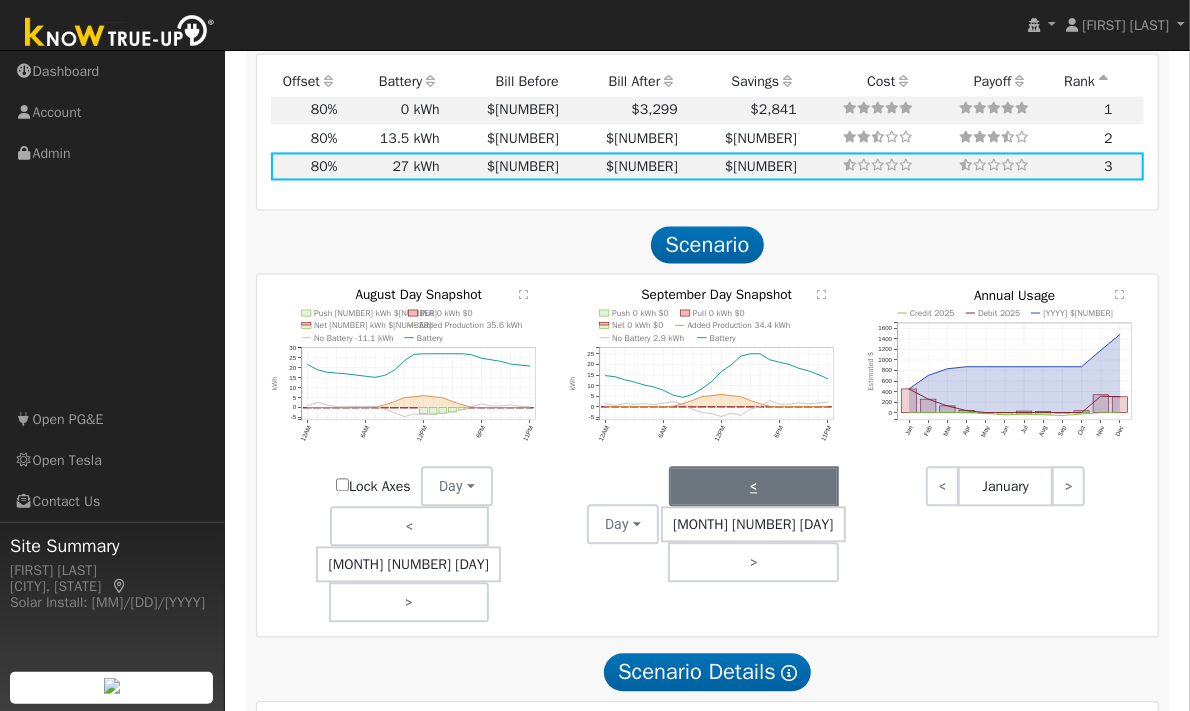 click on "<" at bounding box center (753, 486) 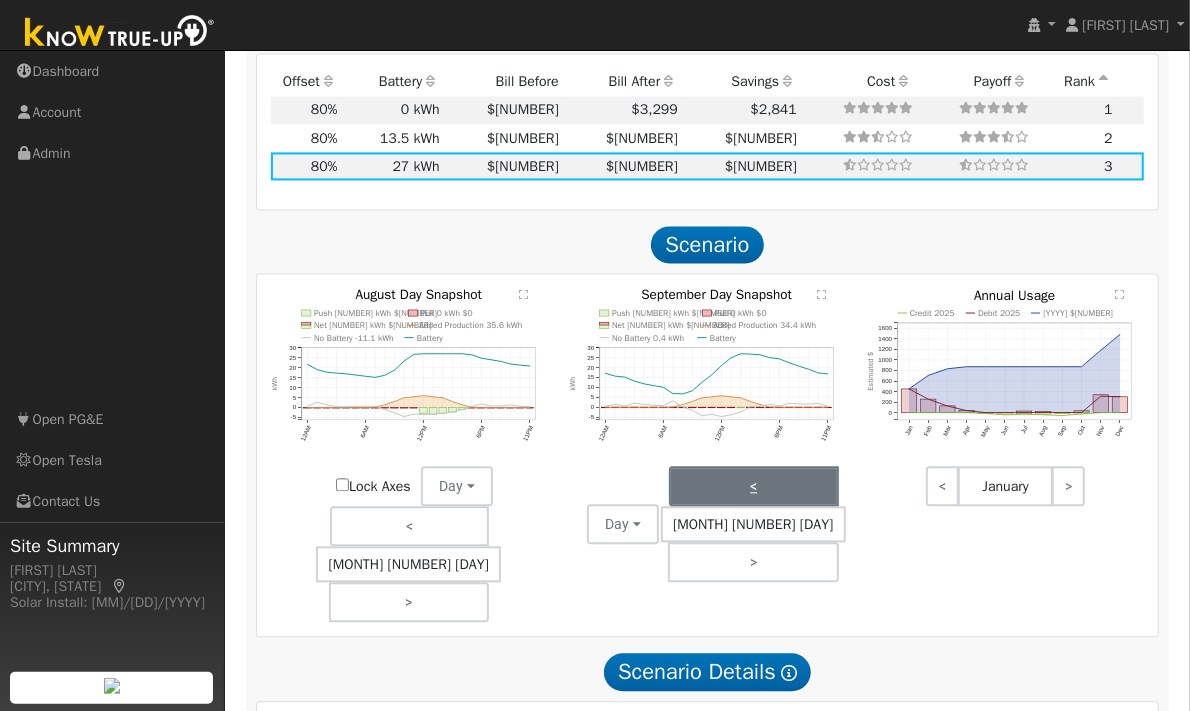 click on "<" at bounding box center (753, 486) 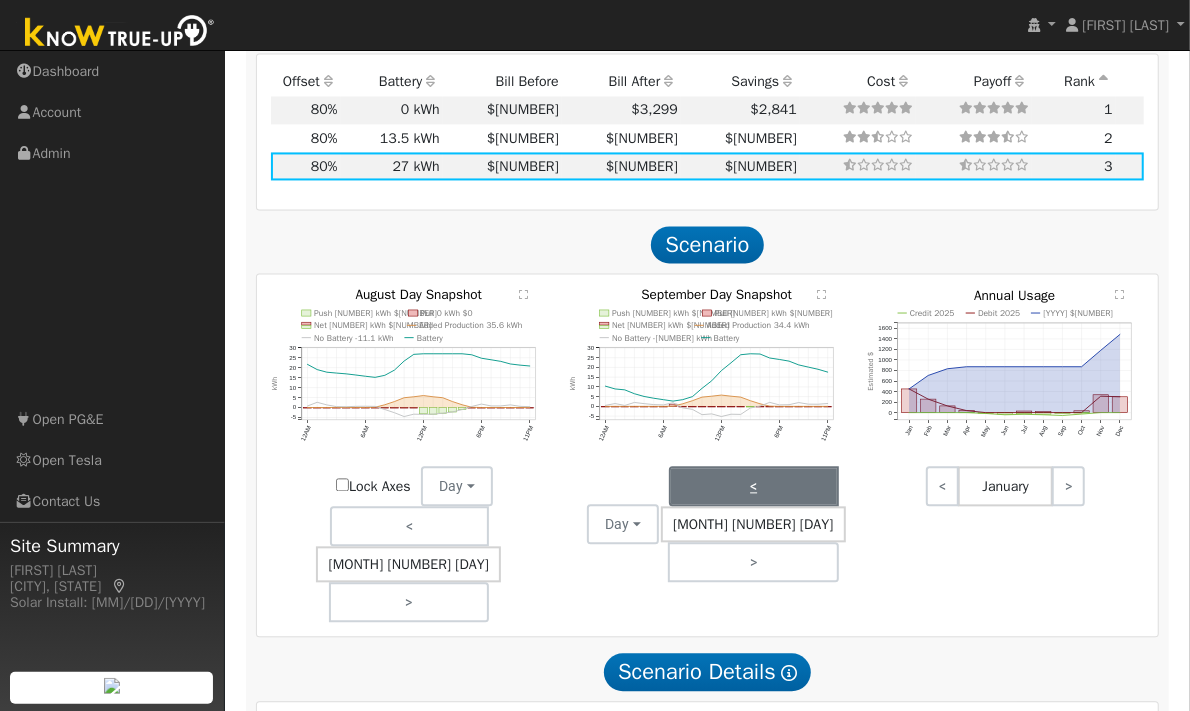 click on "<" at bounding box center (753, 486) 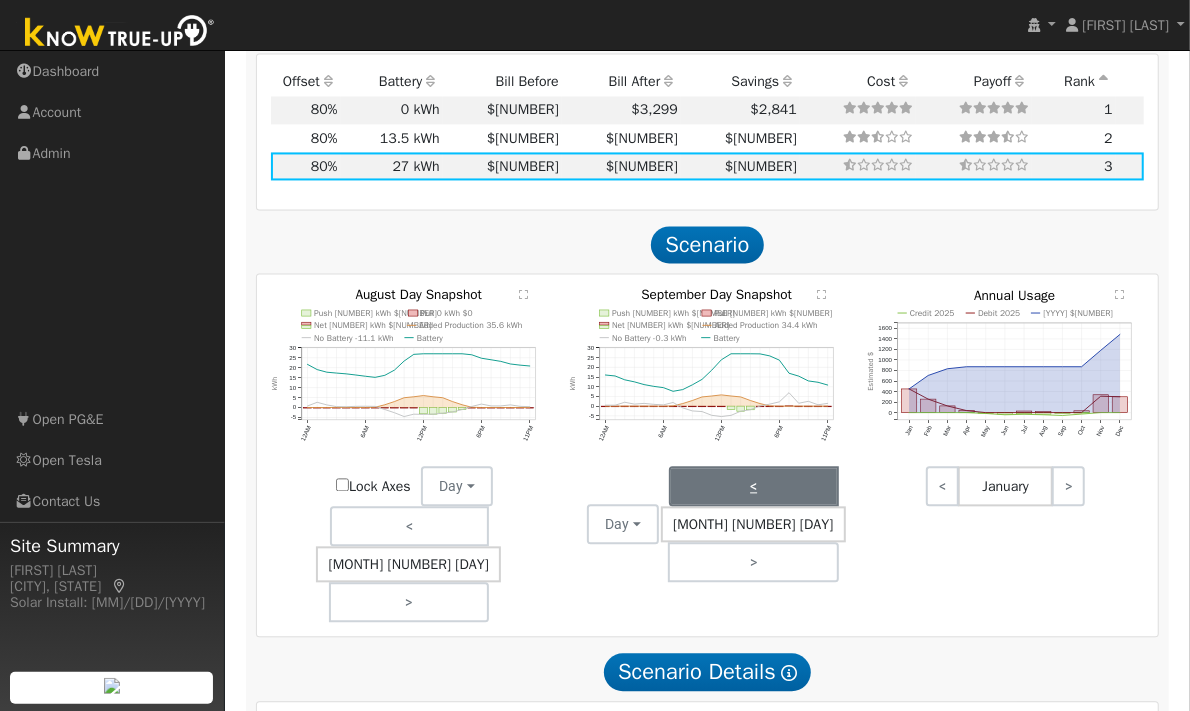 click on "<" at bounding box center [753, 486] 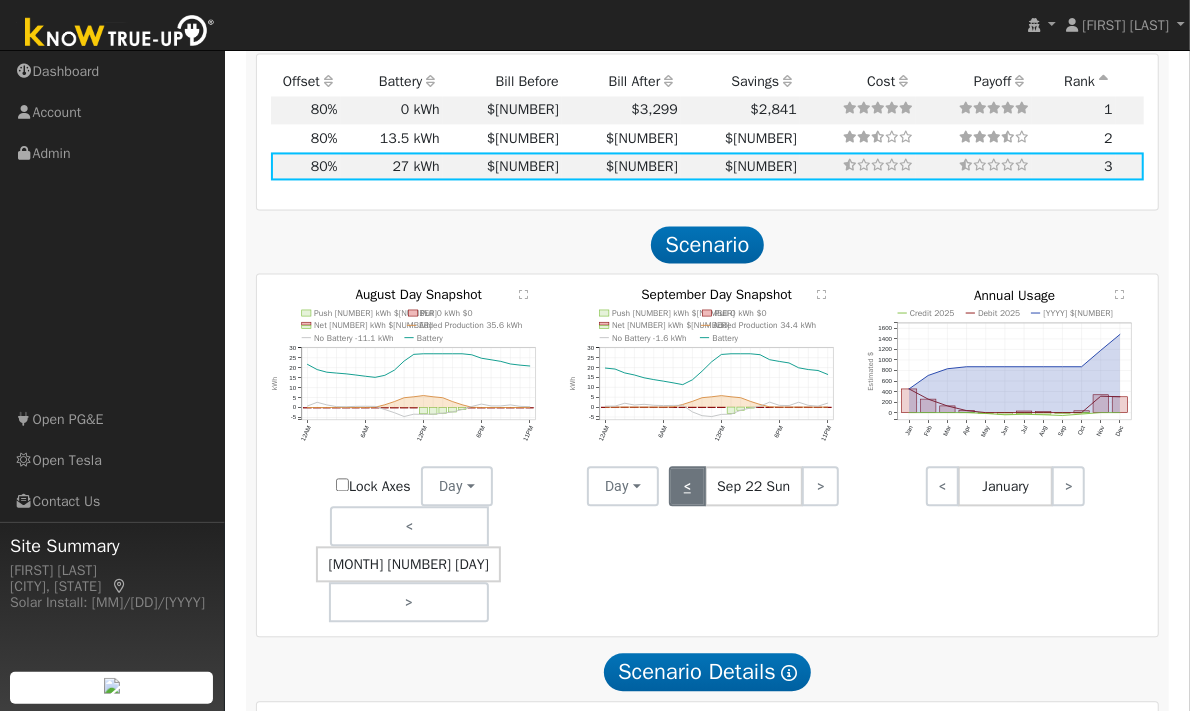 click on "<" at bounding box center (687, 486) 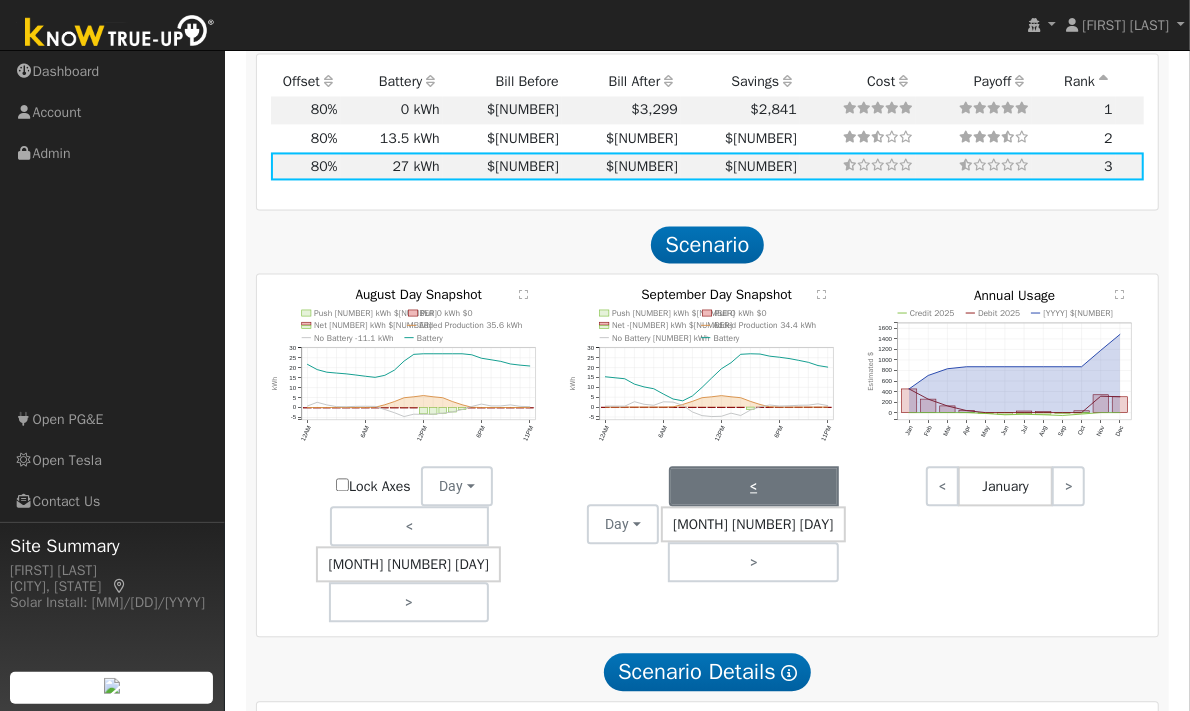click on "<" at bounding box center (753, 486) 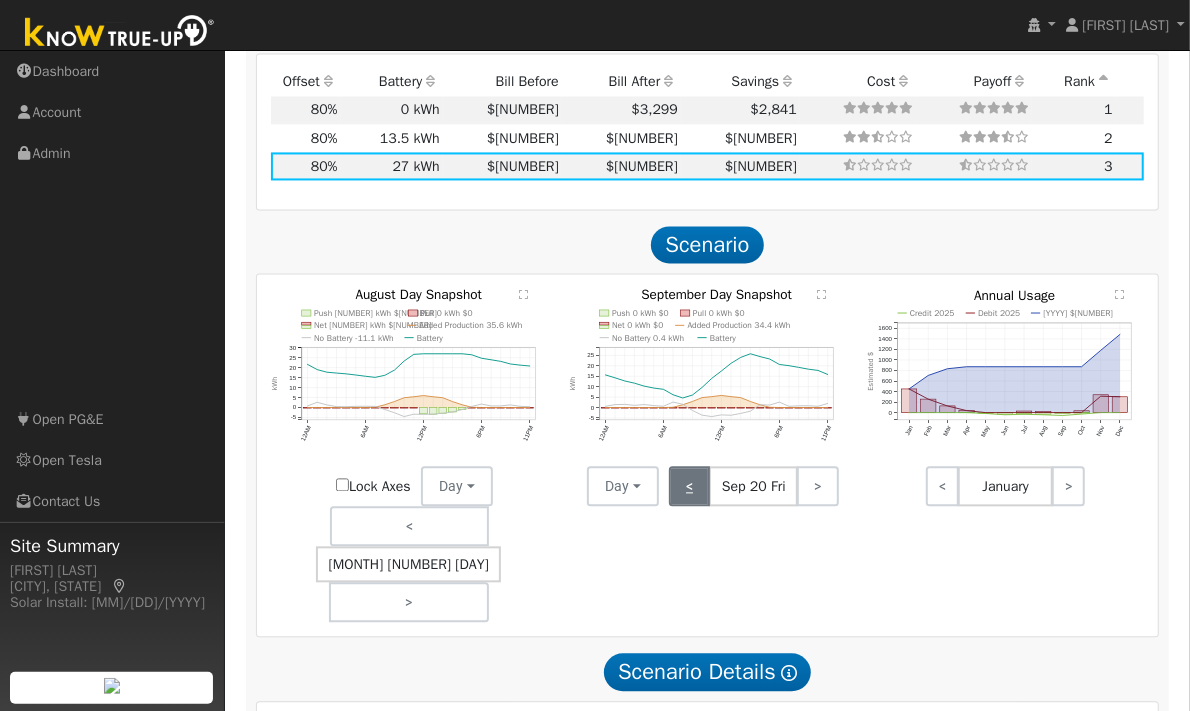 click on "<" at bounding box center (689, 486) 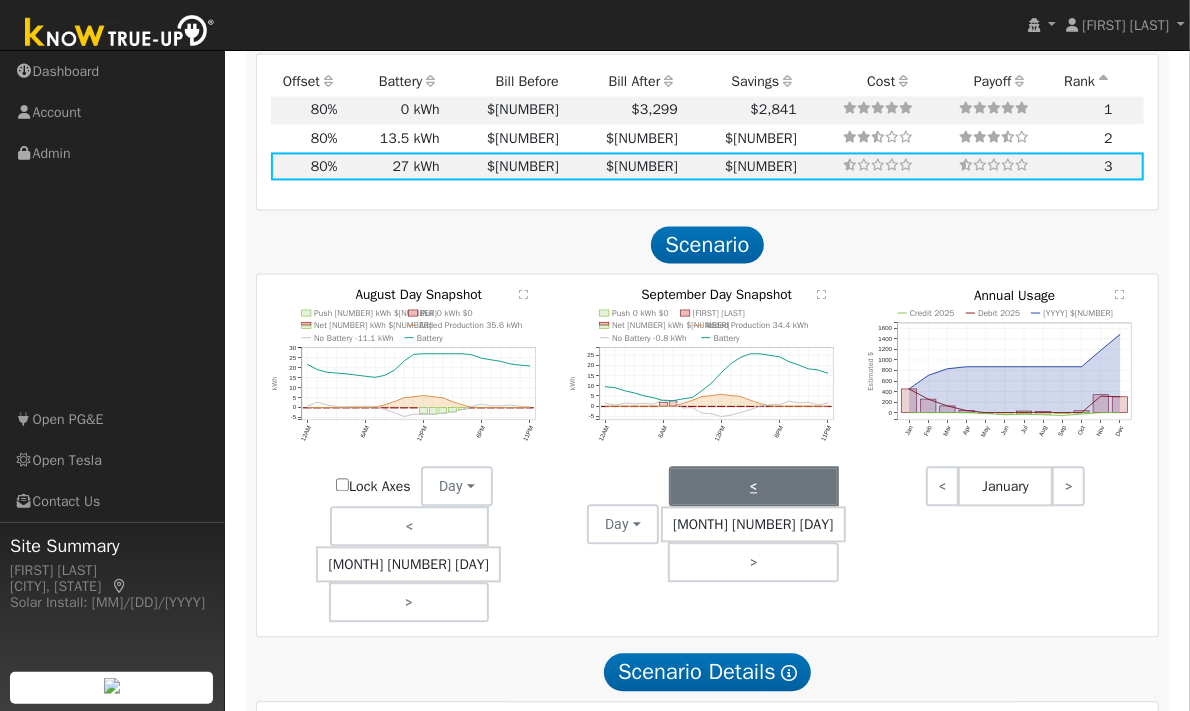 click on "<" at bounding box center (753, 486) 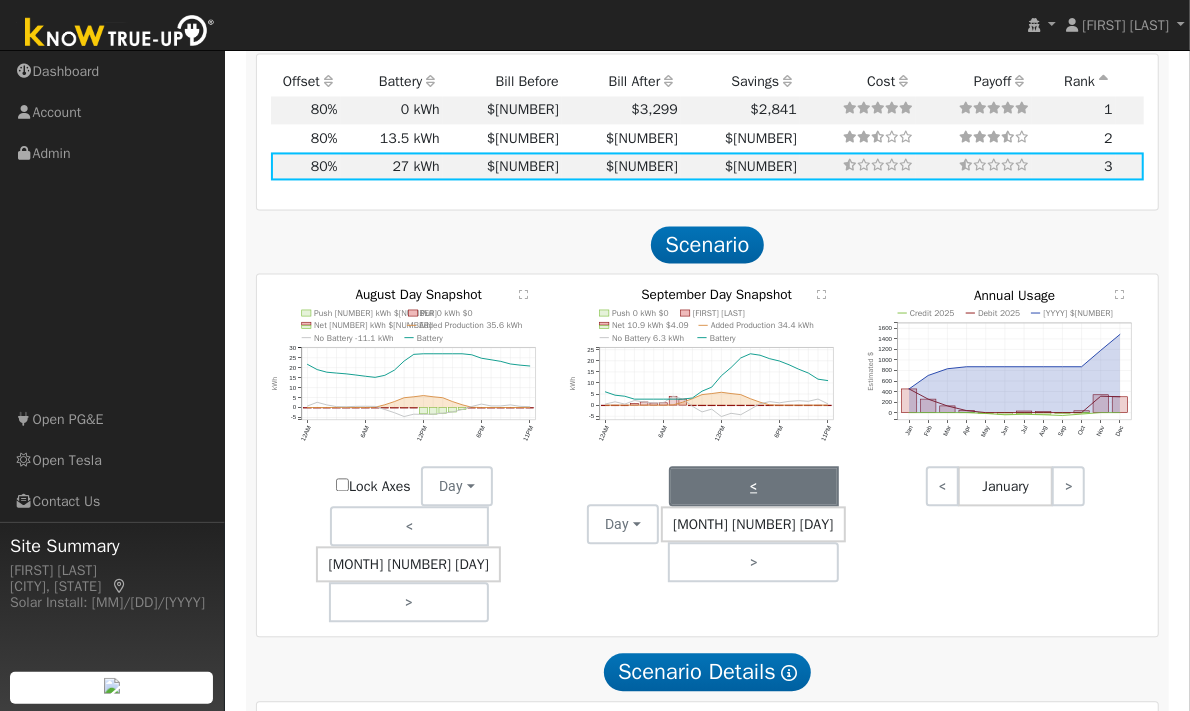 click on "<" at bounding box center (753, 486) 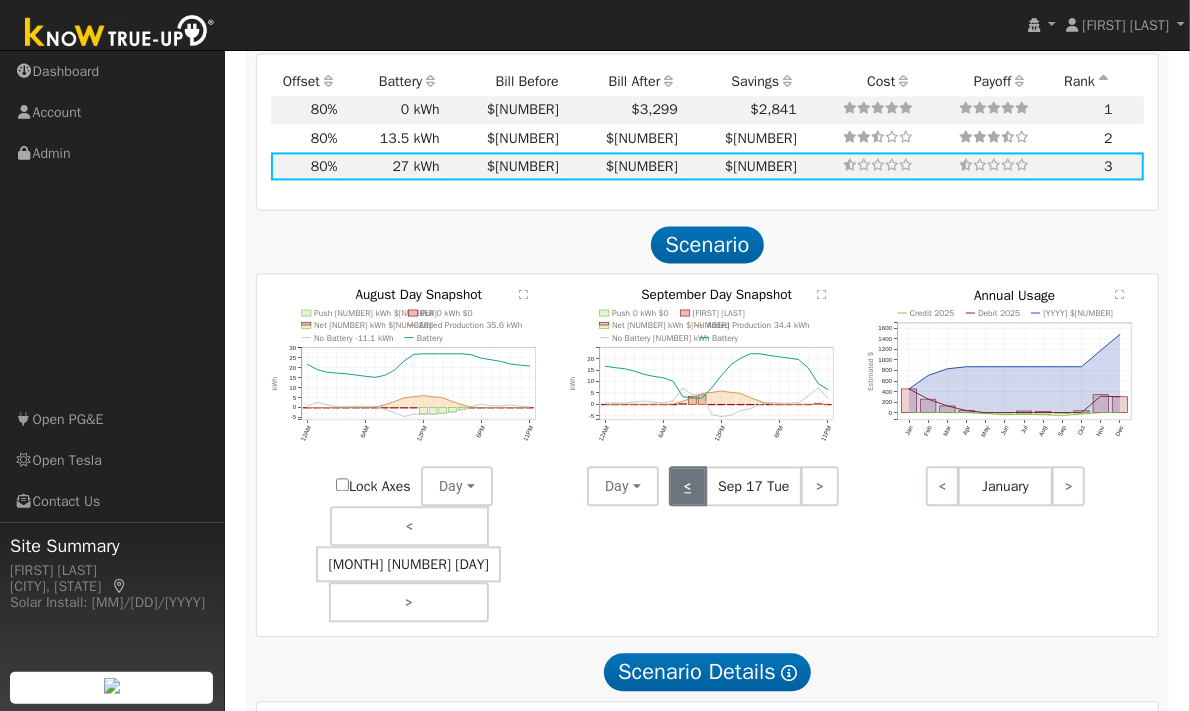 click on "<" at bounding box center [687, 486] 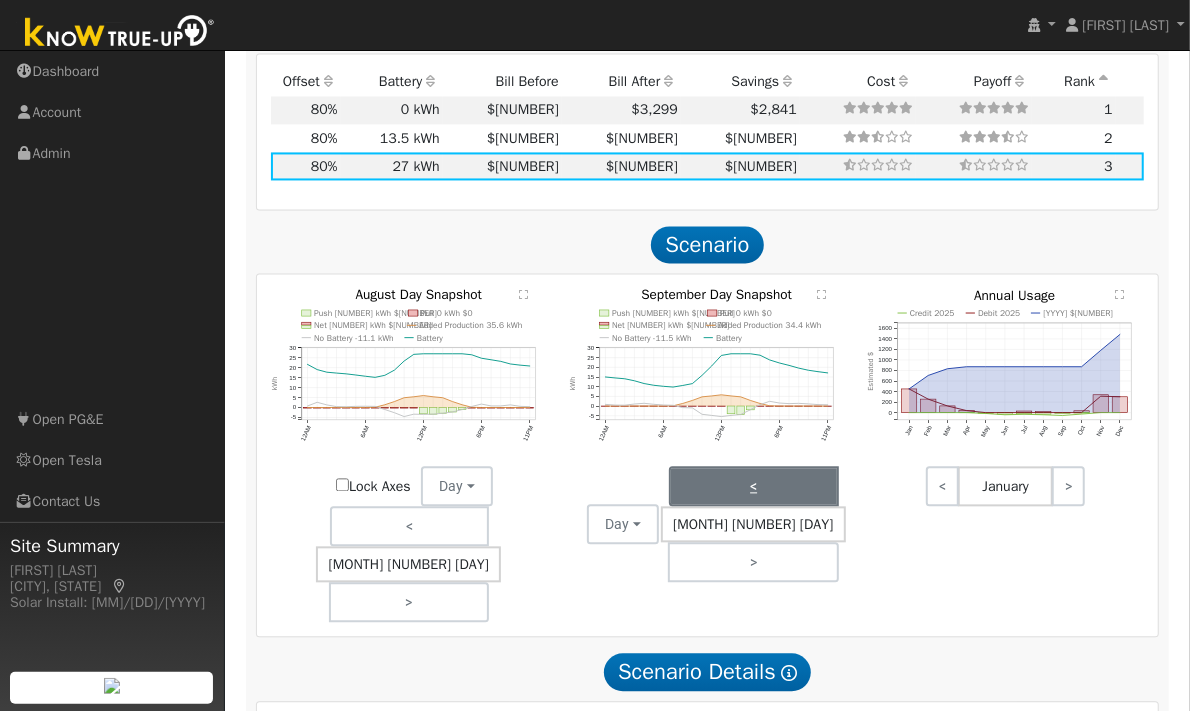 click on "<" at bounding box center (753, 486) 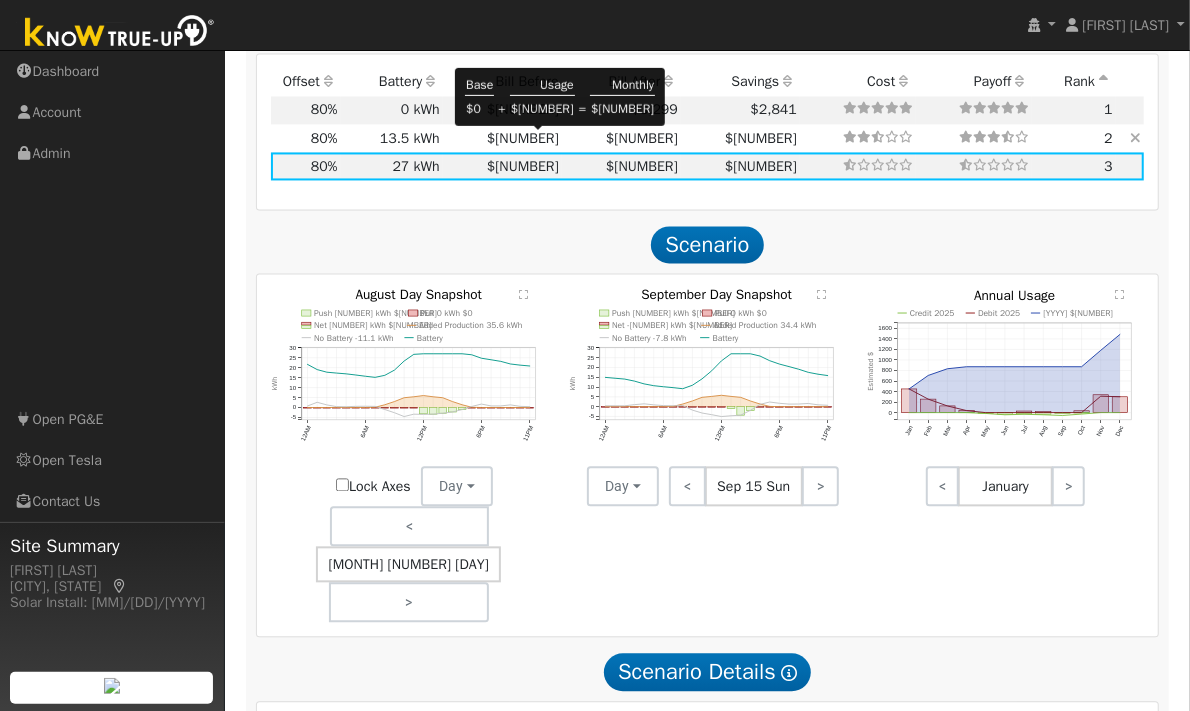 click on "$[NUMBER]" at bounding box center [523, 138] 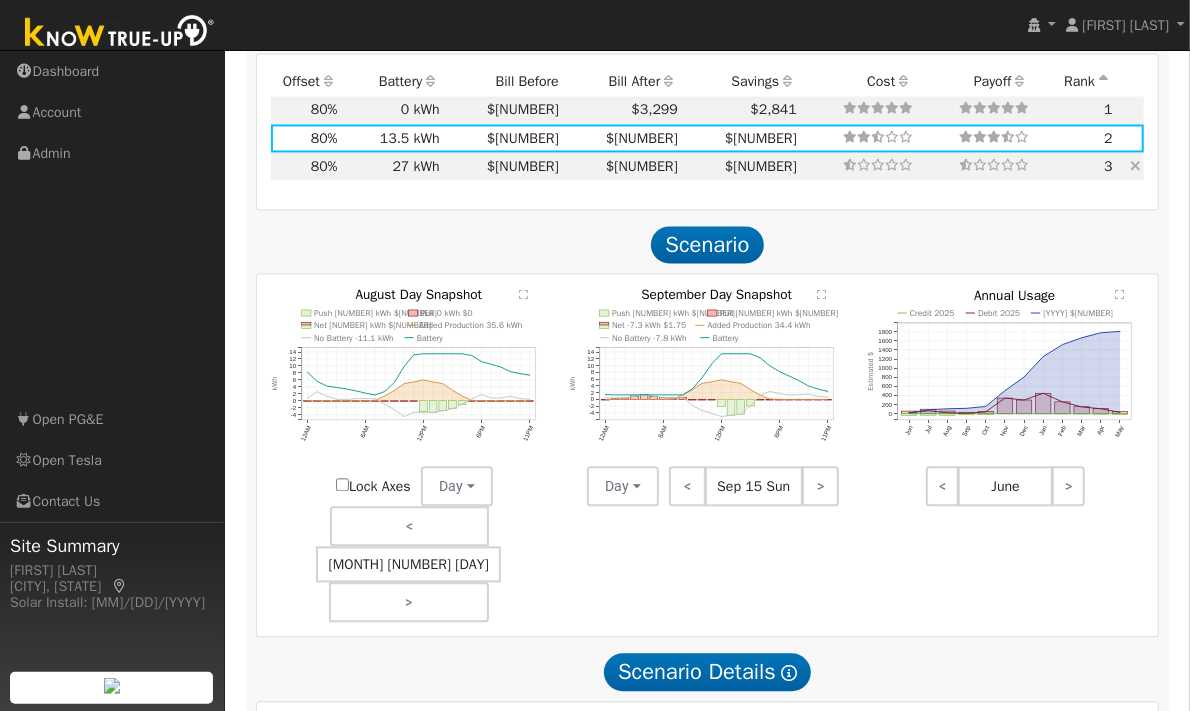 click on "27 kWh" at bounding box center [392, 166] 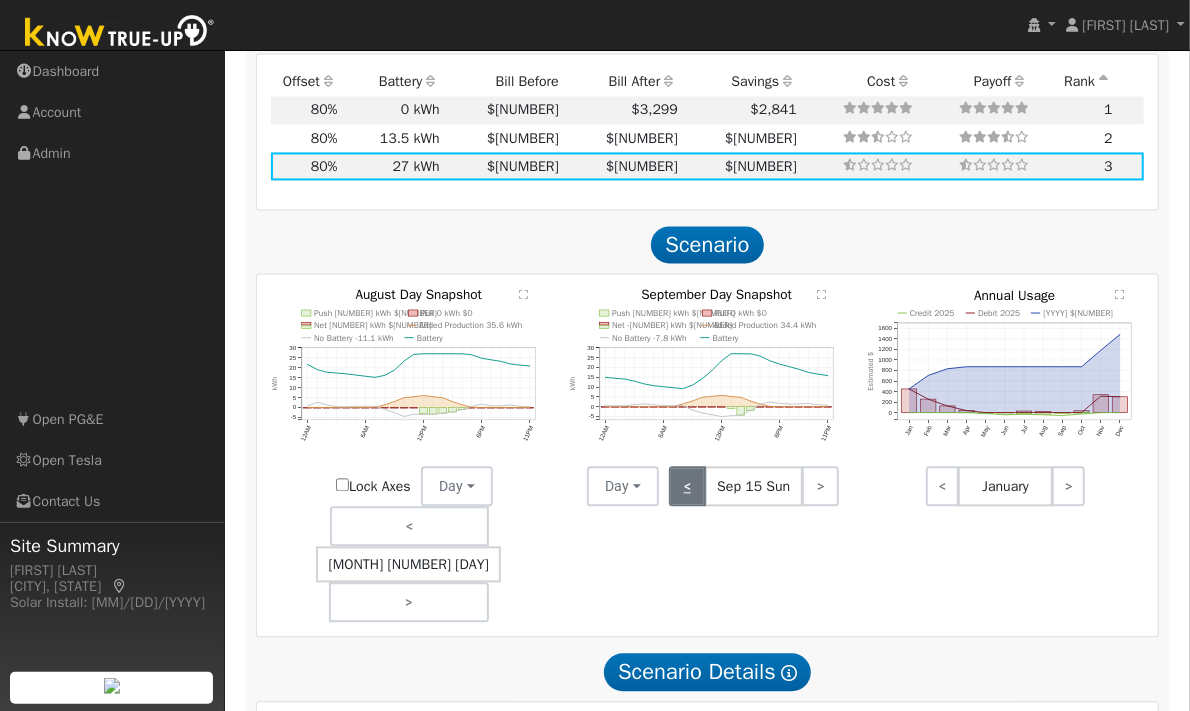 click on "<" at bounding box center [687, 486] 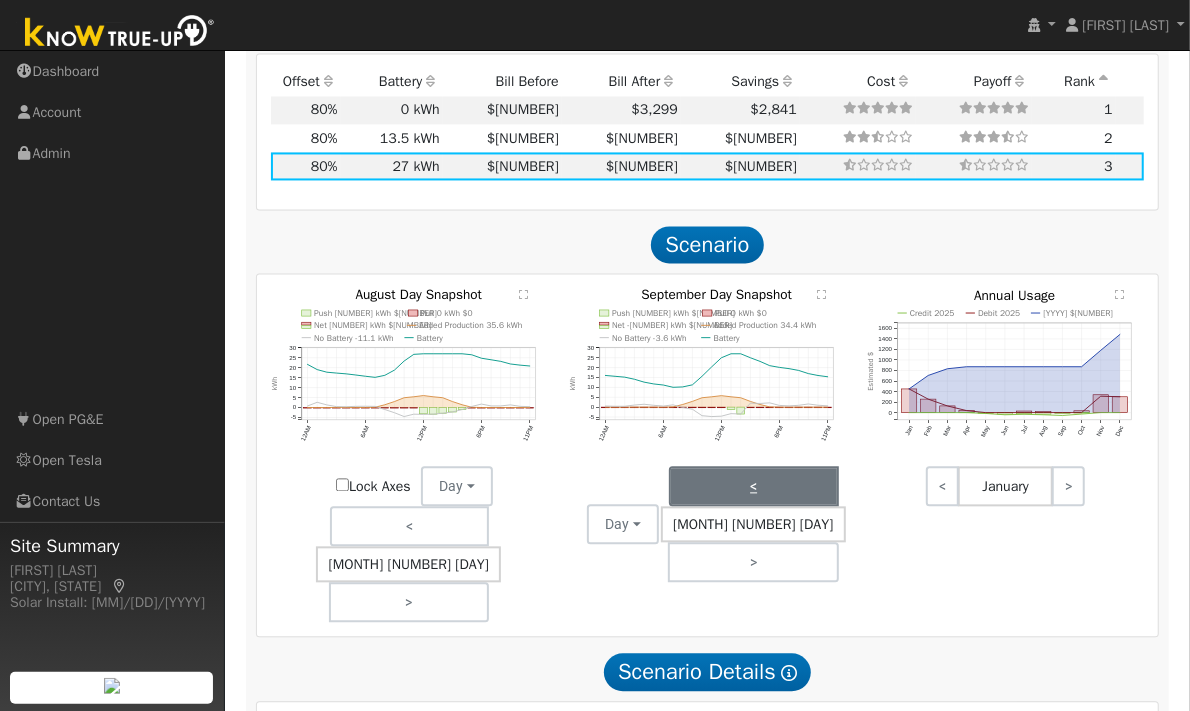 click on "<" at bounding box center (753, 486) 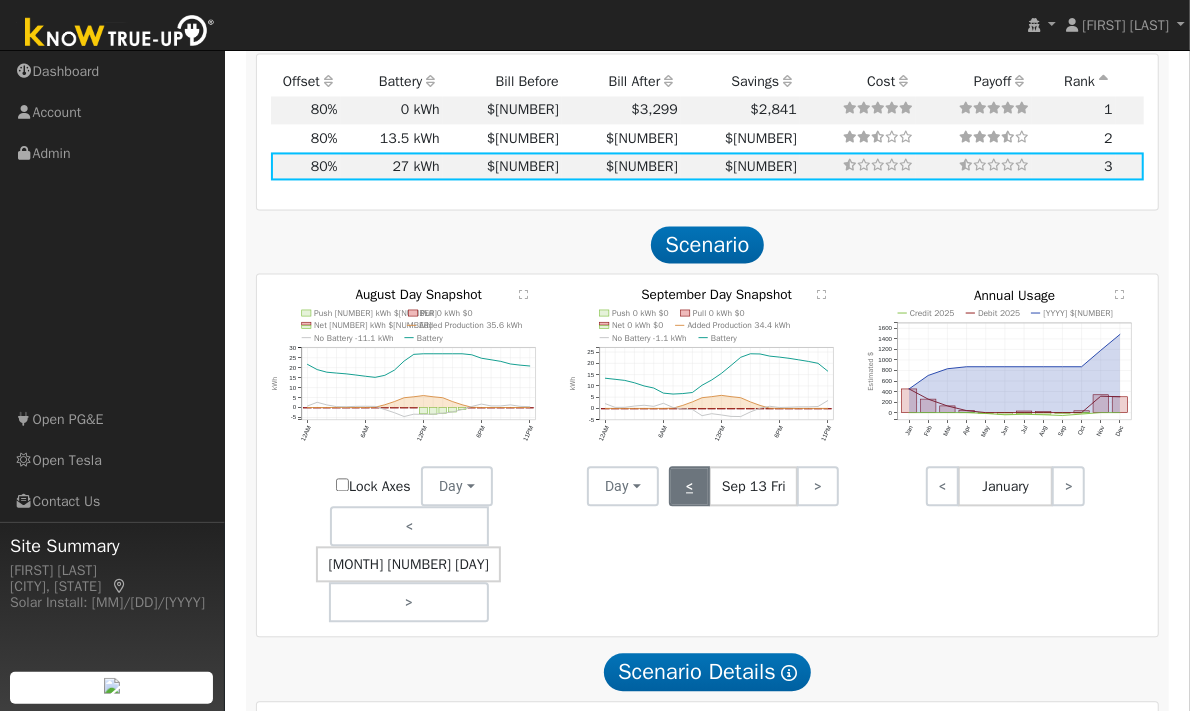 click on "<" at bounding box center (689, 486) 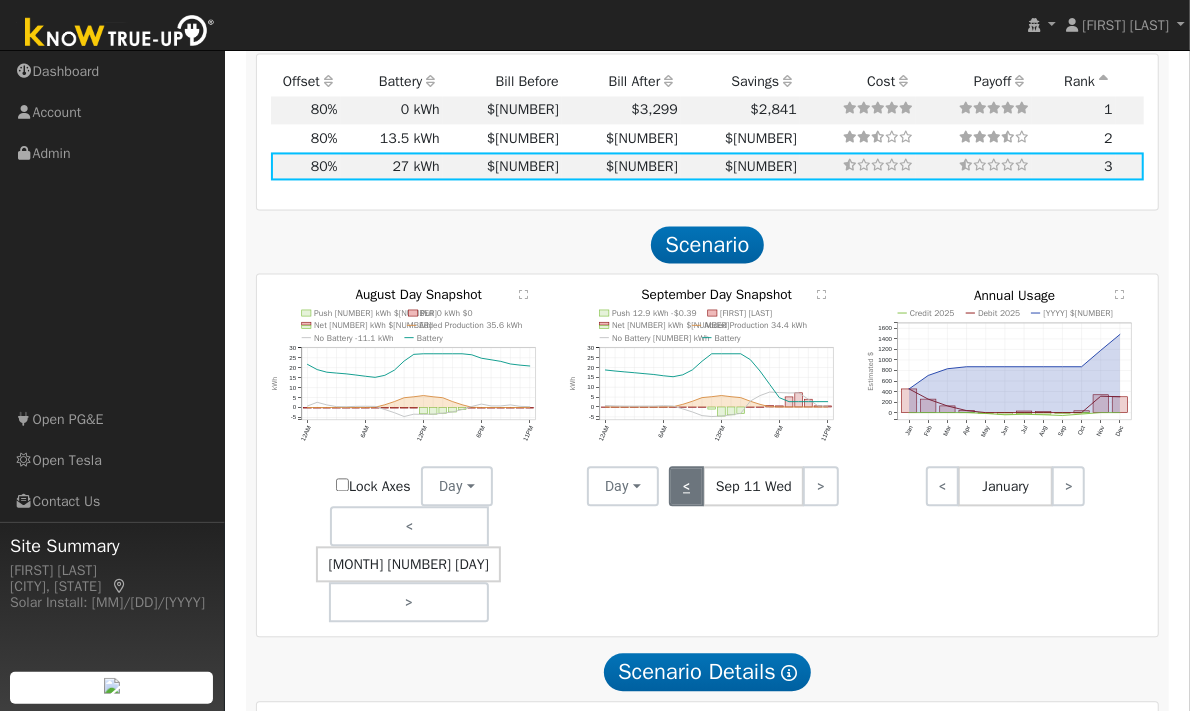 click on "<" at bounding box center (686, 486) 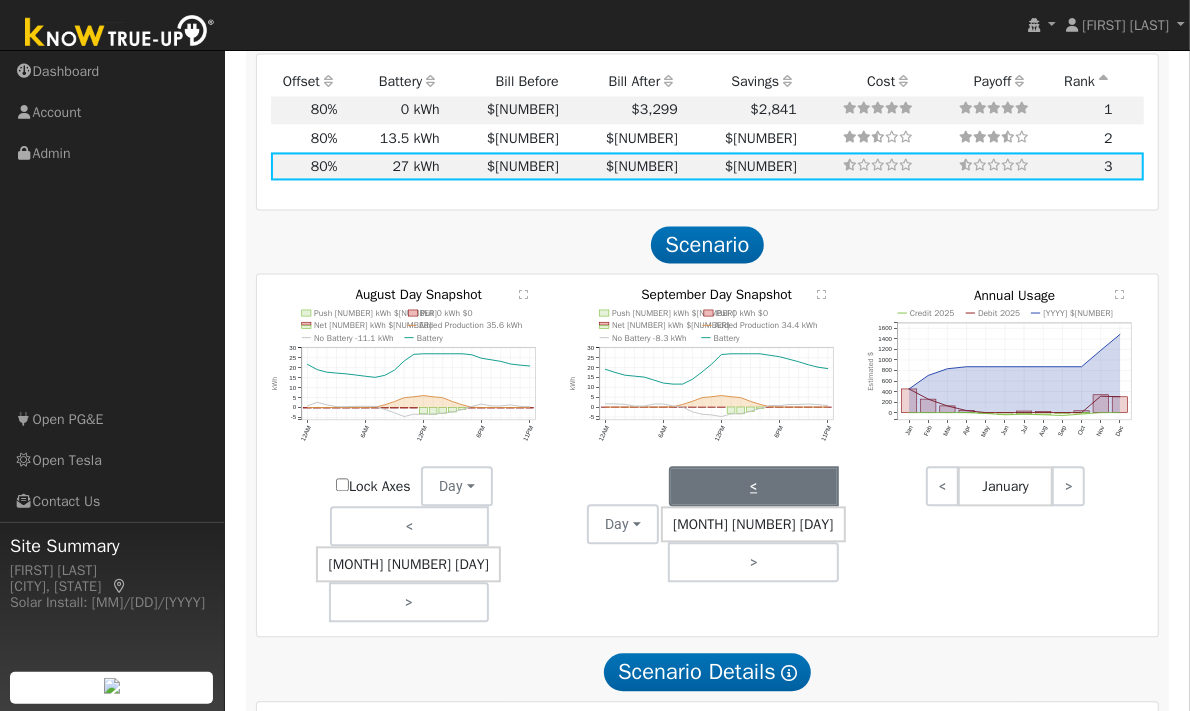 click on "<" at bounding box center (753, 486) 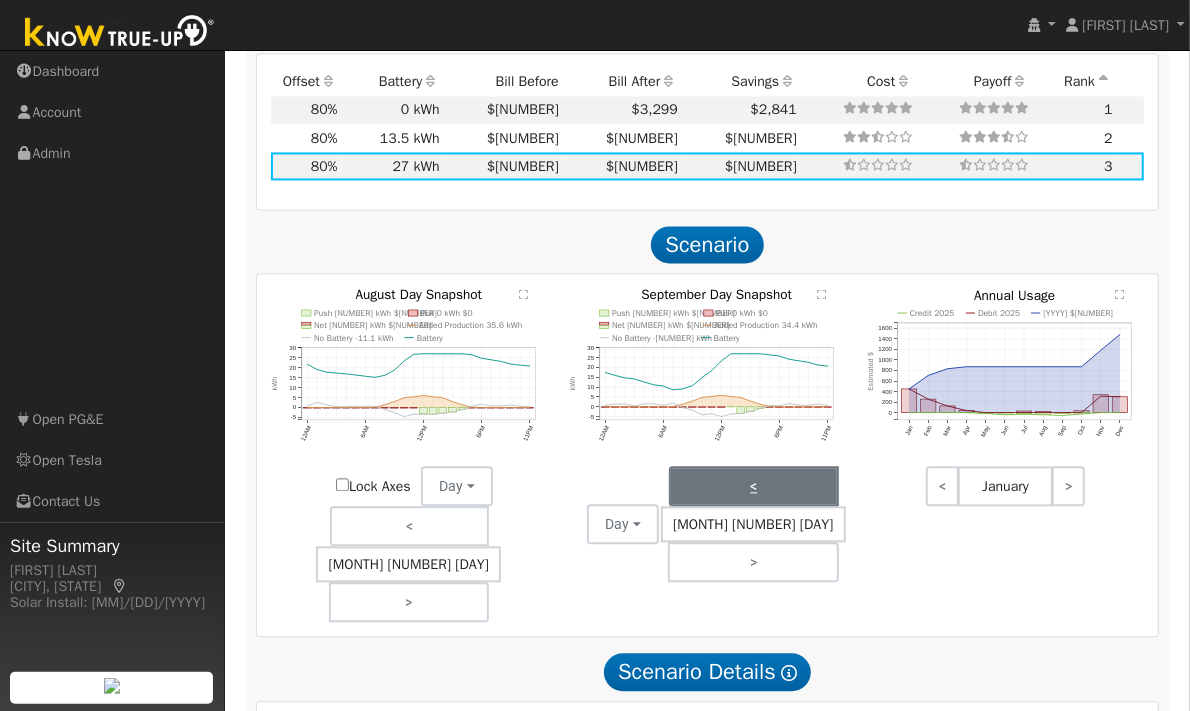 click on "<" at bounding box center (753, 486) 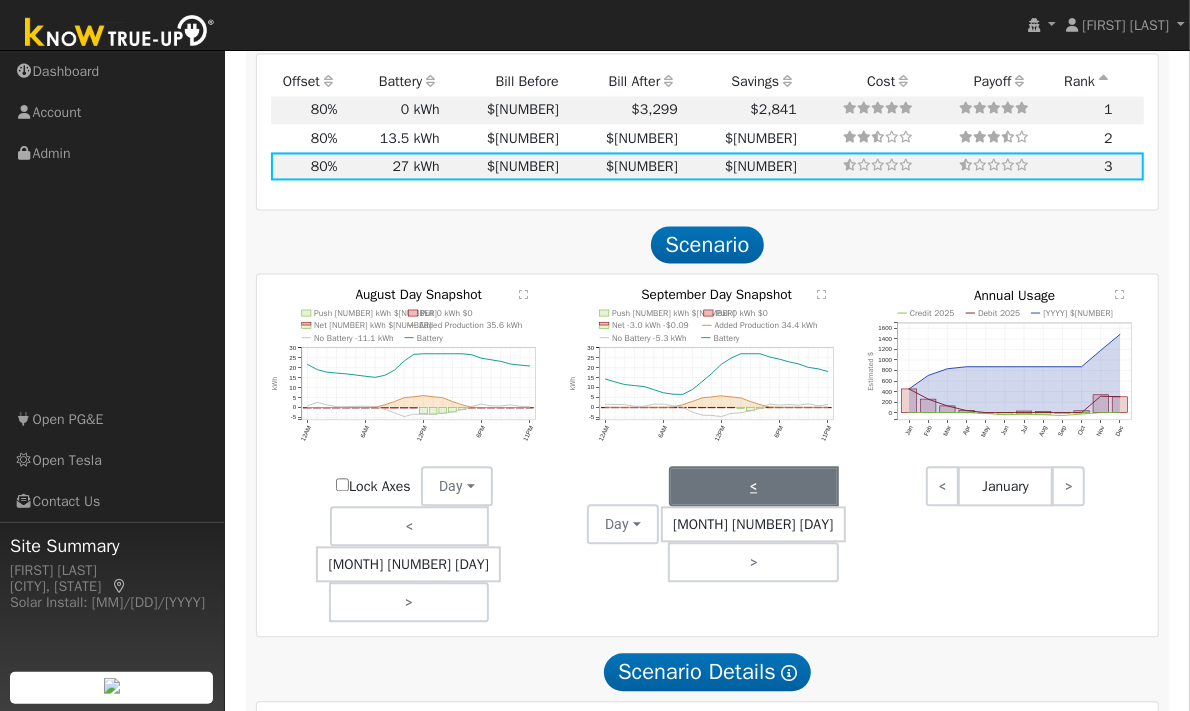 click on "<" at bounding box center (753, 486) 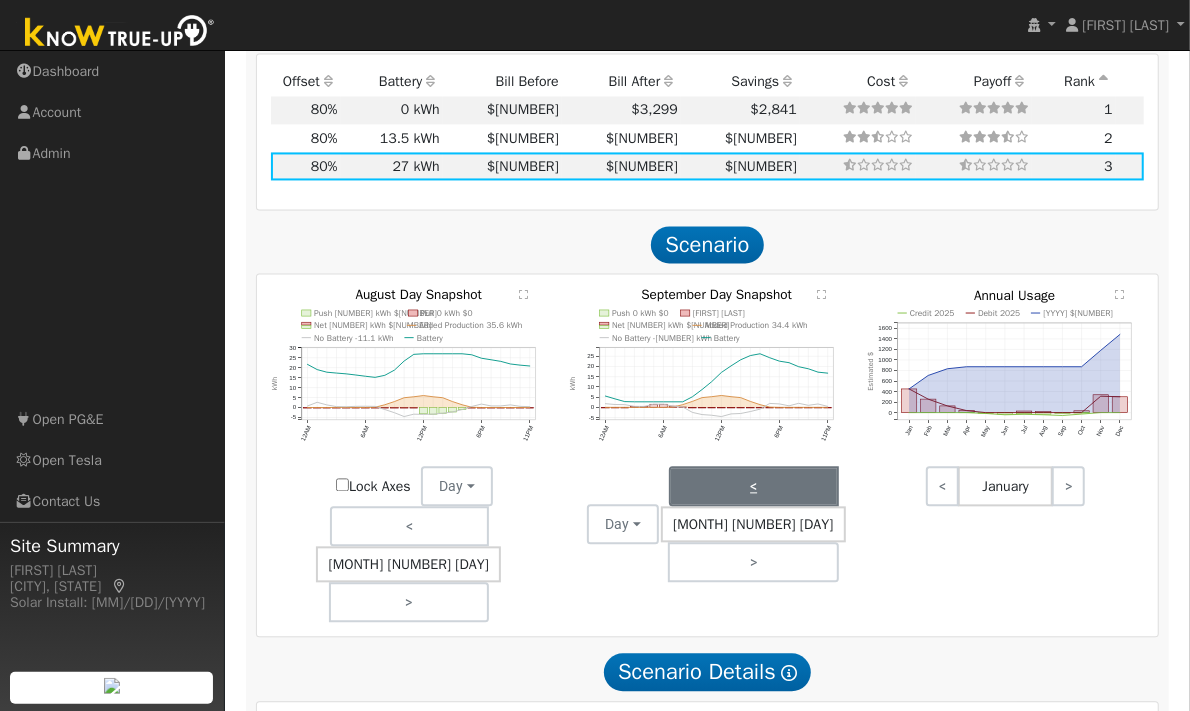click on "<" at bounding box center [753, 486] 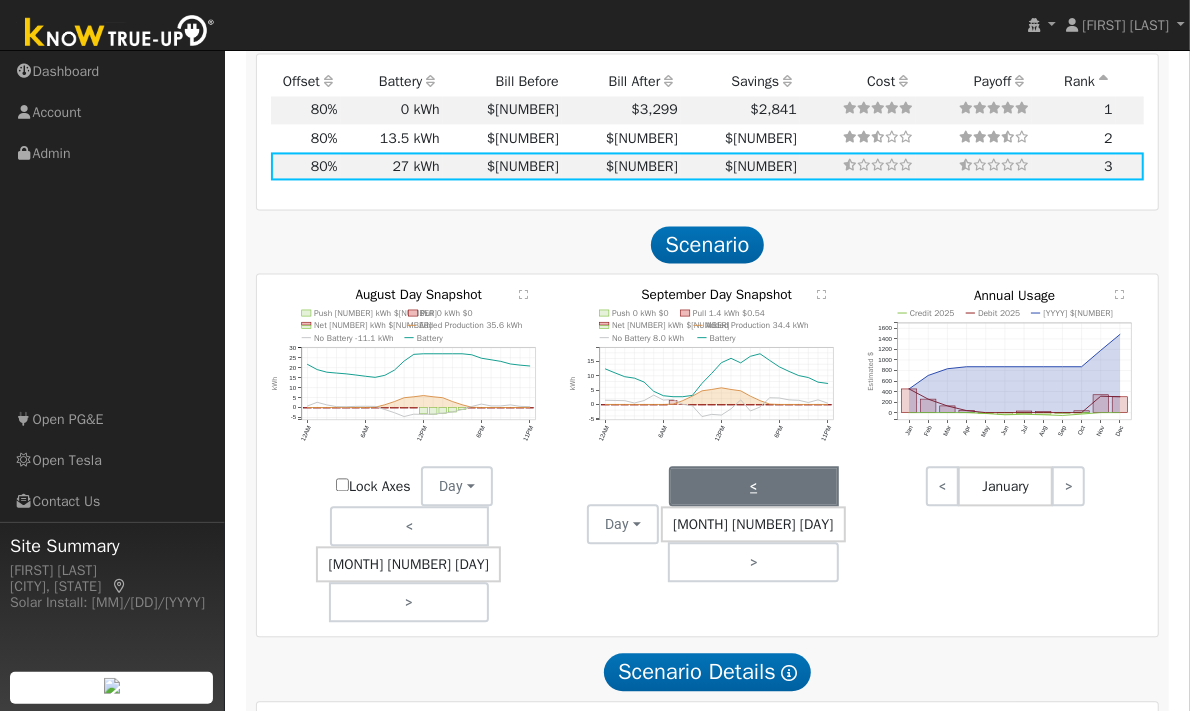 click on "<" at bounding box center [753, 486] 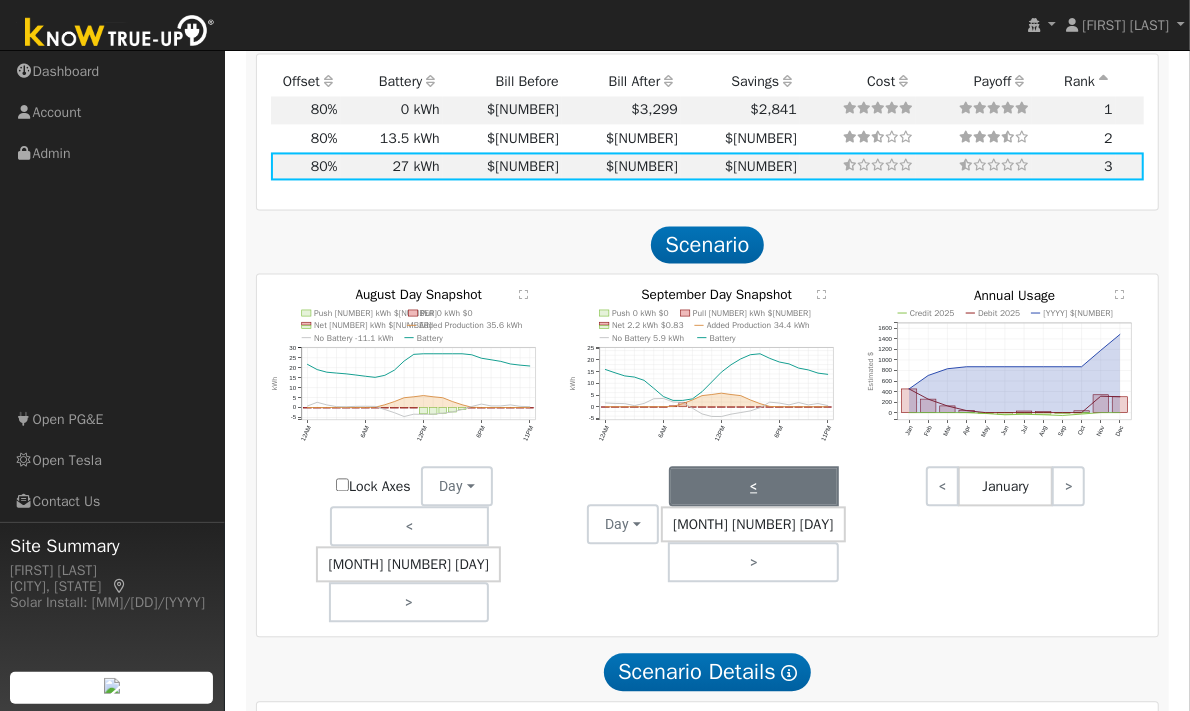 click on "<" at bounding box center [753, 486] 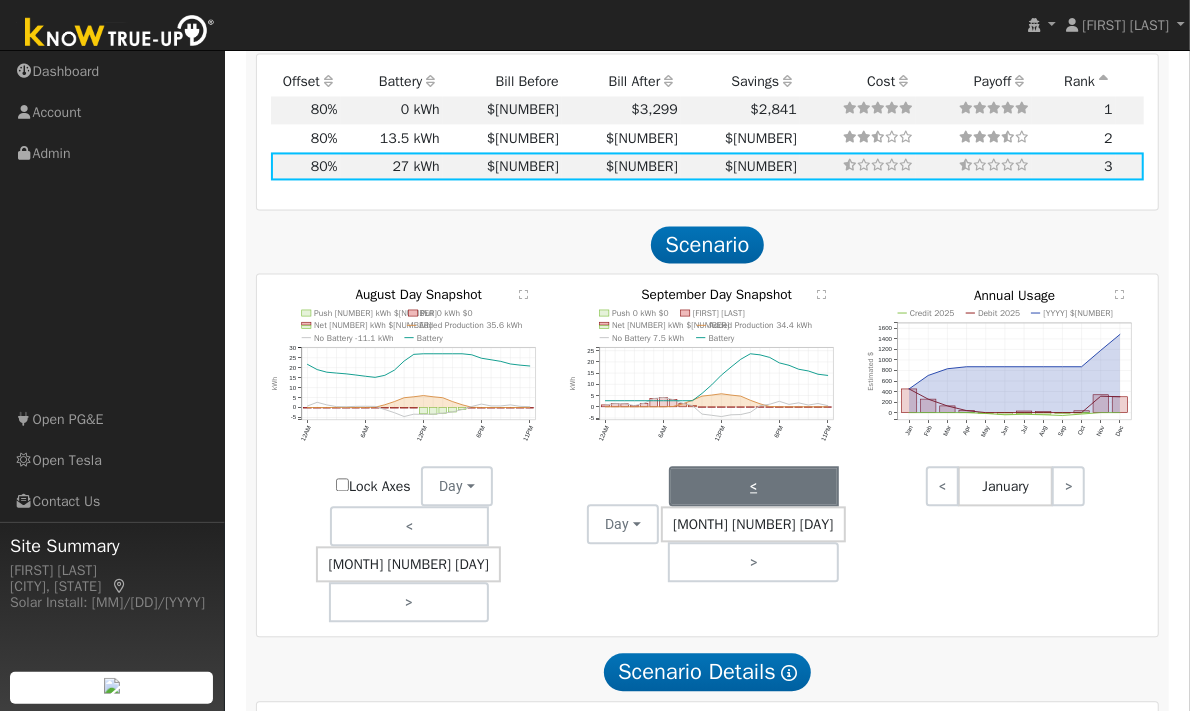 click on "<" at bounding box center (753, 486) 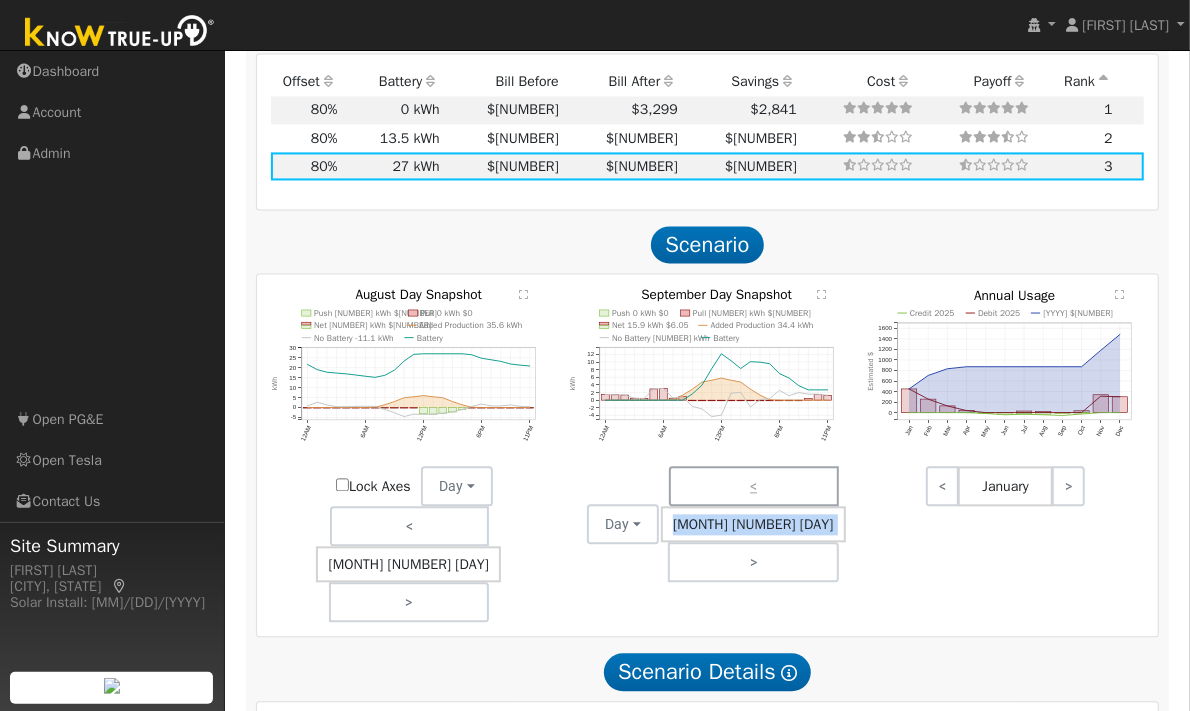click on "<  Sep 1 Sun  >" at bounding box center [749, 524] 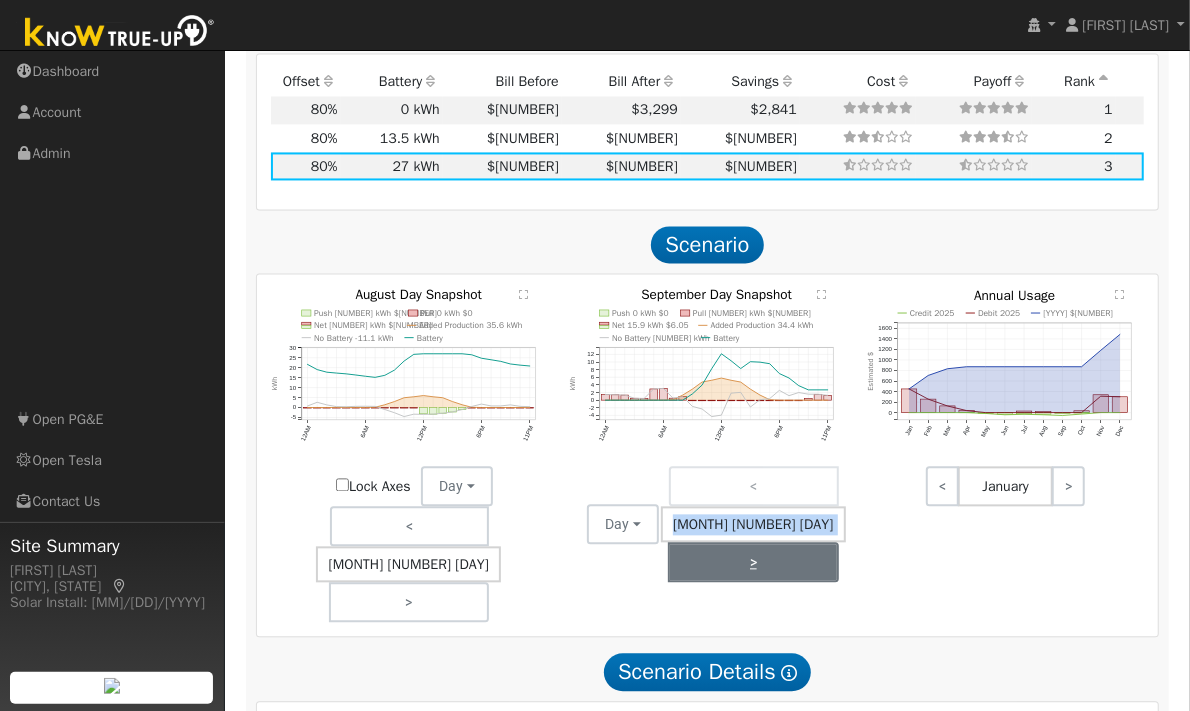 click on ">" at bounding box center [753, 562] 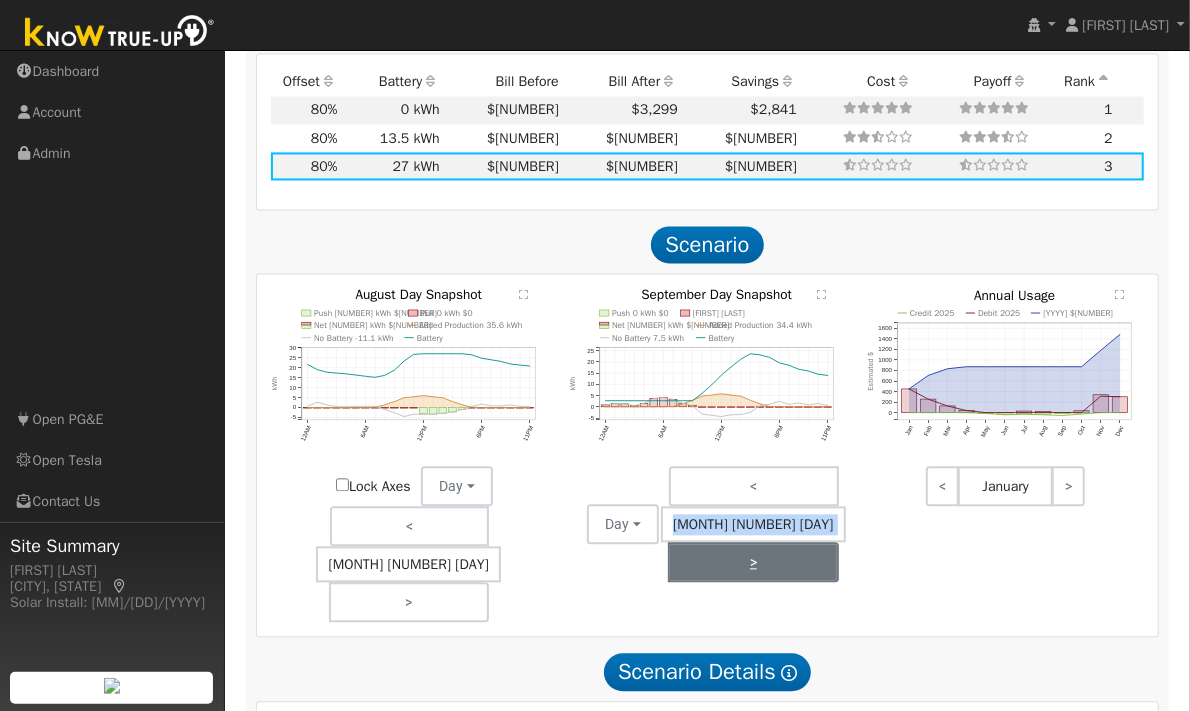 click on ">" at bounding box center (753, 562) 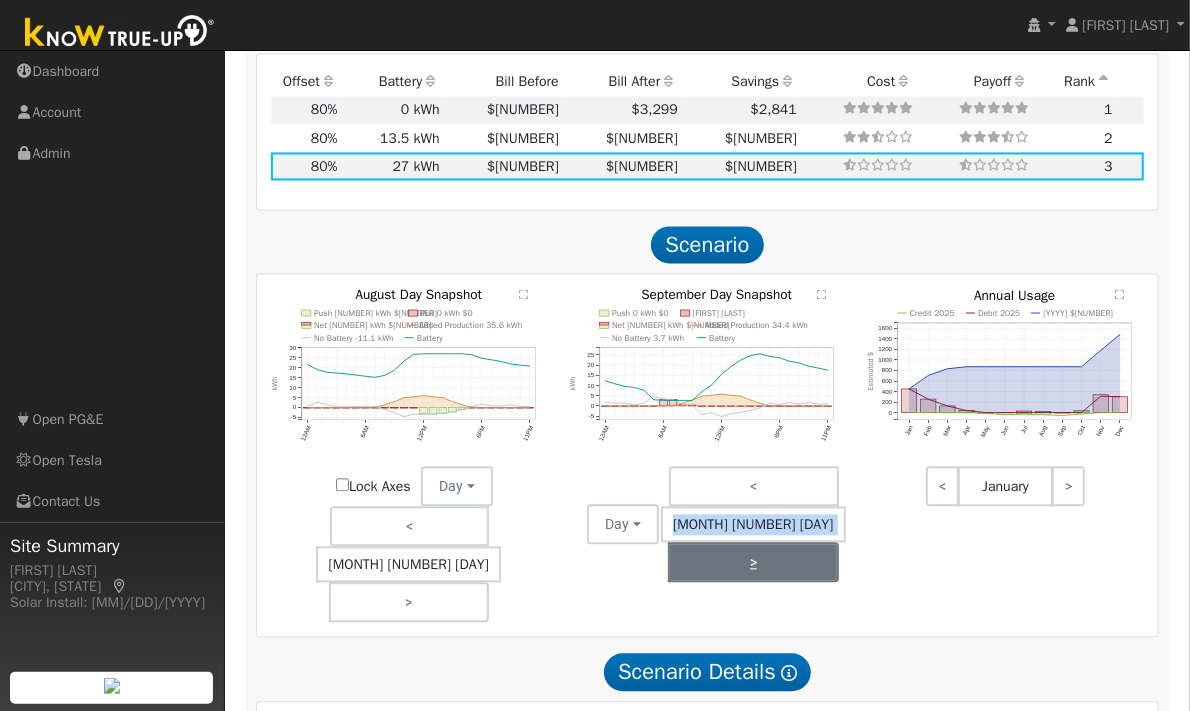 click on ">" at bounding box center (753, 562) 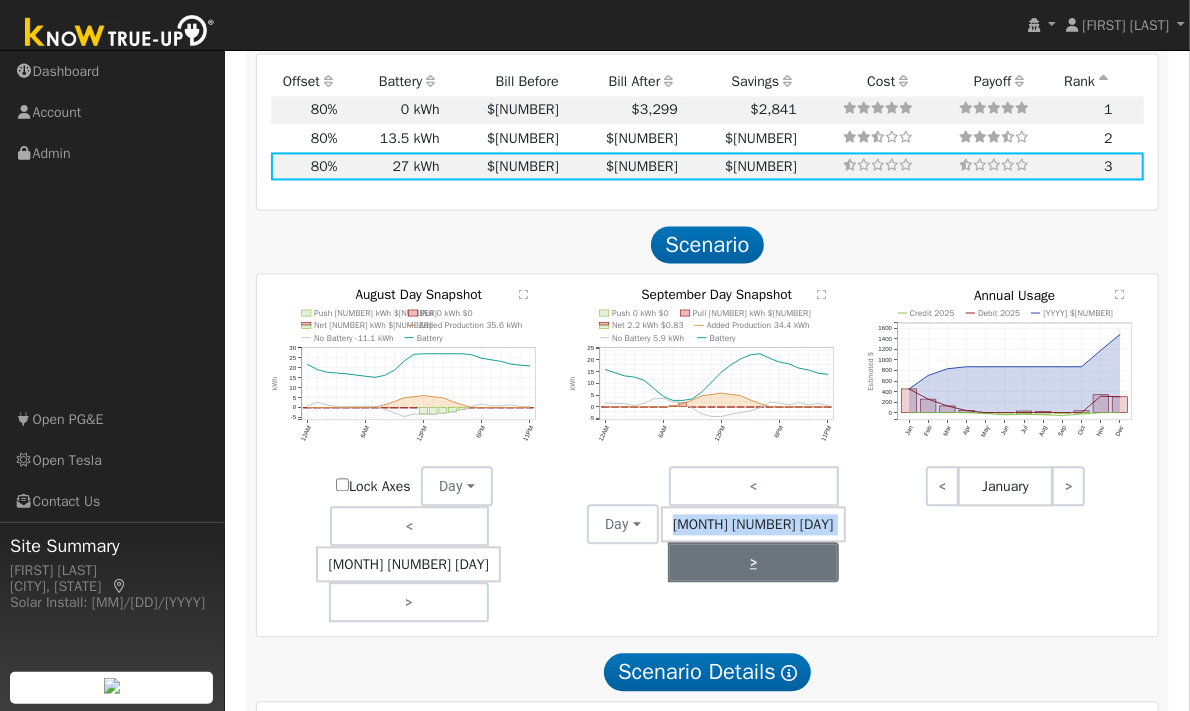 click on ">" at bounding box center (753, 562) 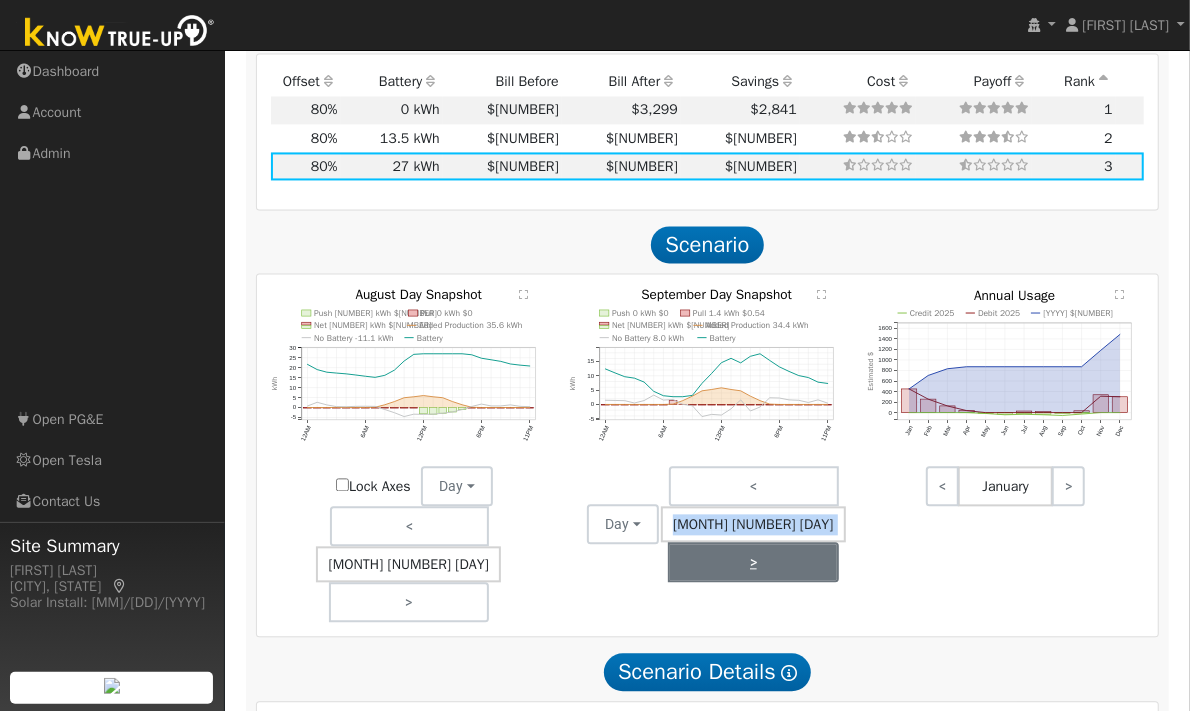 click on ">" at bounding box center (753, 562) 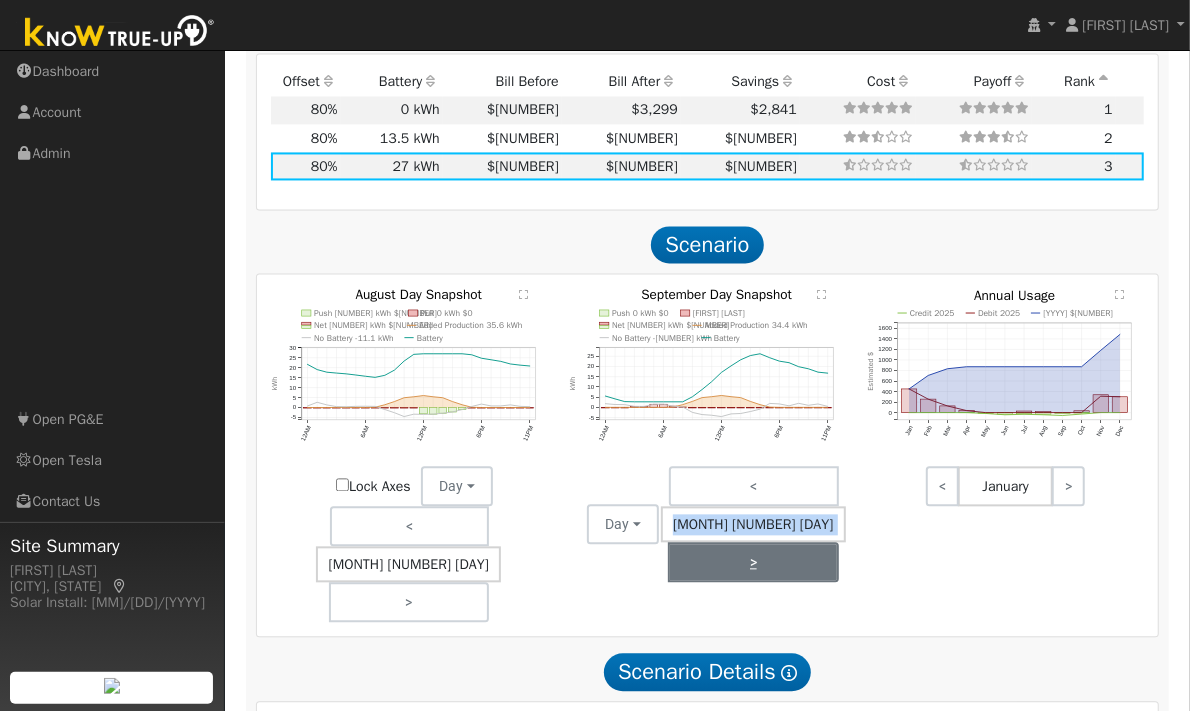 click on ">" at bounding box center (753, 562) 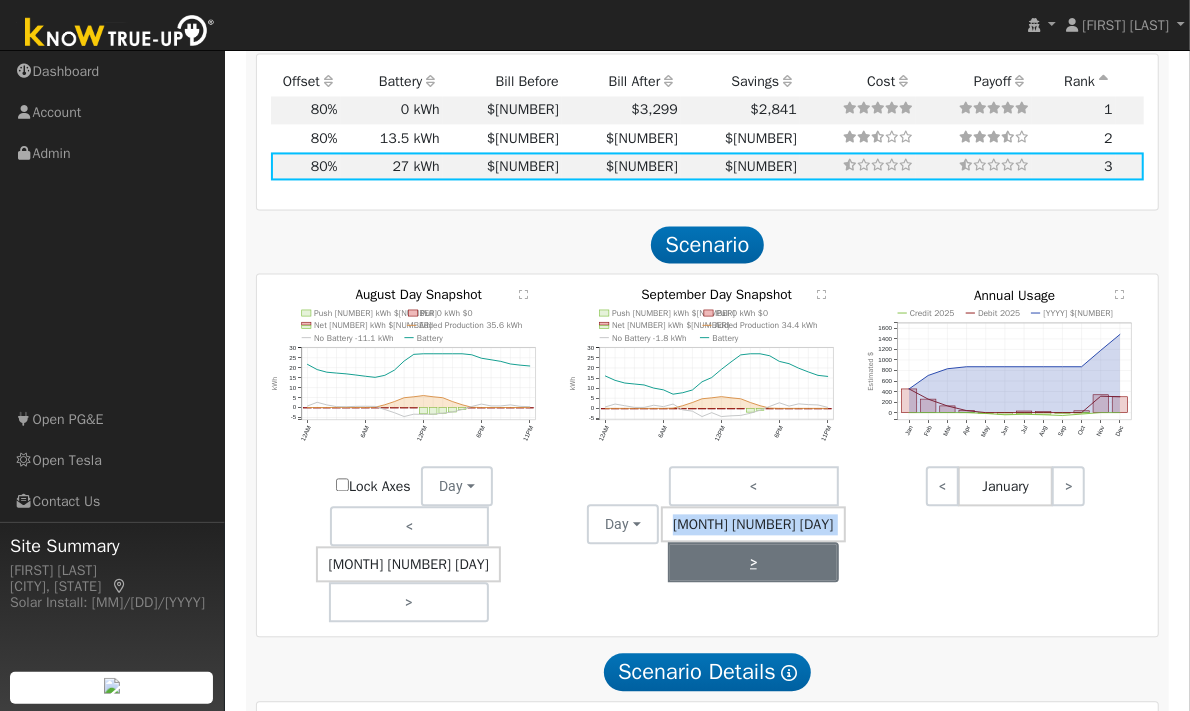 click on ">" at bounding box center (753, 562) 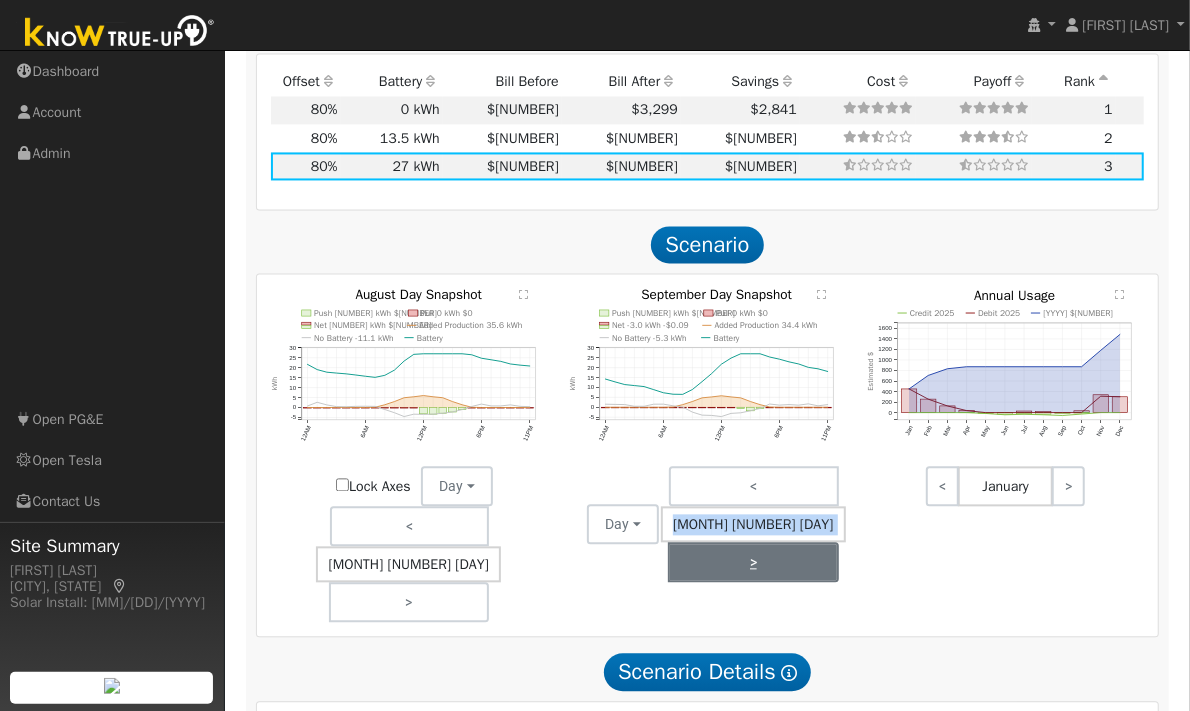 click on ">" at bounding box center (753, 562) 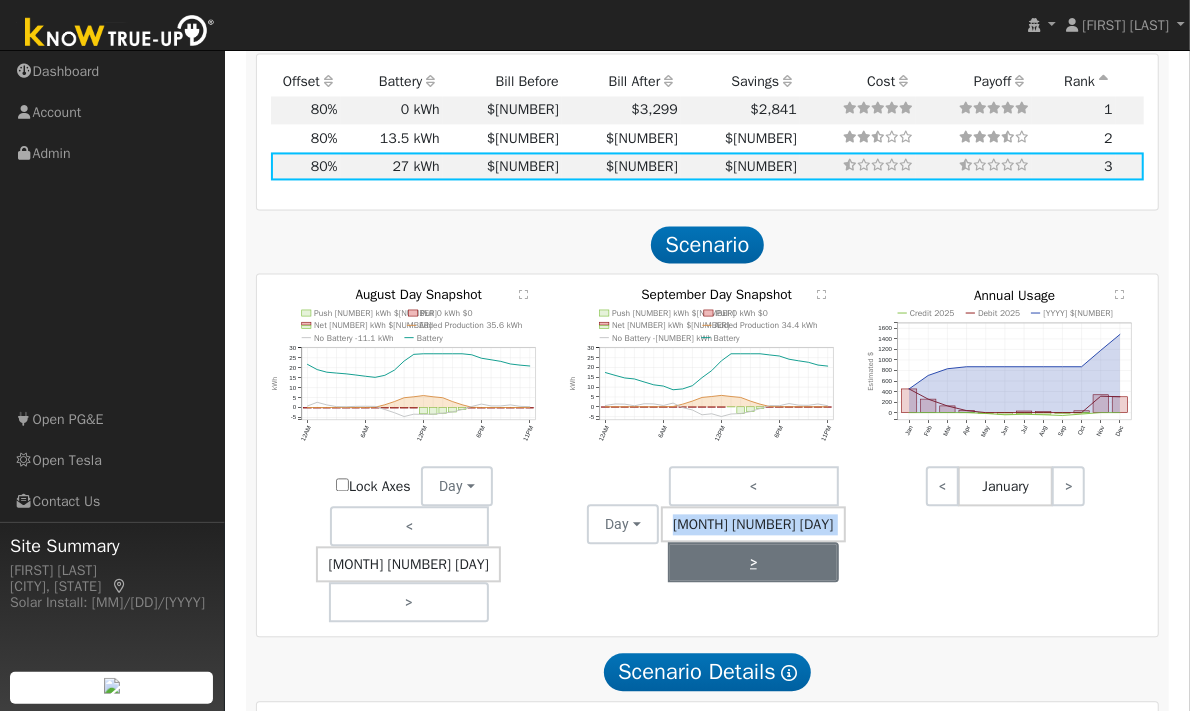 click on ">" at bounding box center (753, 562) 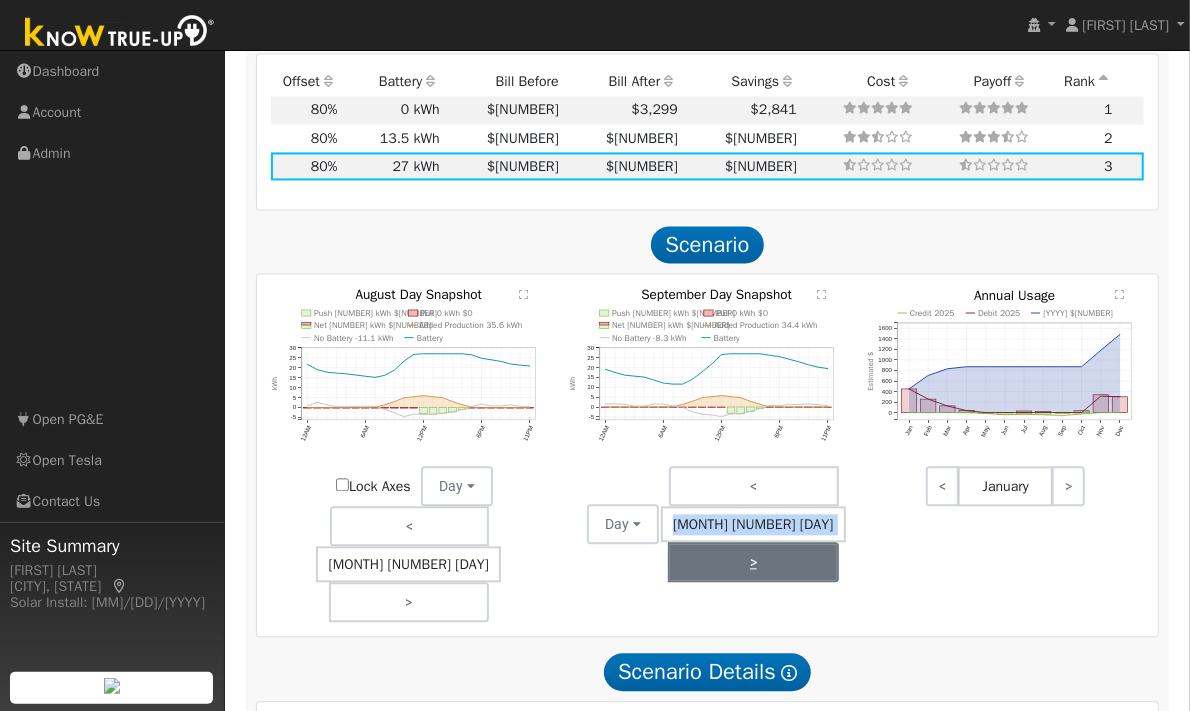 click on ">" at bounding box center [753, 562] 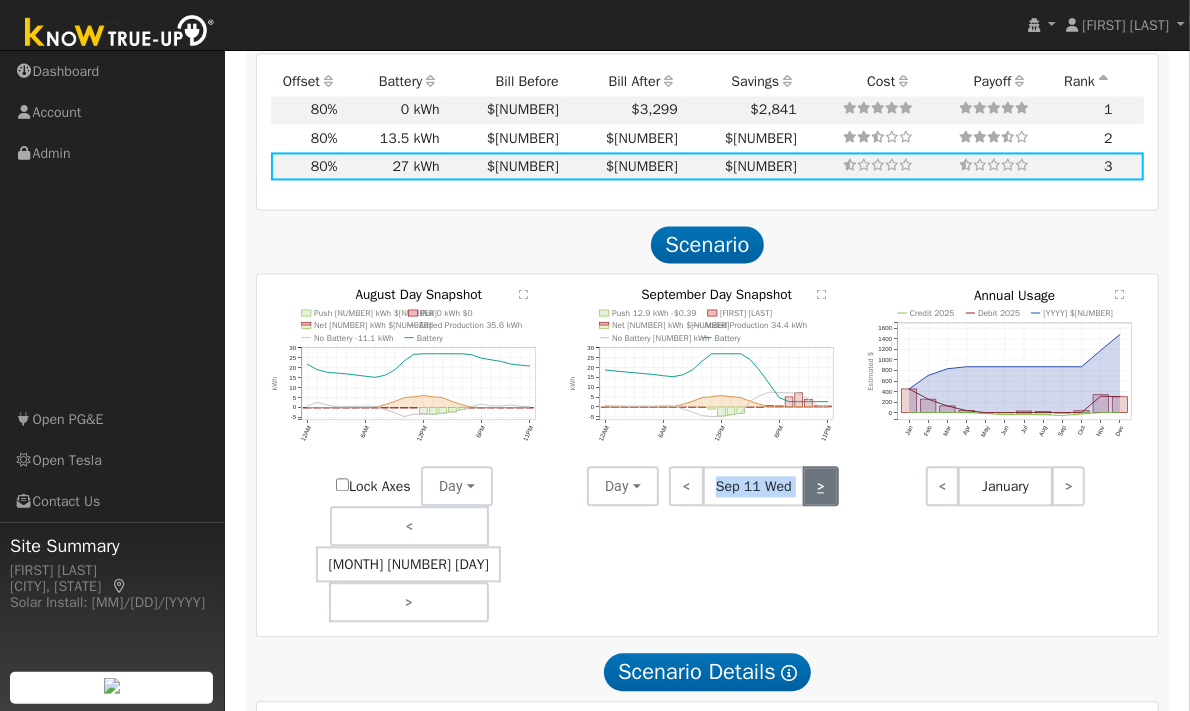 click on ">" at bounding box center [820, 486] 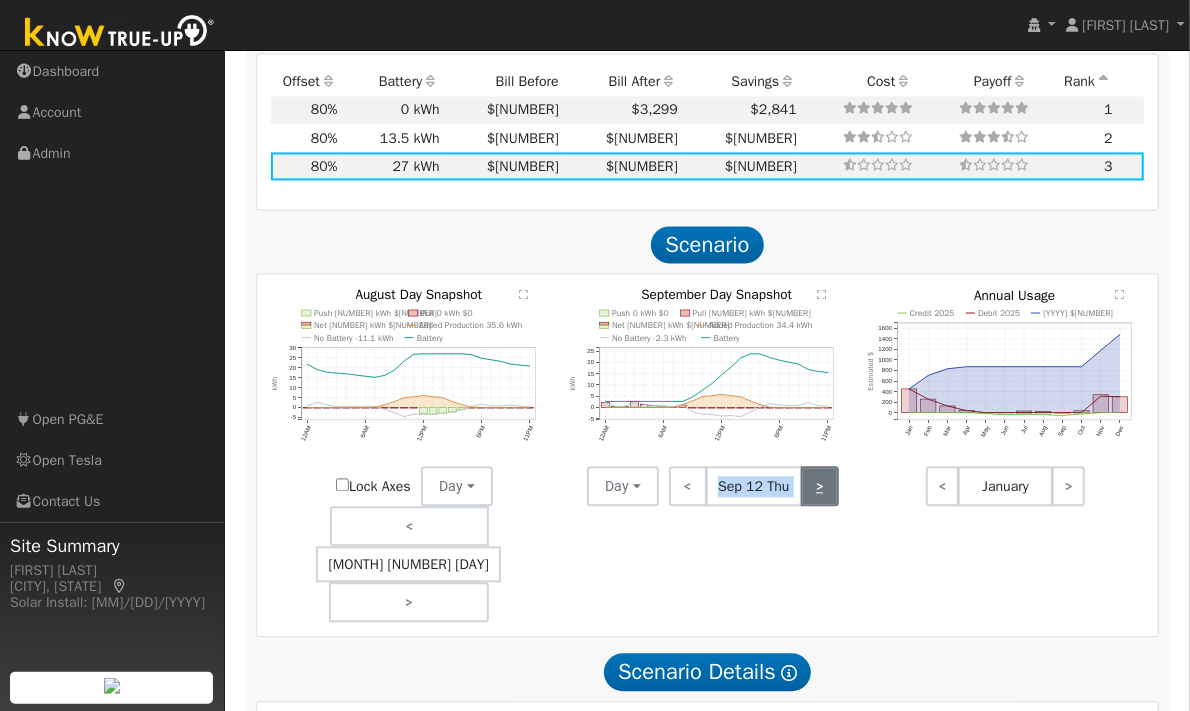 click on ">" at bounding box center [819, 486] 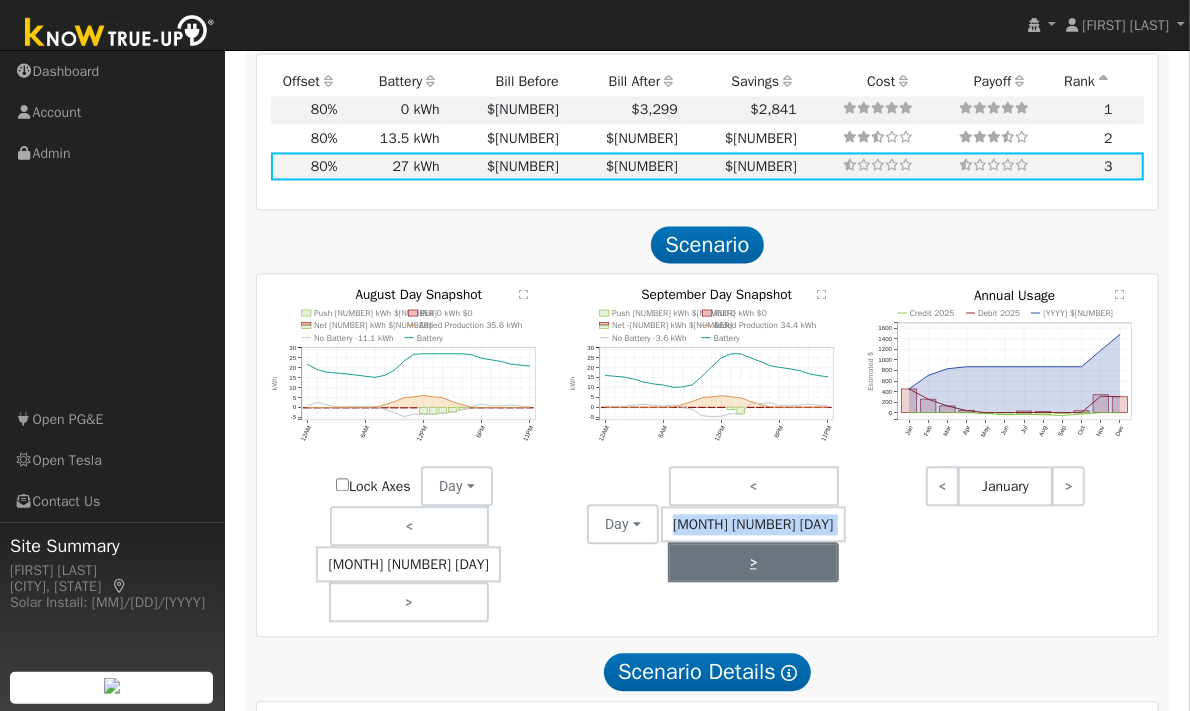 click on ">" at bounding box center (753, 562) 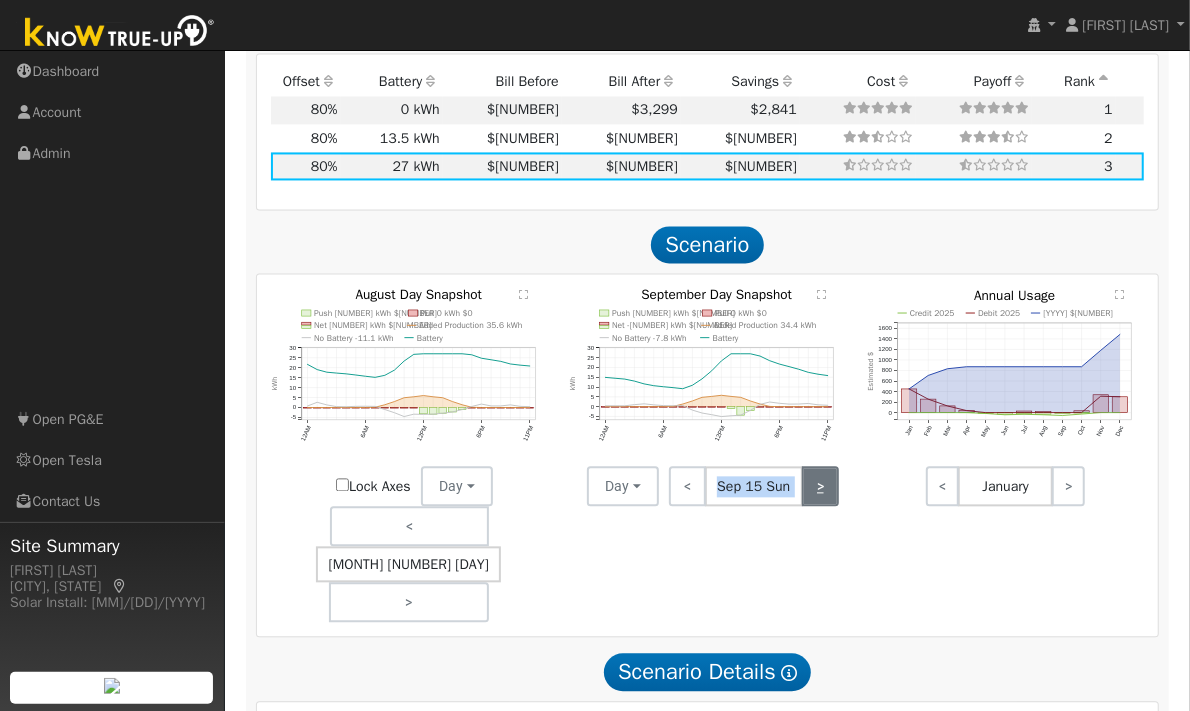 click on ">" at bounding box center [820, 486] 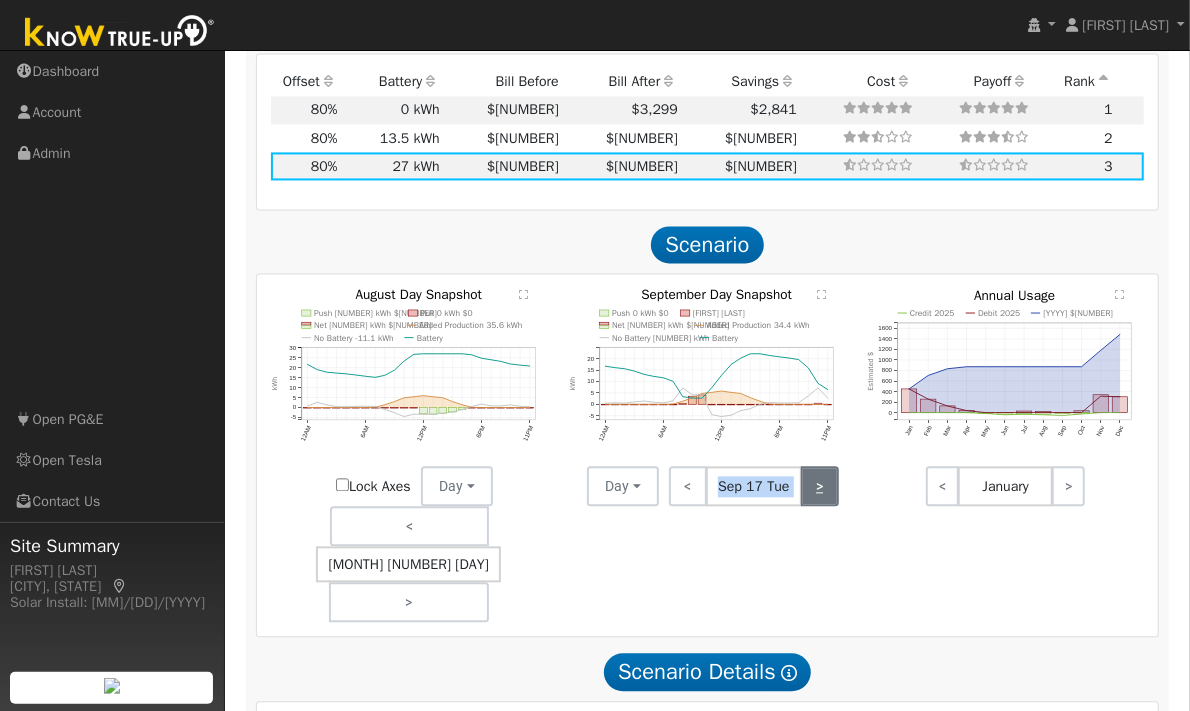 click on ">" at bounding box center [819, 486] 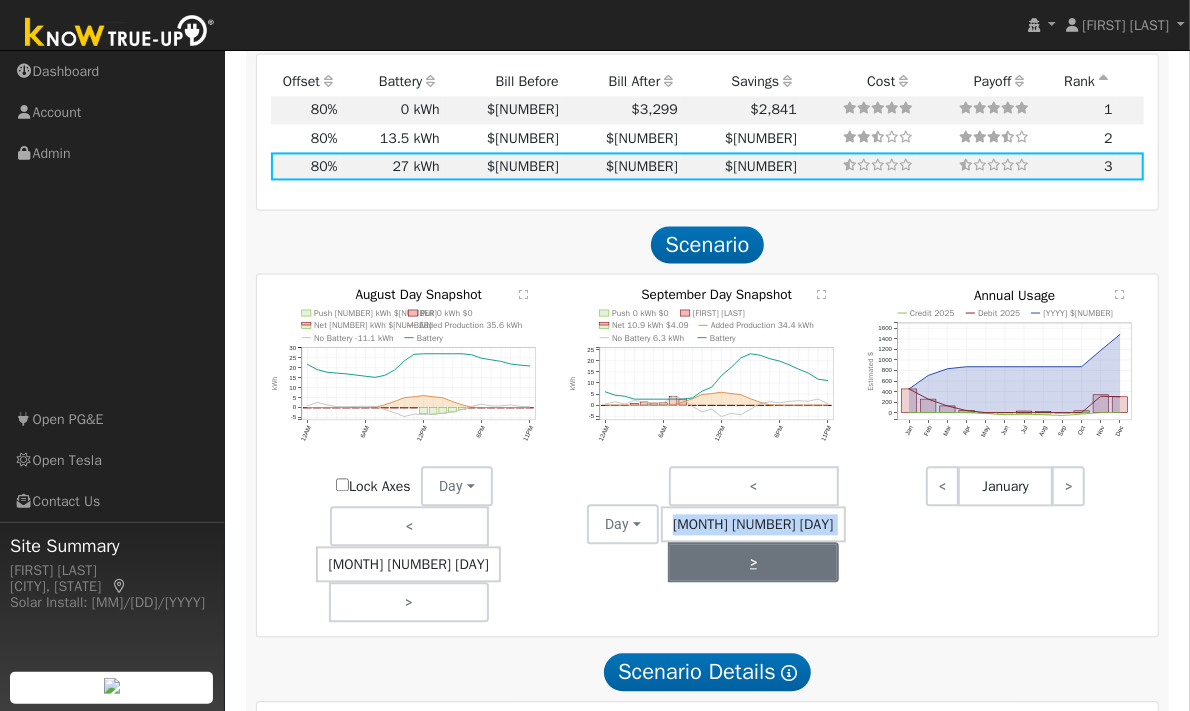 click on ">" at bounding box center [753, 562] 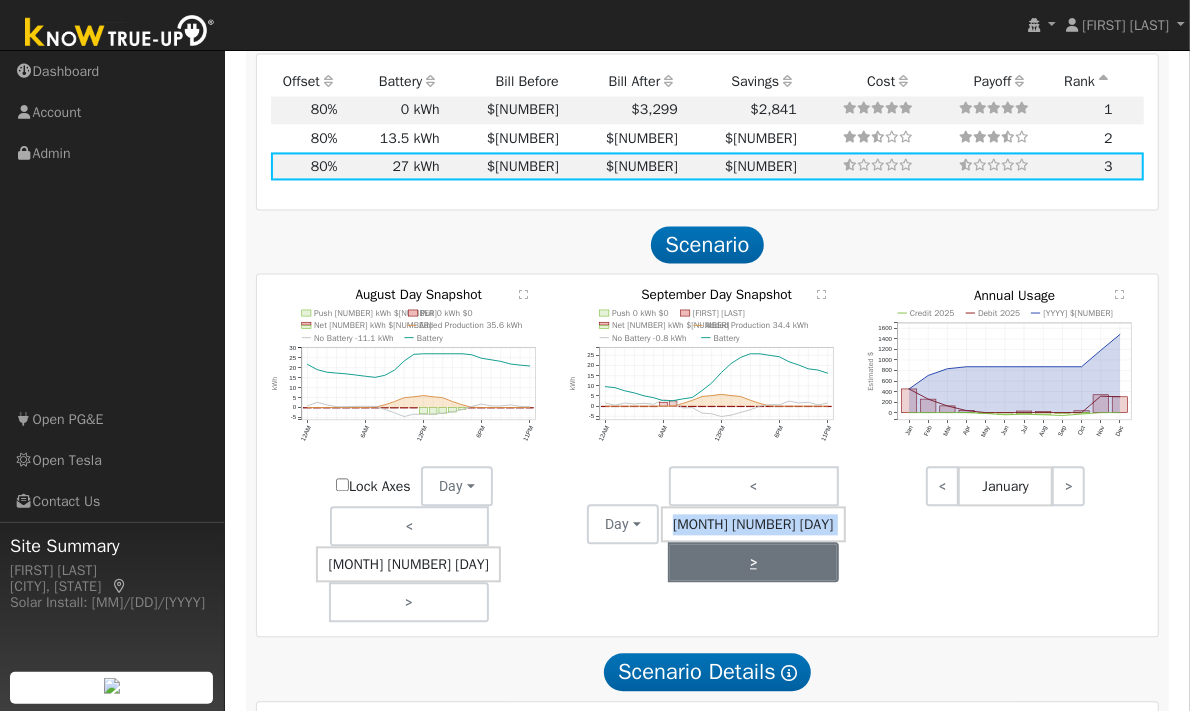 click on ">" at bounding box center (753, 562) 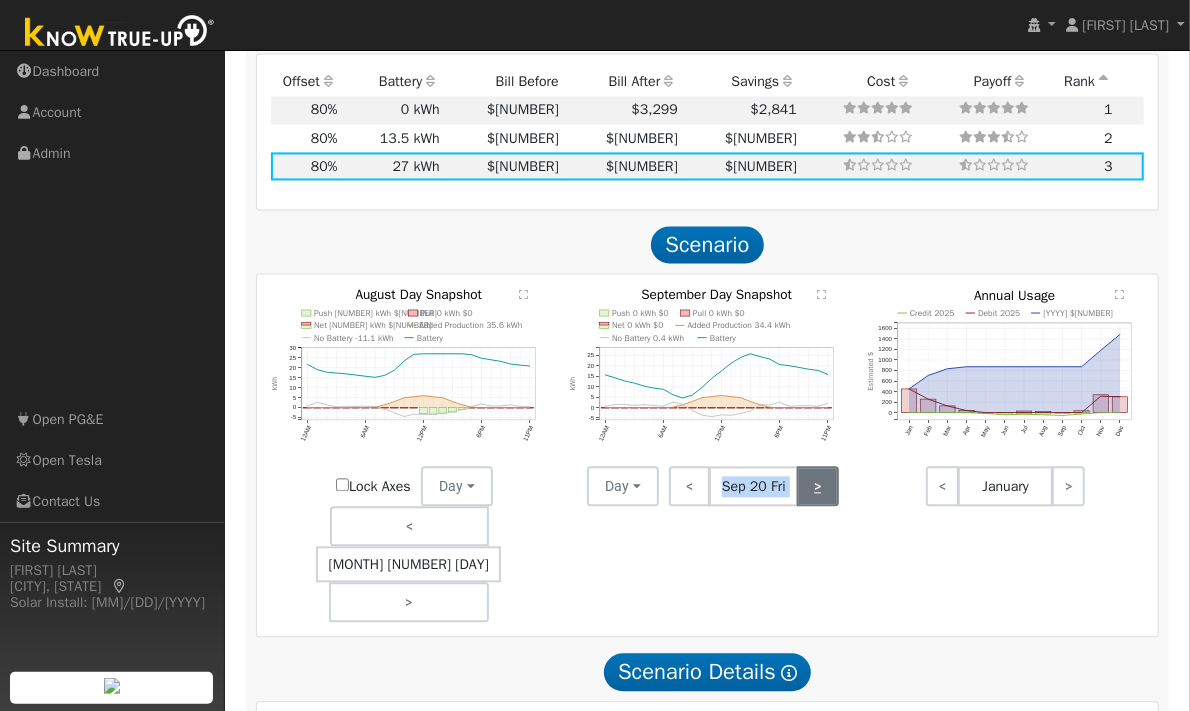 click on ">" at bounding box center [817, 486] 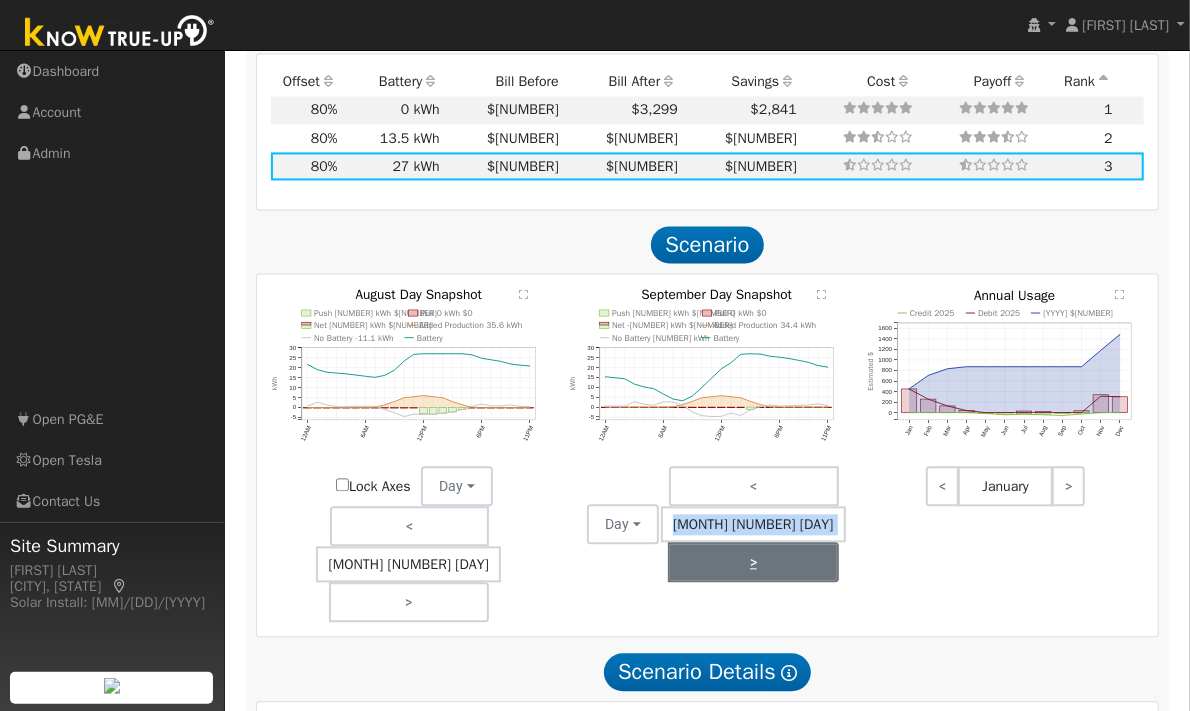 click on ">" at bounding box center (753, 562) 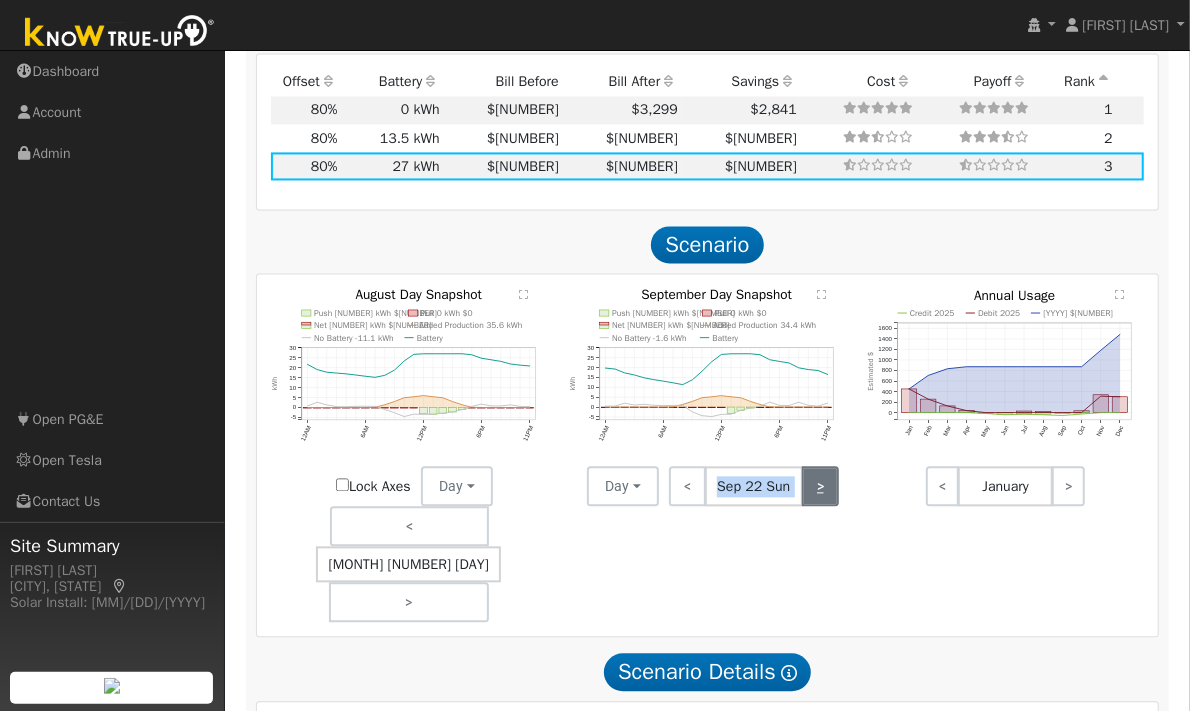 click on ">" at bounding box center (820, 486) 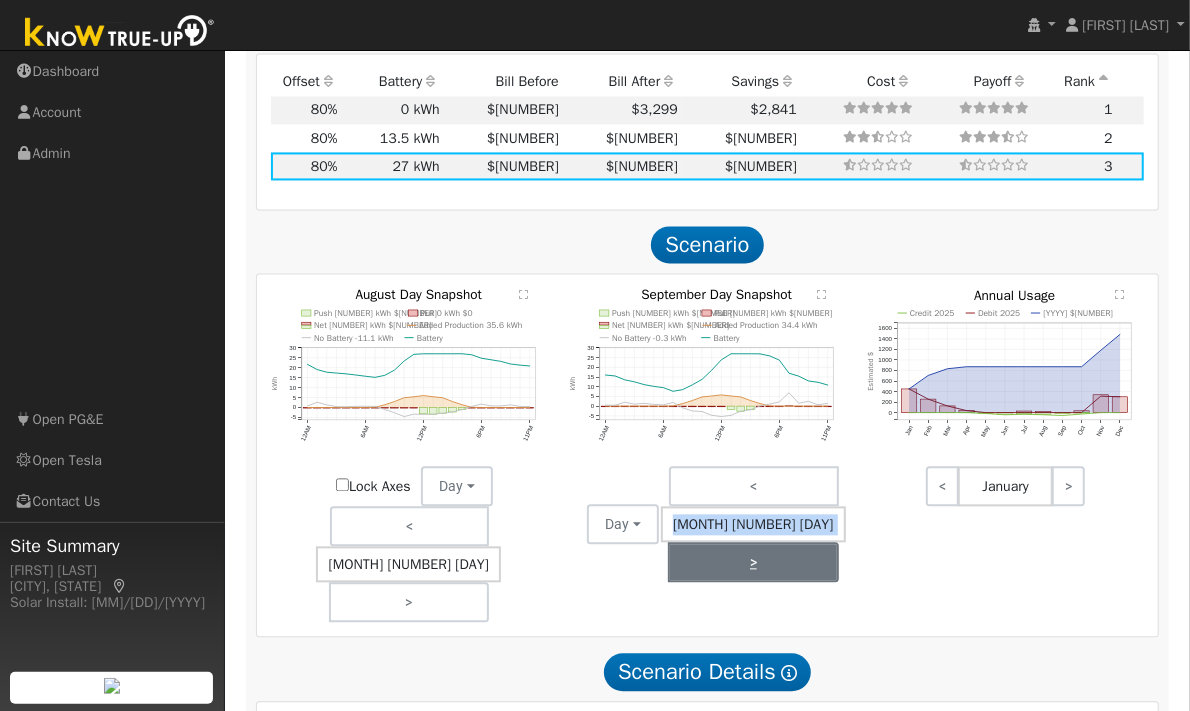 click on ">" at bounding box center [753, 562] 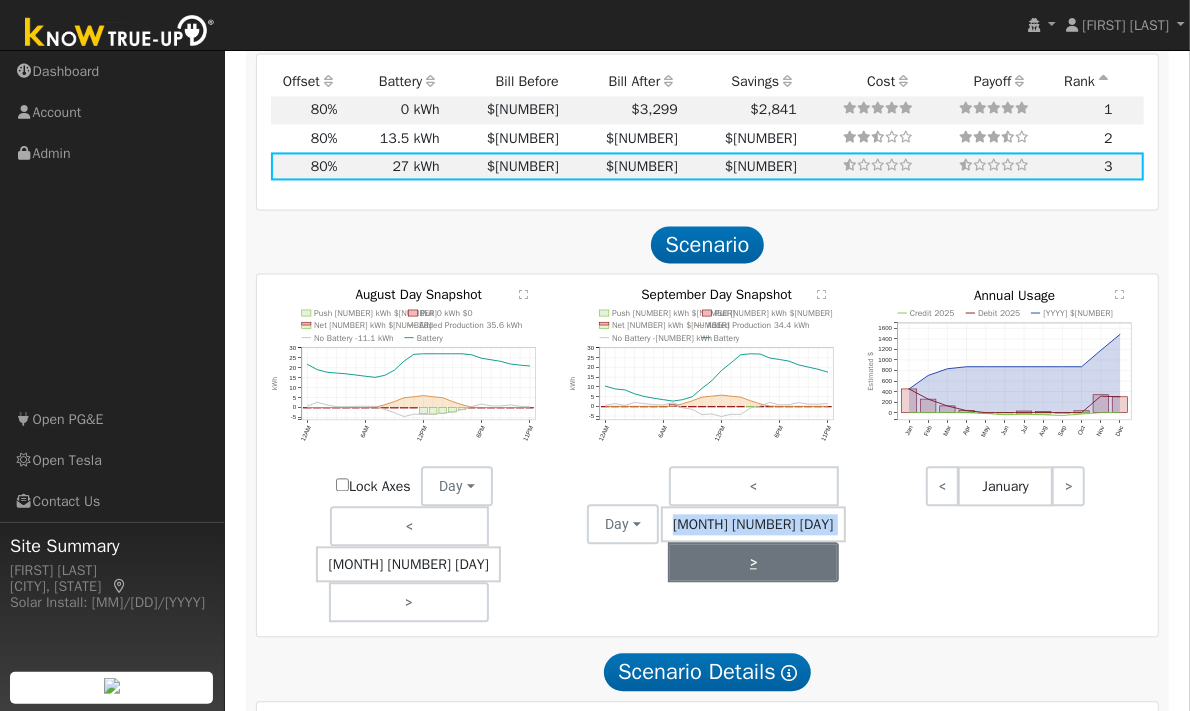 click on ">" at bounding box center (753, 562) 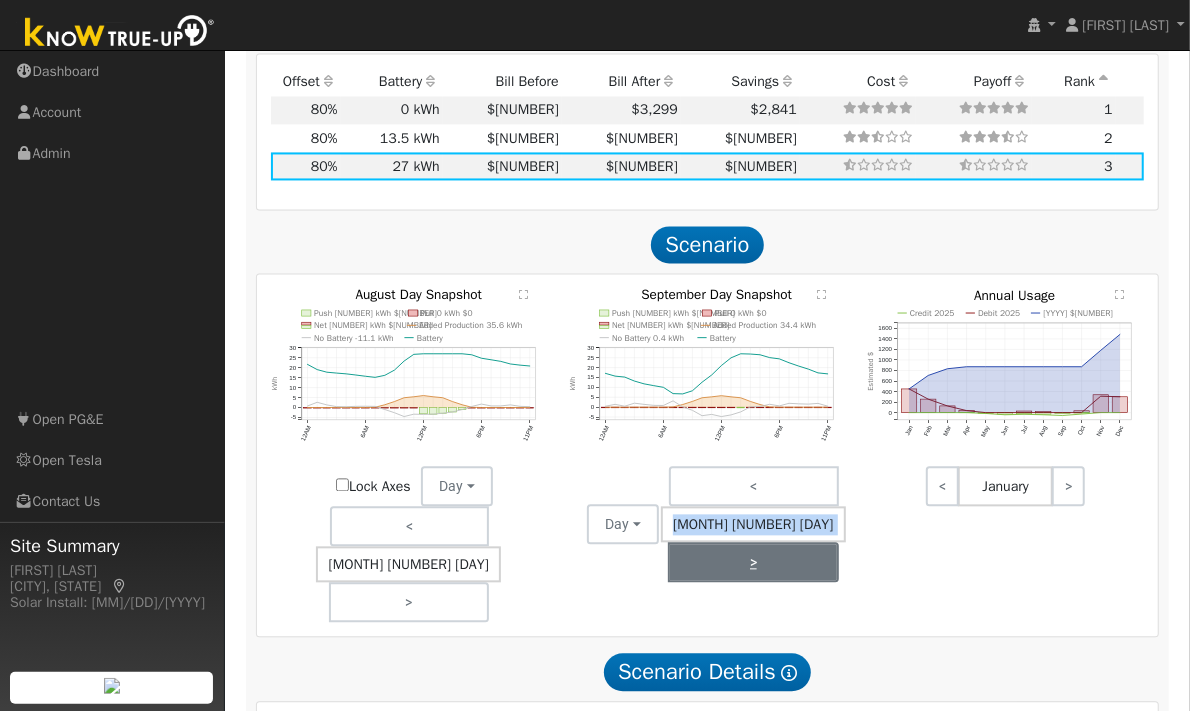 click on ">" at bounding box center (753, 562) 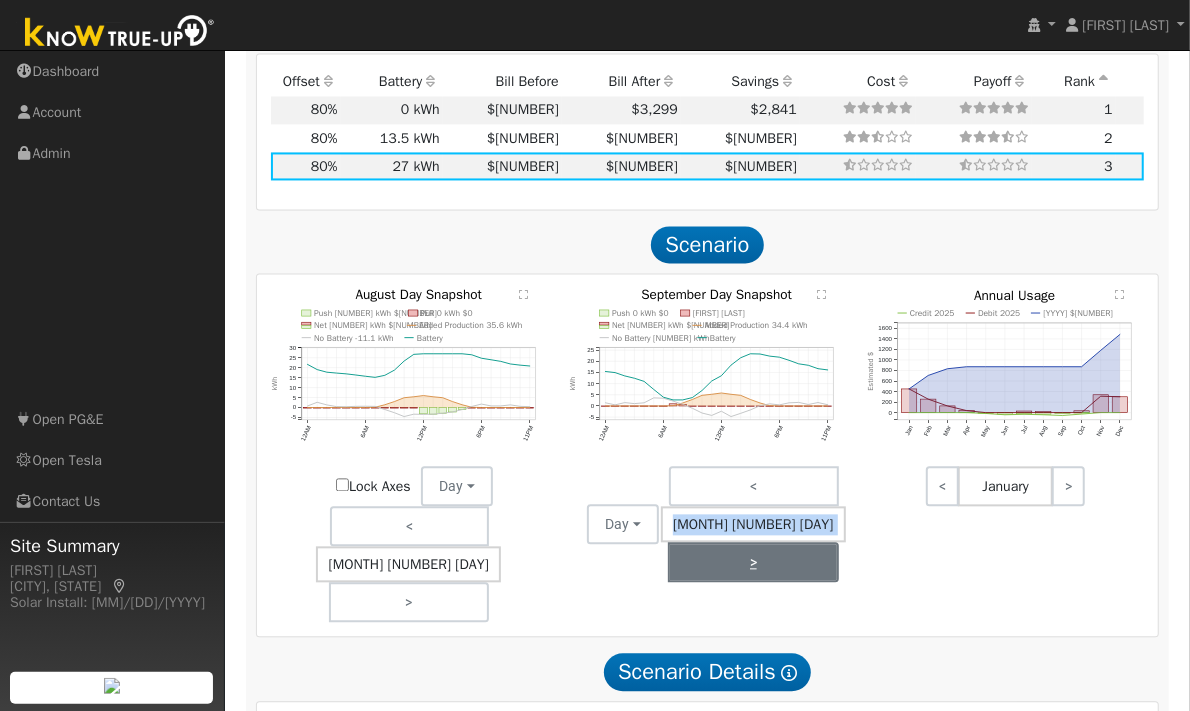 click on ">" at bounding box center [753, 562] 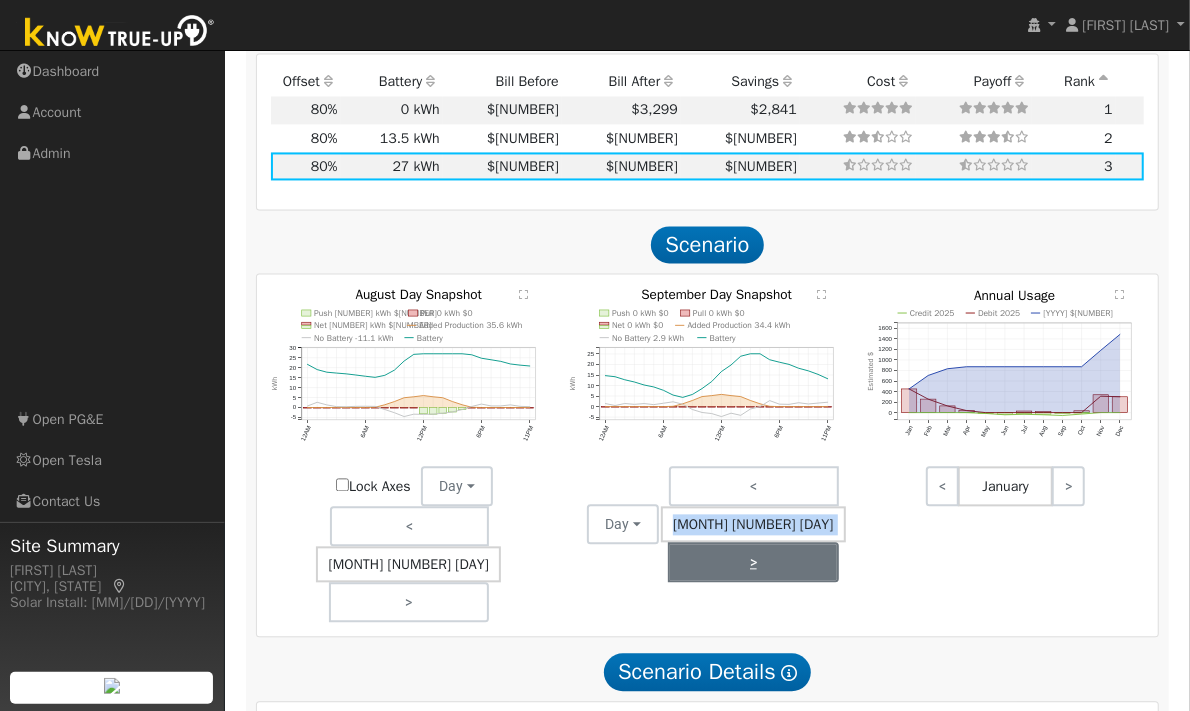 click on ">" at bounding box center [753, 562] 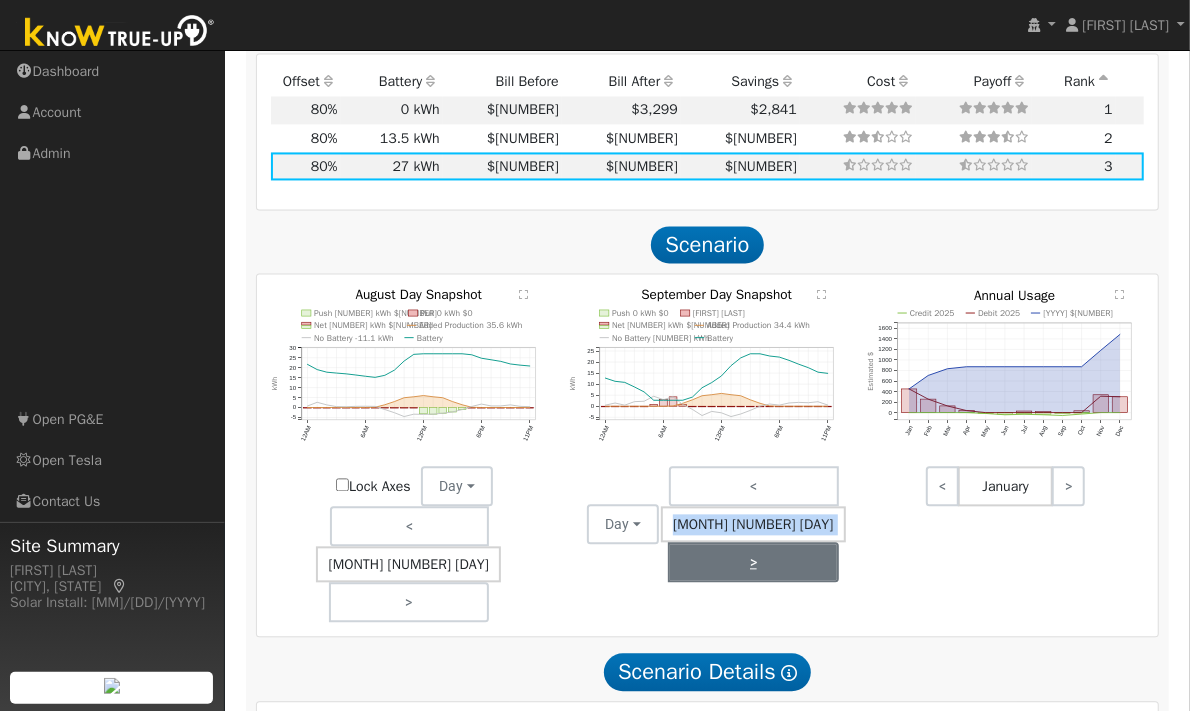 click on ">" at bounding box center [753, 562] 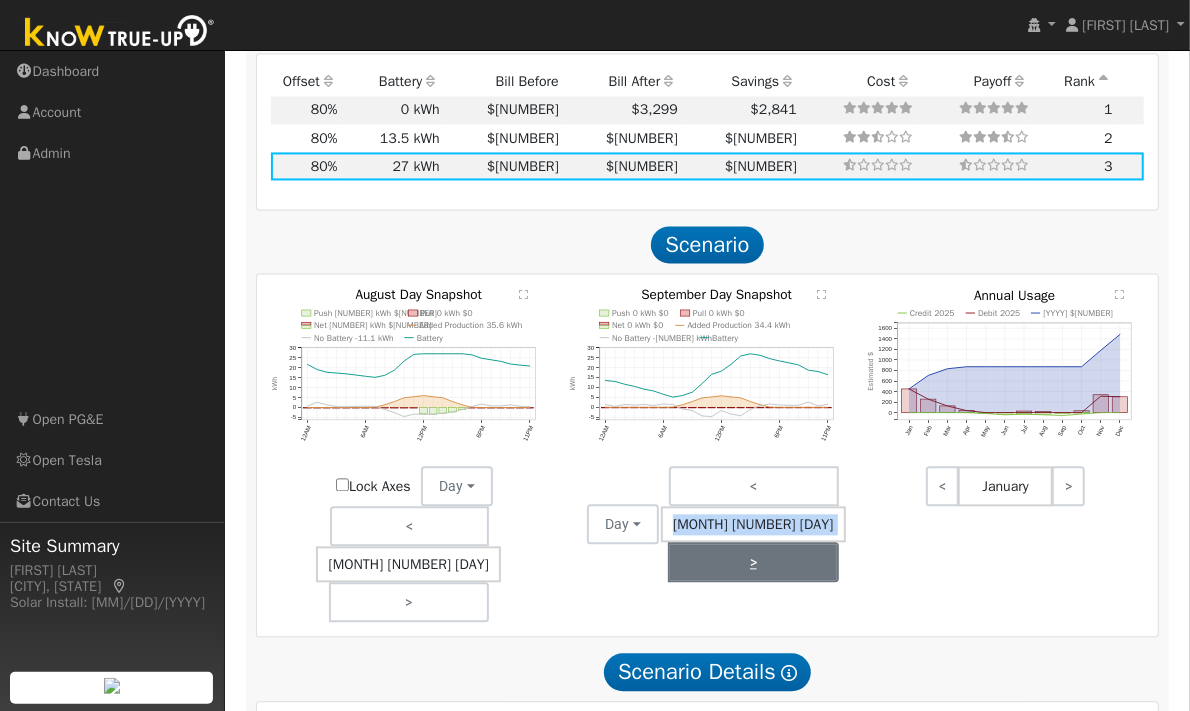 click on ">" at bounding box center (753, 562) 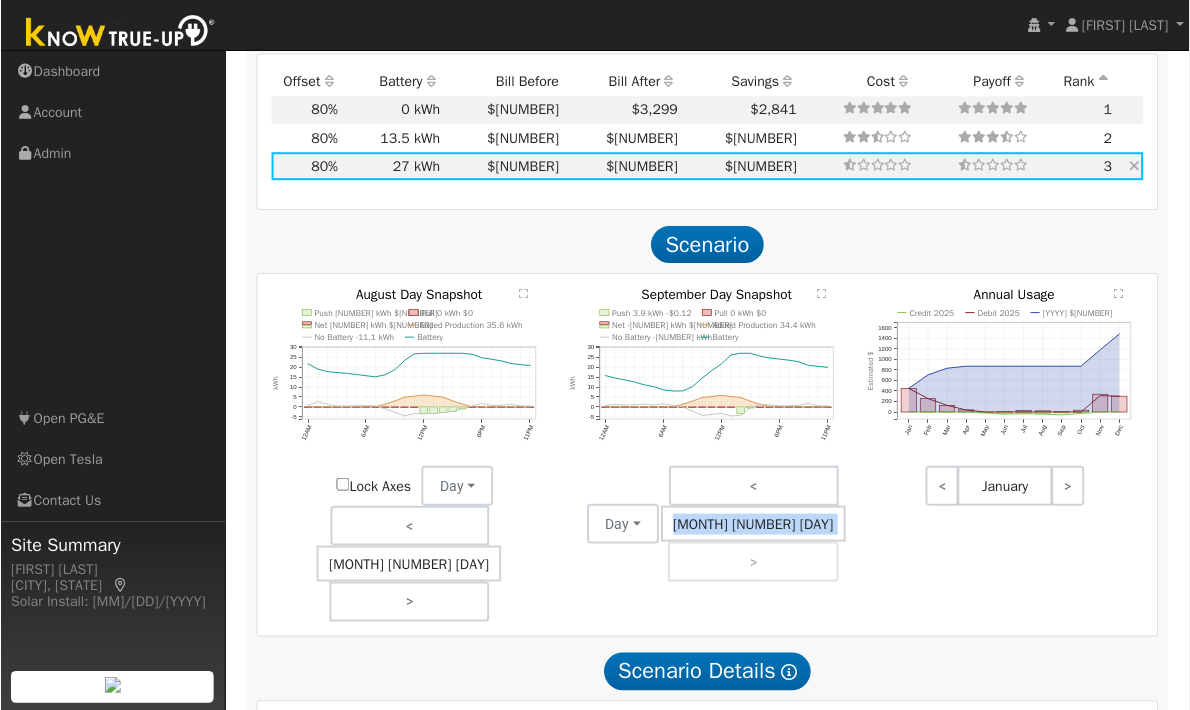 scroll, scrollTop: 2150, scrollLeft: 0, axis: vertical 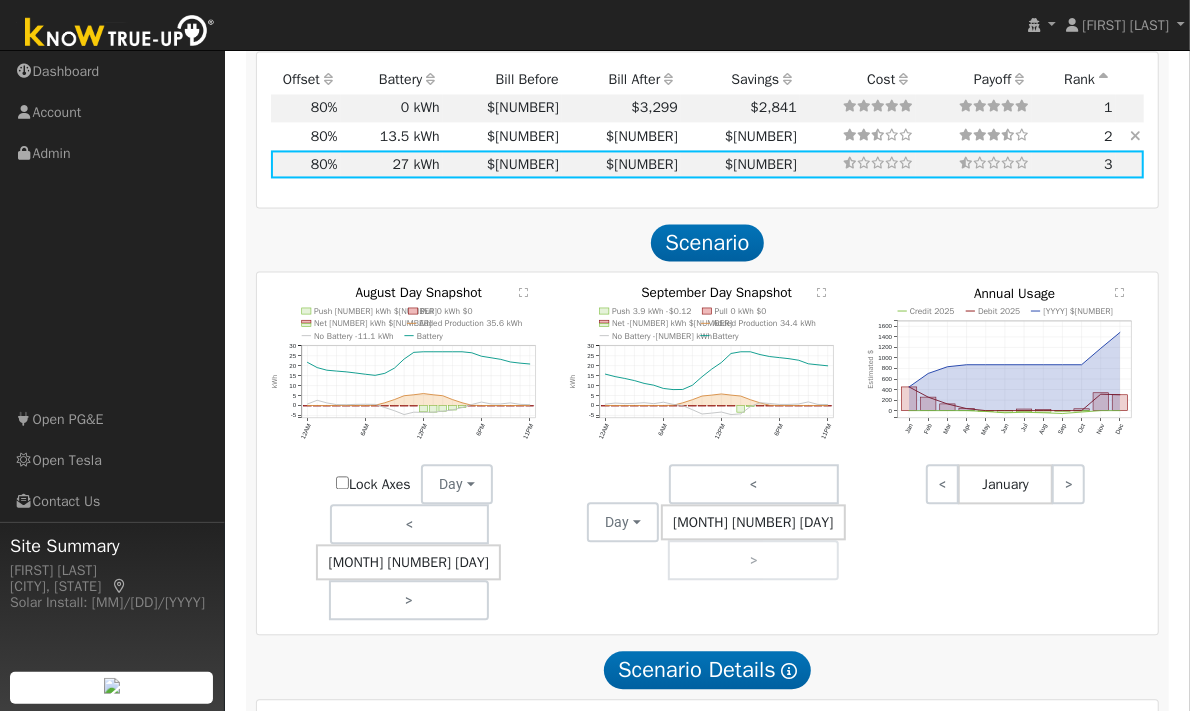 click on "13.5 kWh" at bounding box center [392, 136] 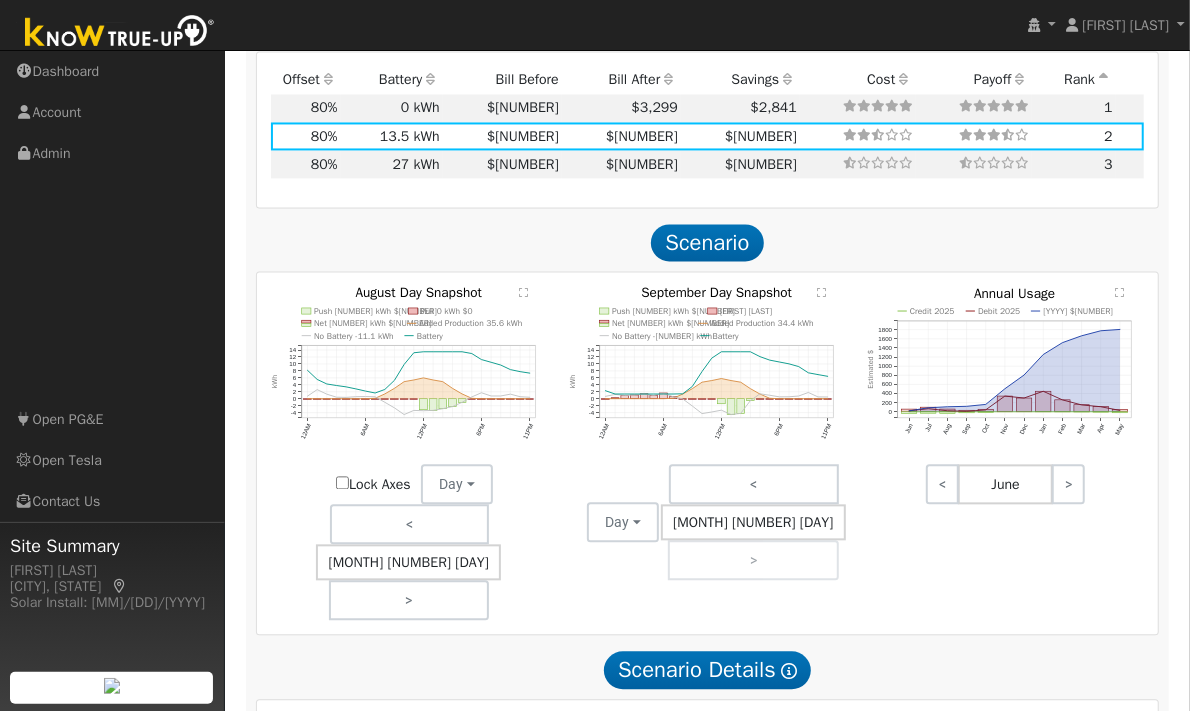 drag, startPoint x: 443, startPoint y: 168, endPoint x: 563, endPoint y: 272, distance: 158.79547 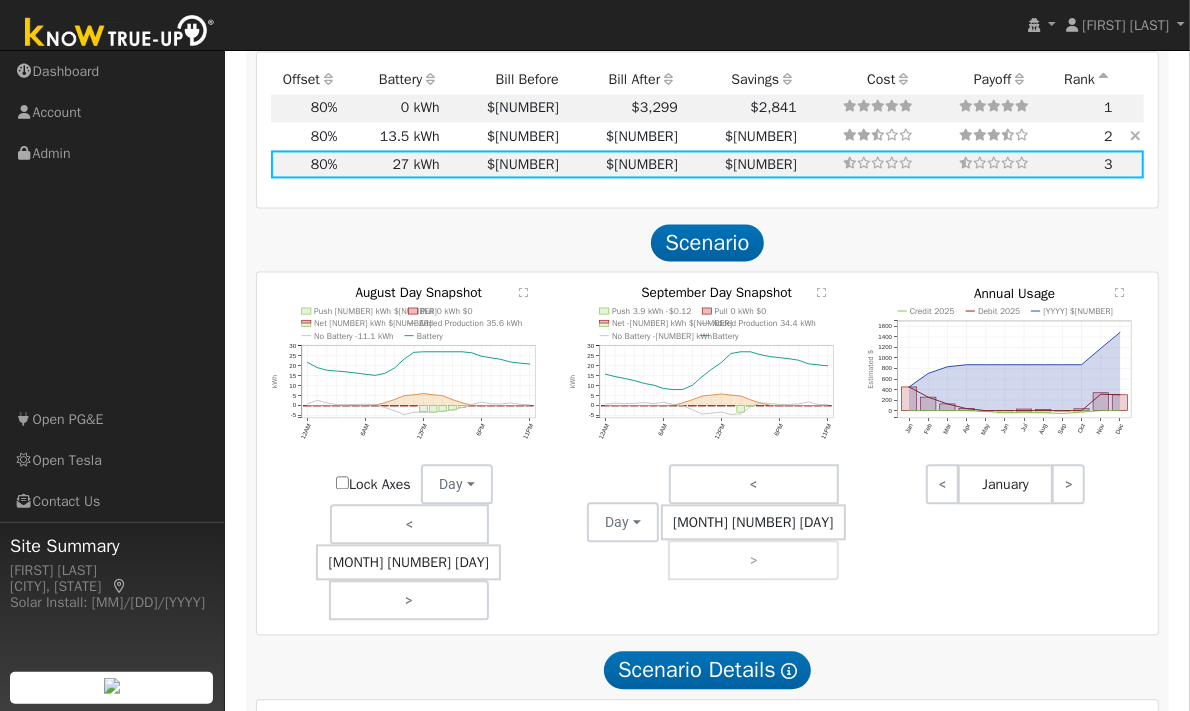 click on "13.5 kWh" at bounding box center (392, 136) 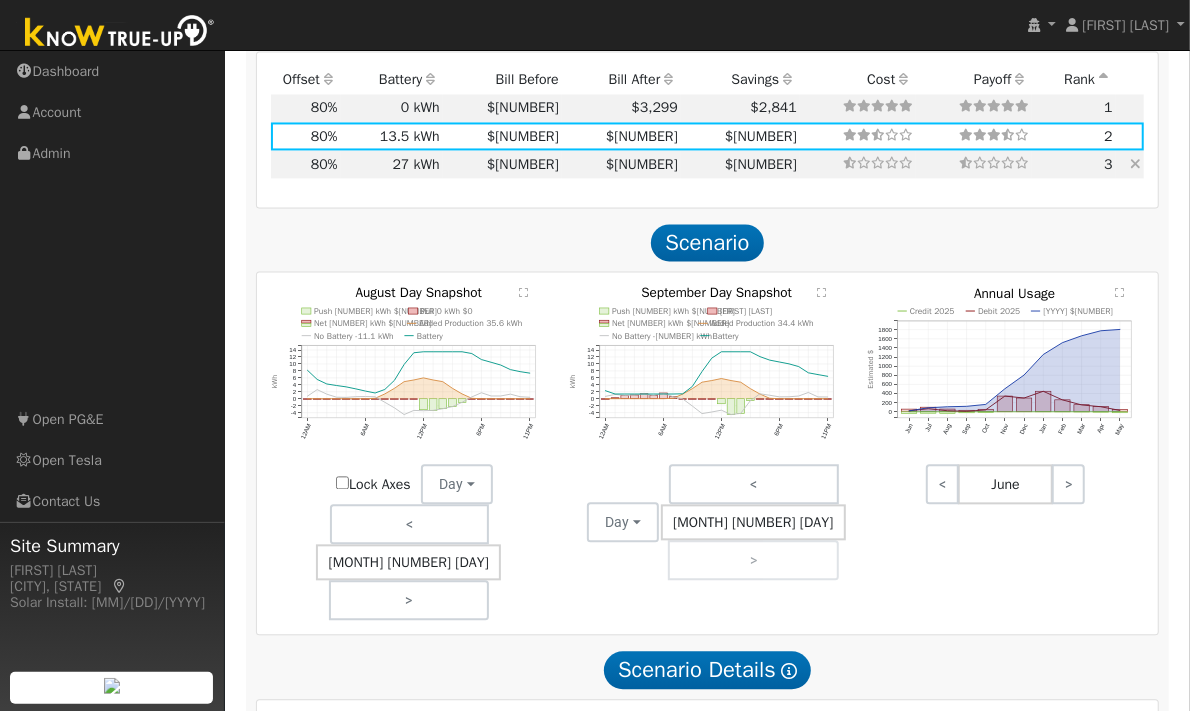 click on "27 kWh" at bounding box center (392, 164) 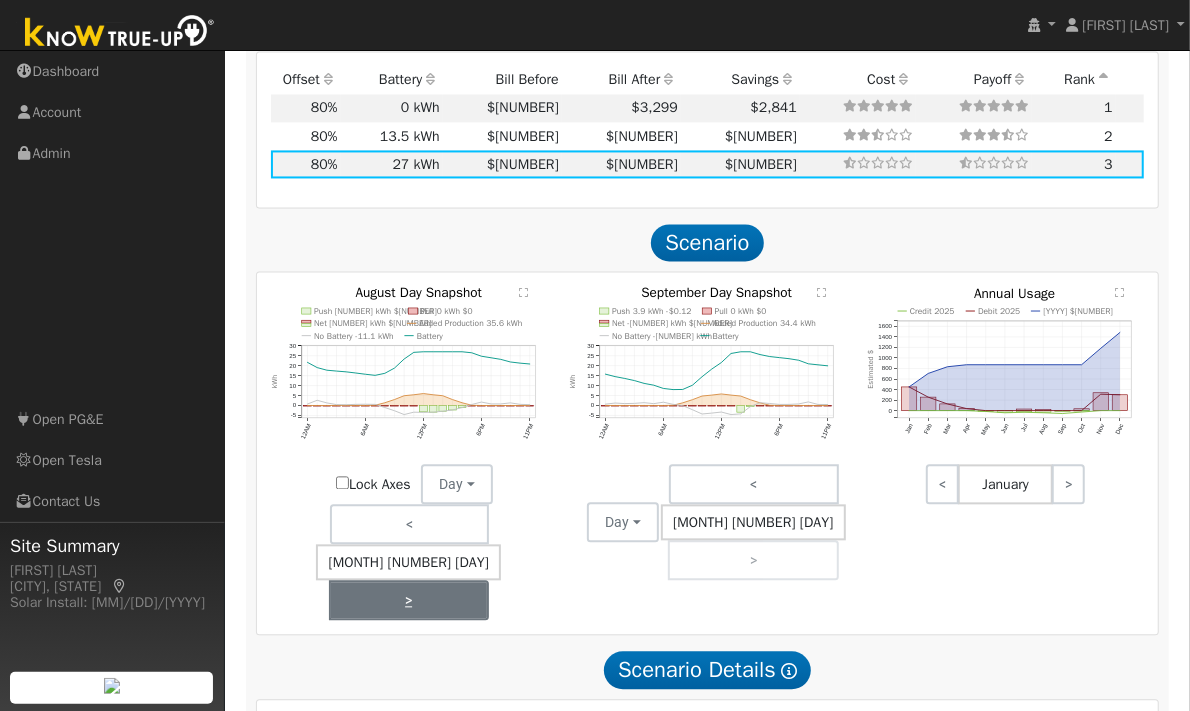 click on ">" at bounding box center (409, 600) 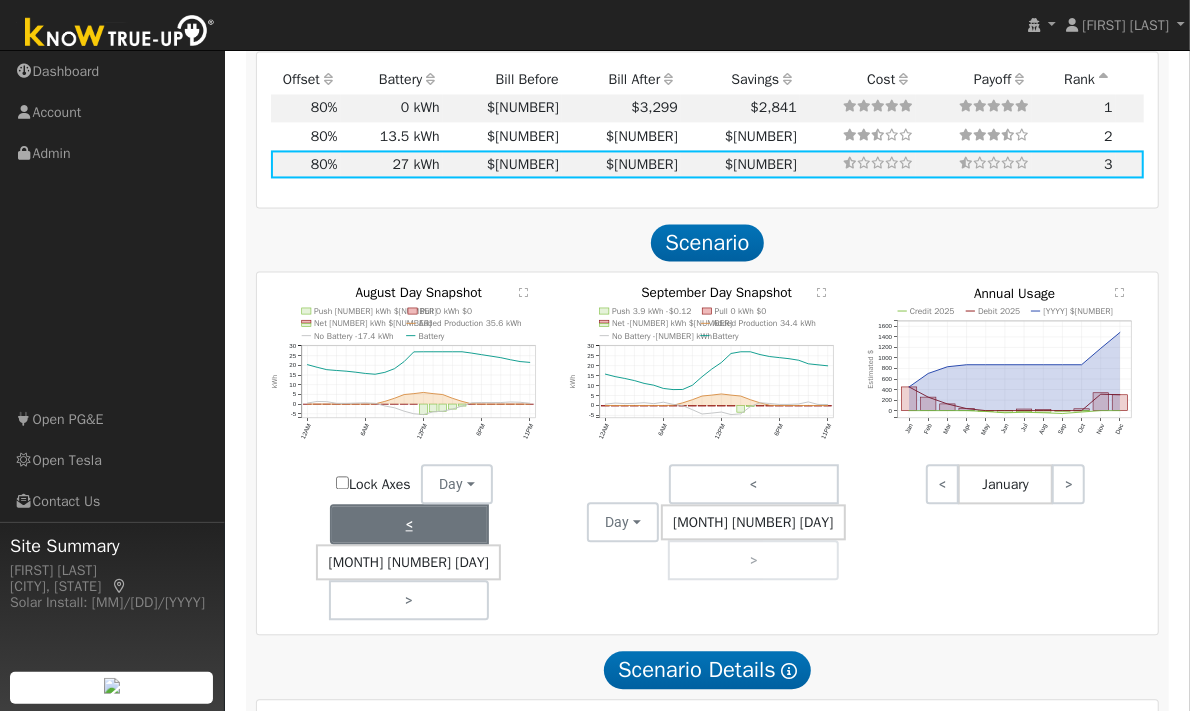 click on "<" at bounding box center (409, 524) 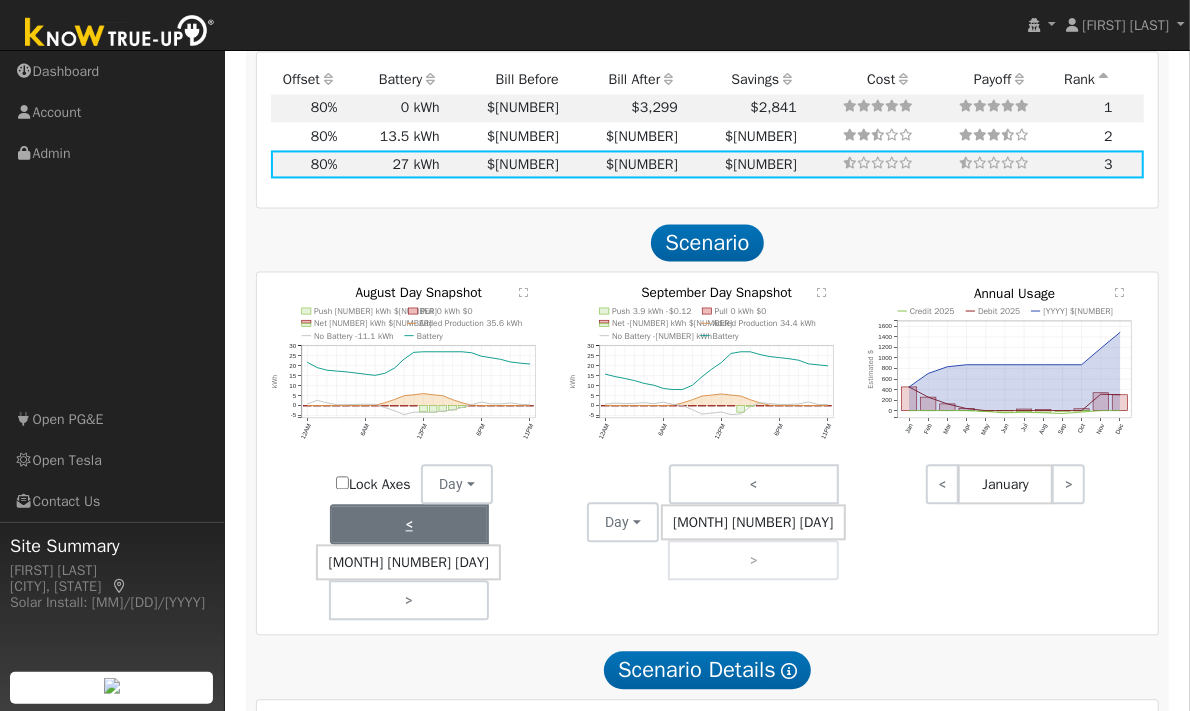 click on "<" at bounding box center (409, 524) 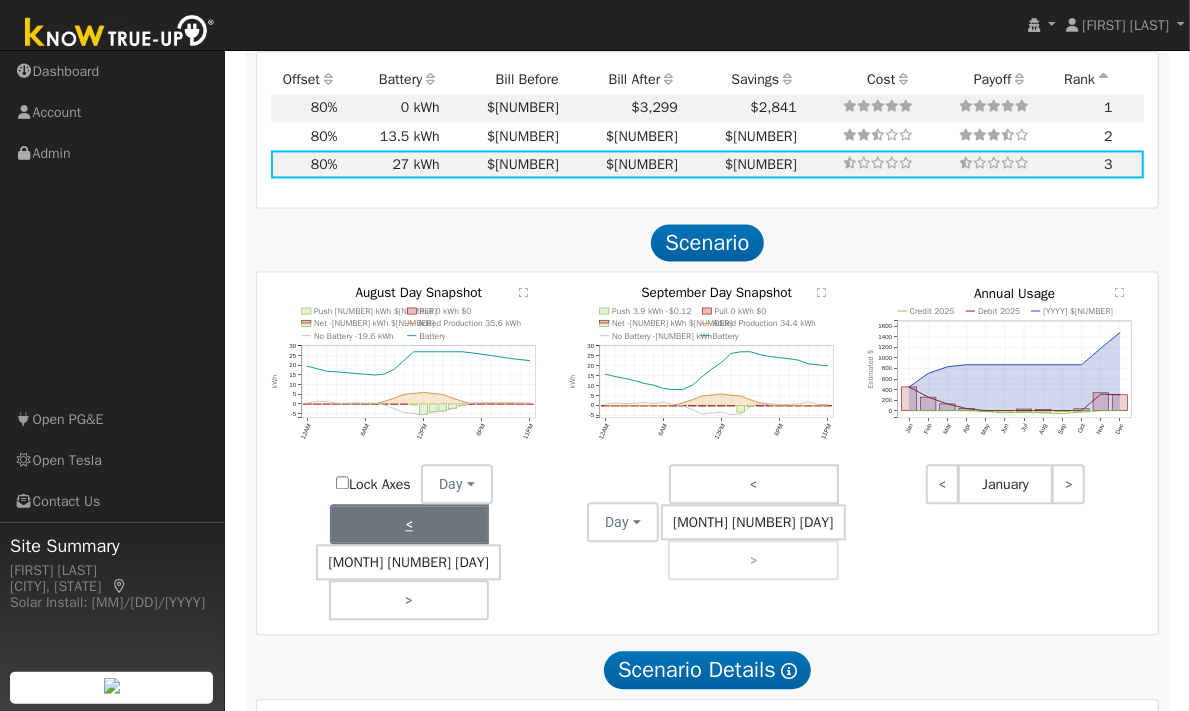 click on "<" at bounding box center (409, 524) 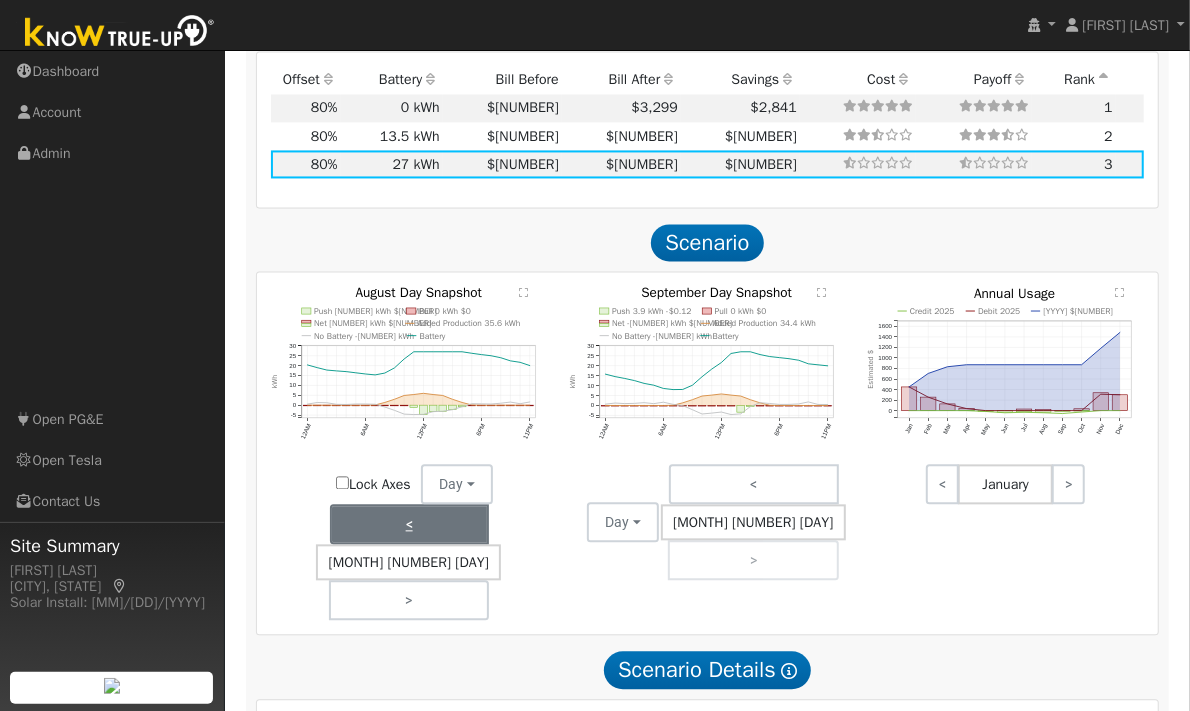 click on "<" at bounding box center [409, 524] 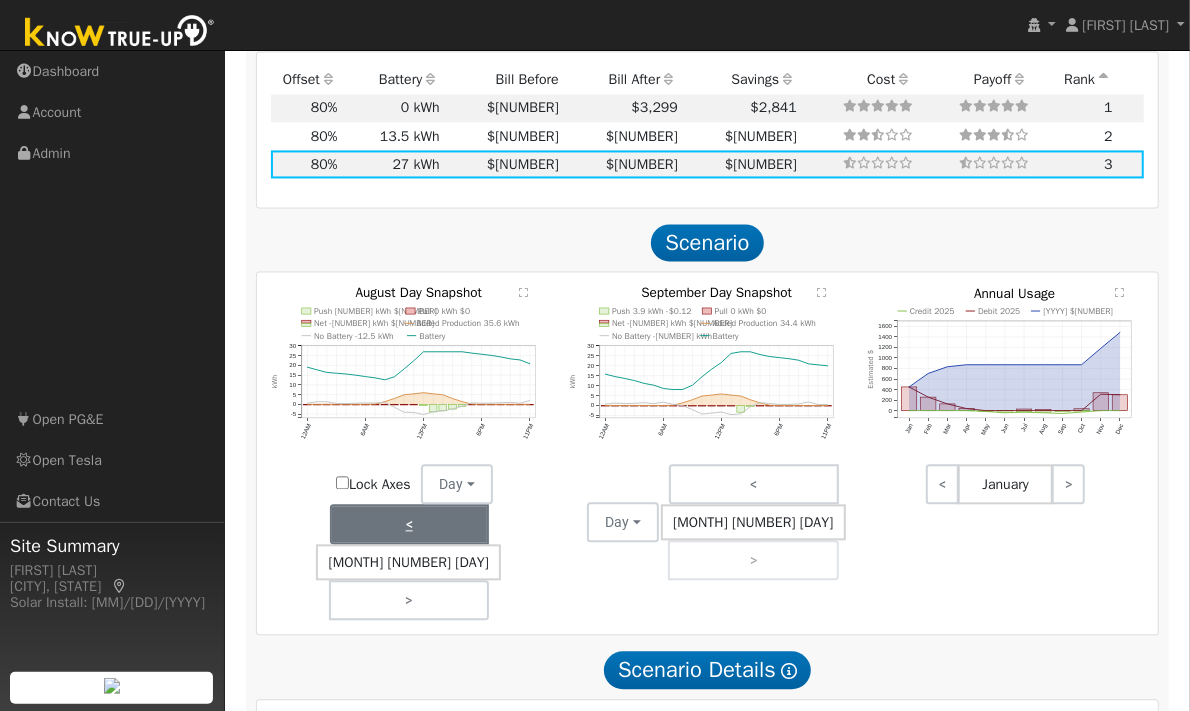 click on "<" at bounding box center [409, 524] 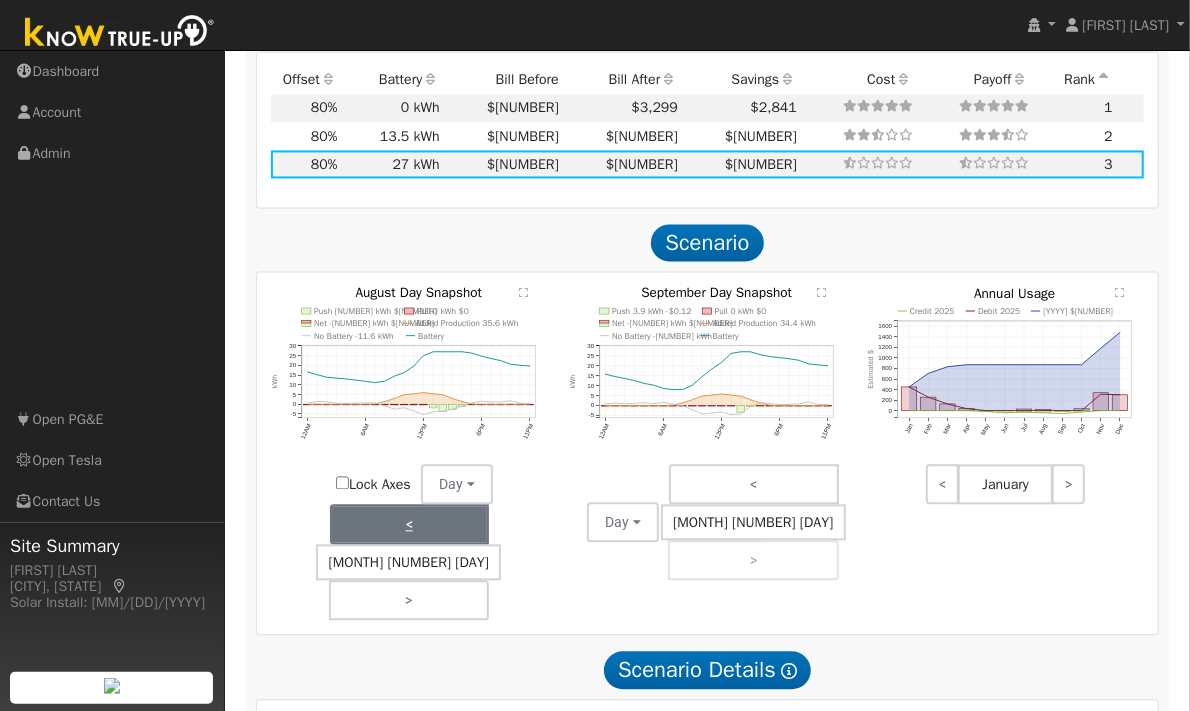 click on "<" at bounding box center (409, 524) 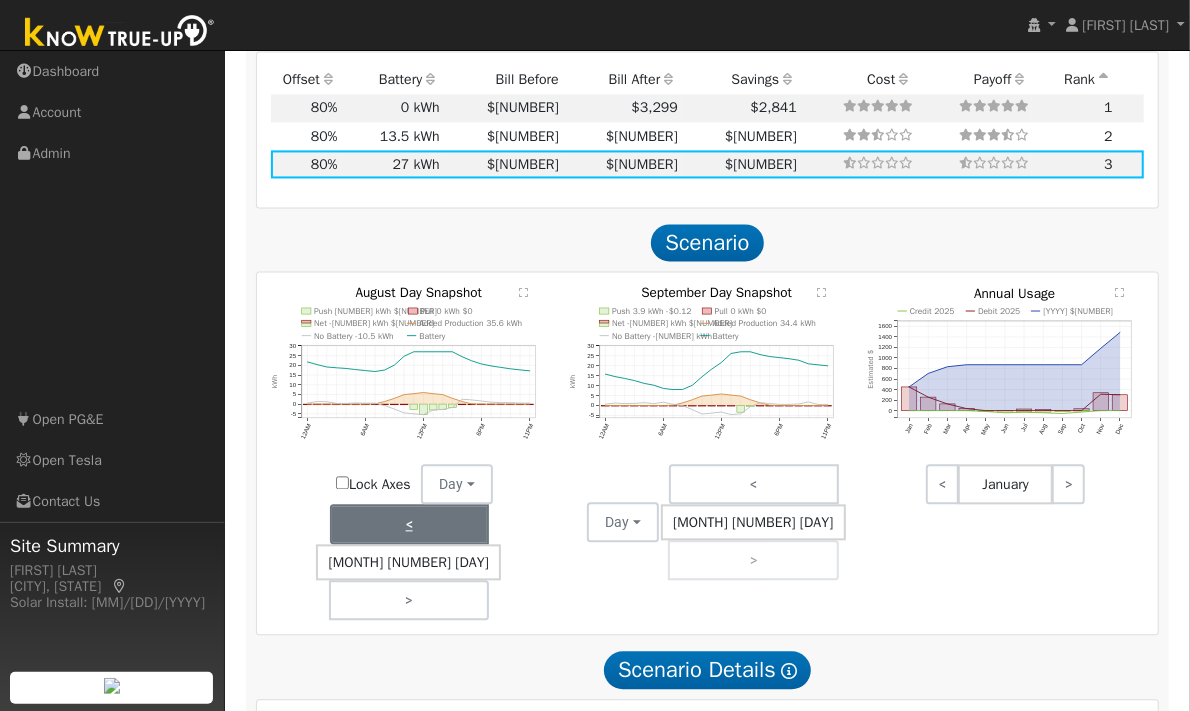 click on "<" at bounding box center (409, 524) 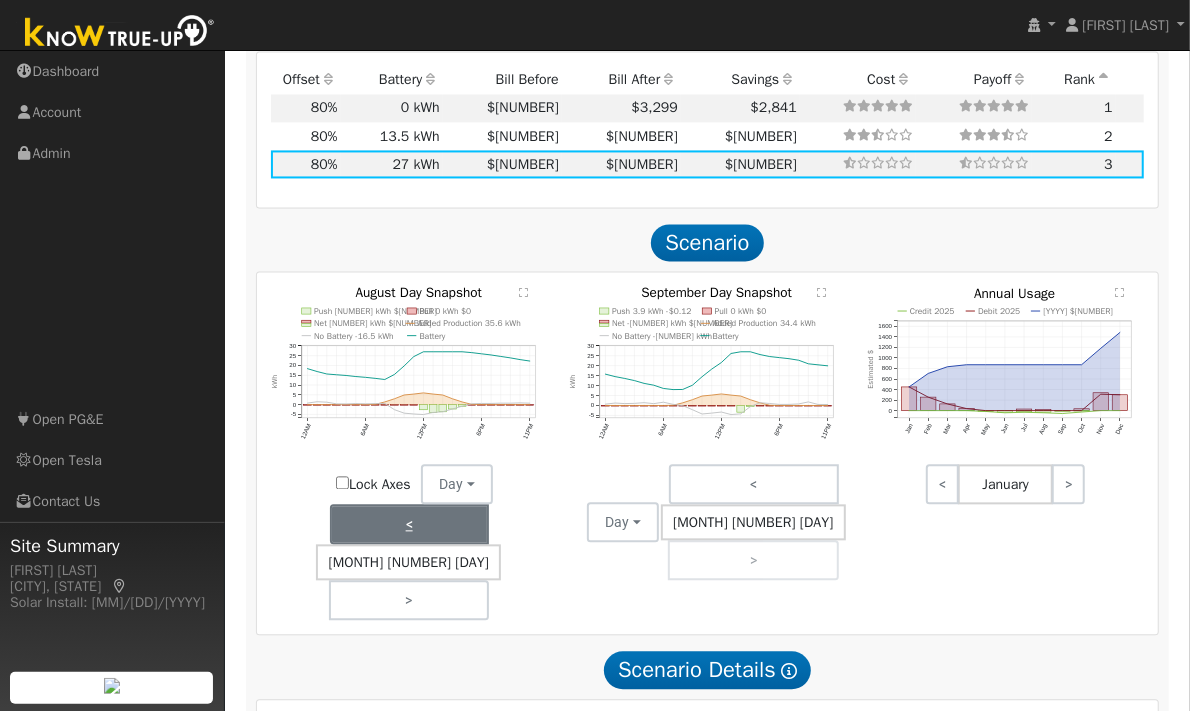 click on "<" at bounding box center (409, 524) 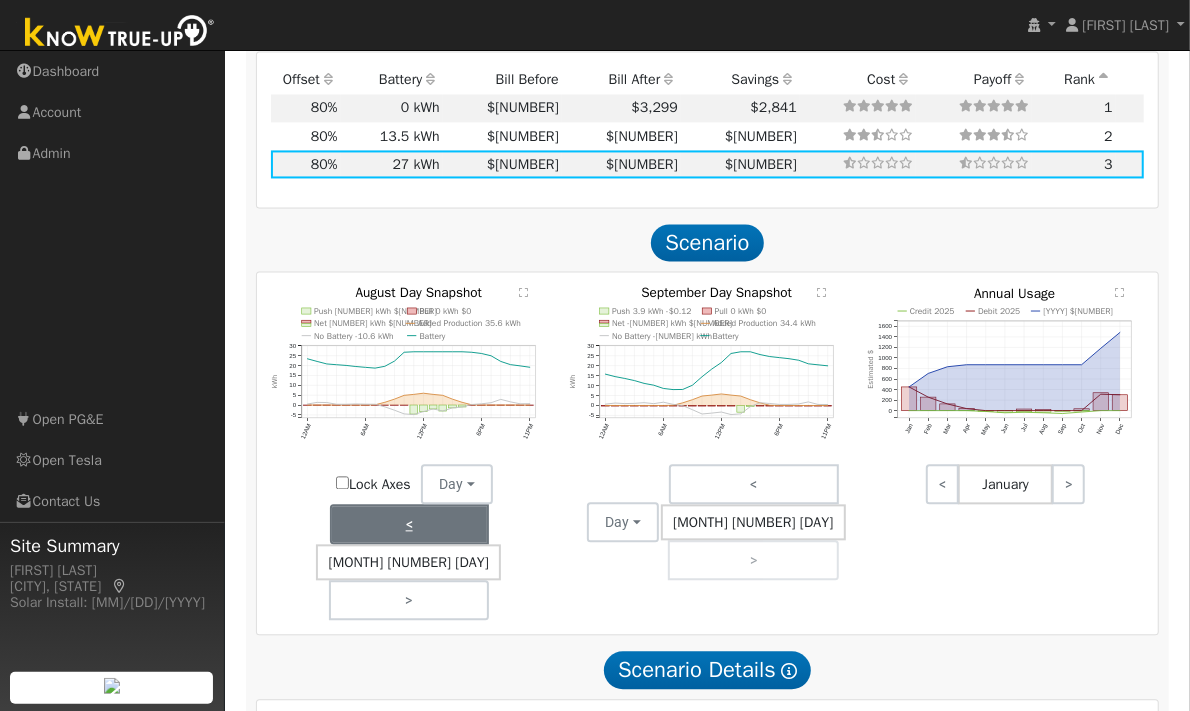 click on "<" at bounding box center [409, 524] 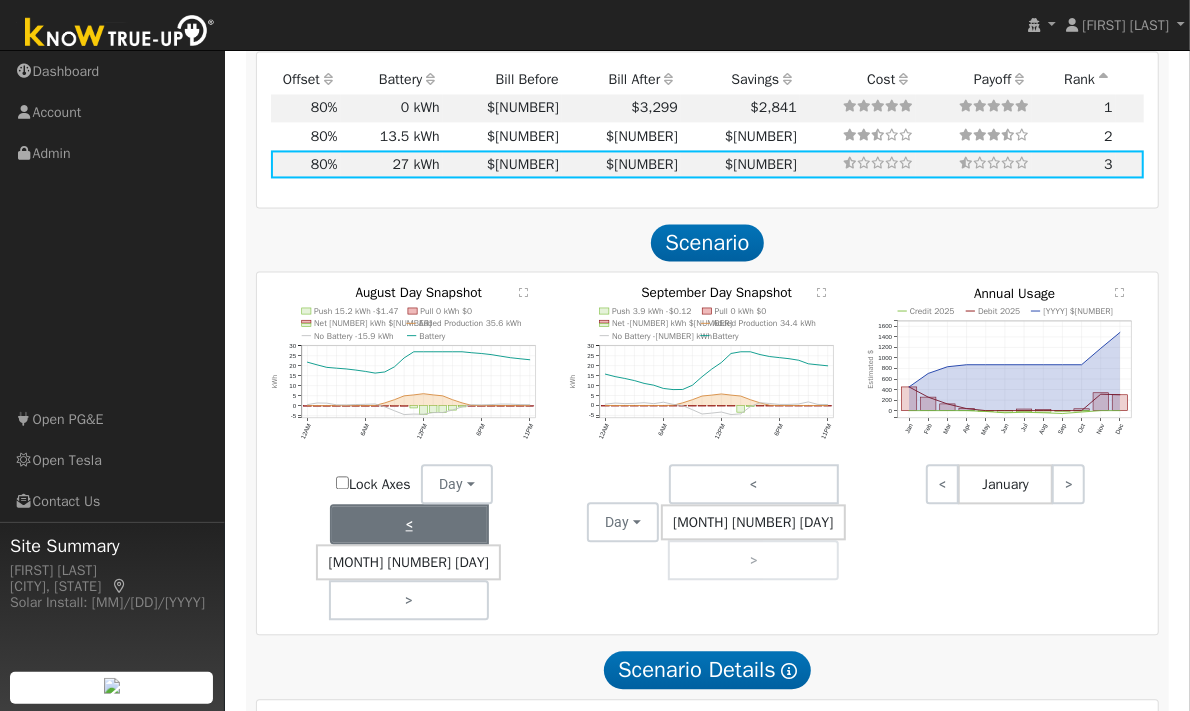 click on "<" at bounding box center (409, 524) 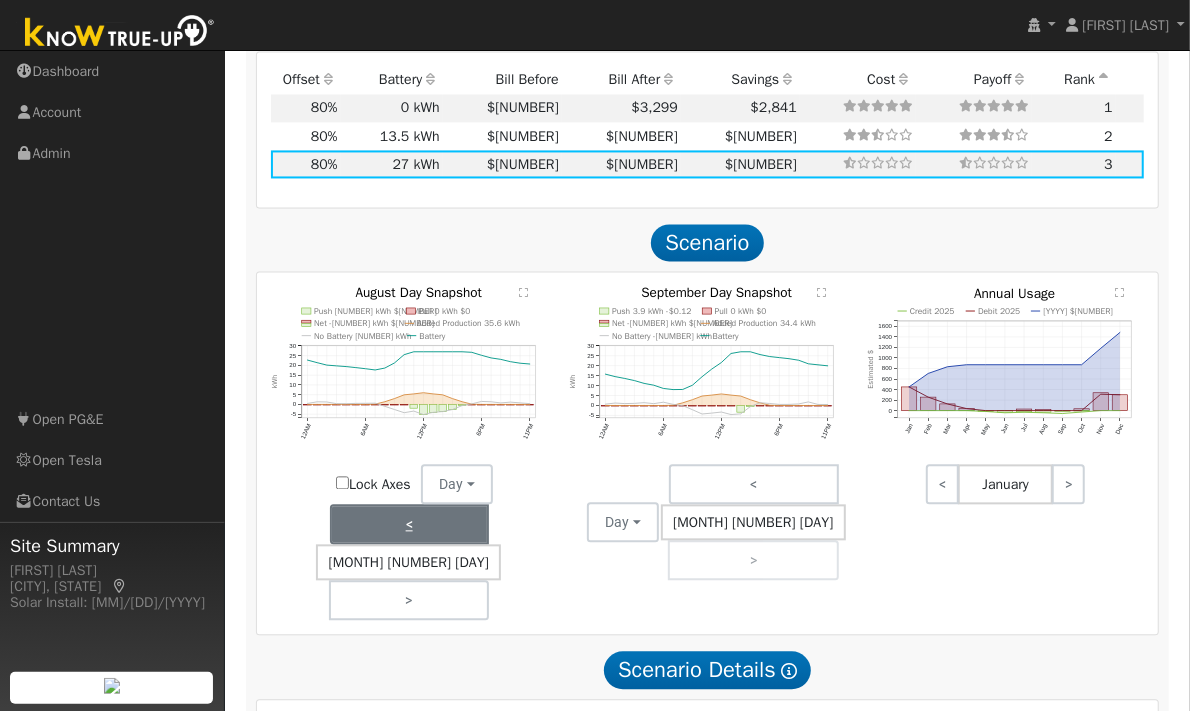 click on "<" at bounding box center [409, 524] 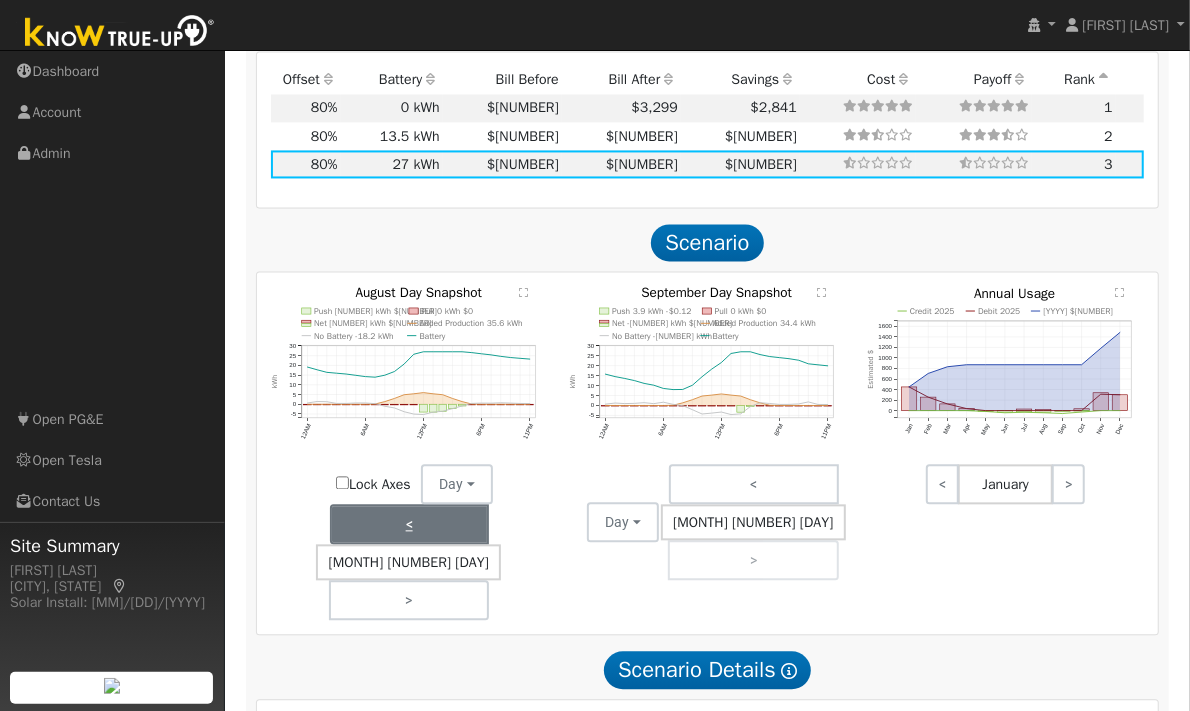 click on "<" at bounding box center (409, 524) 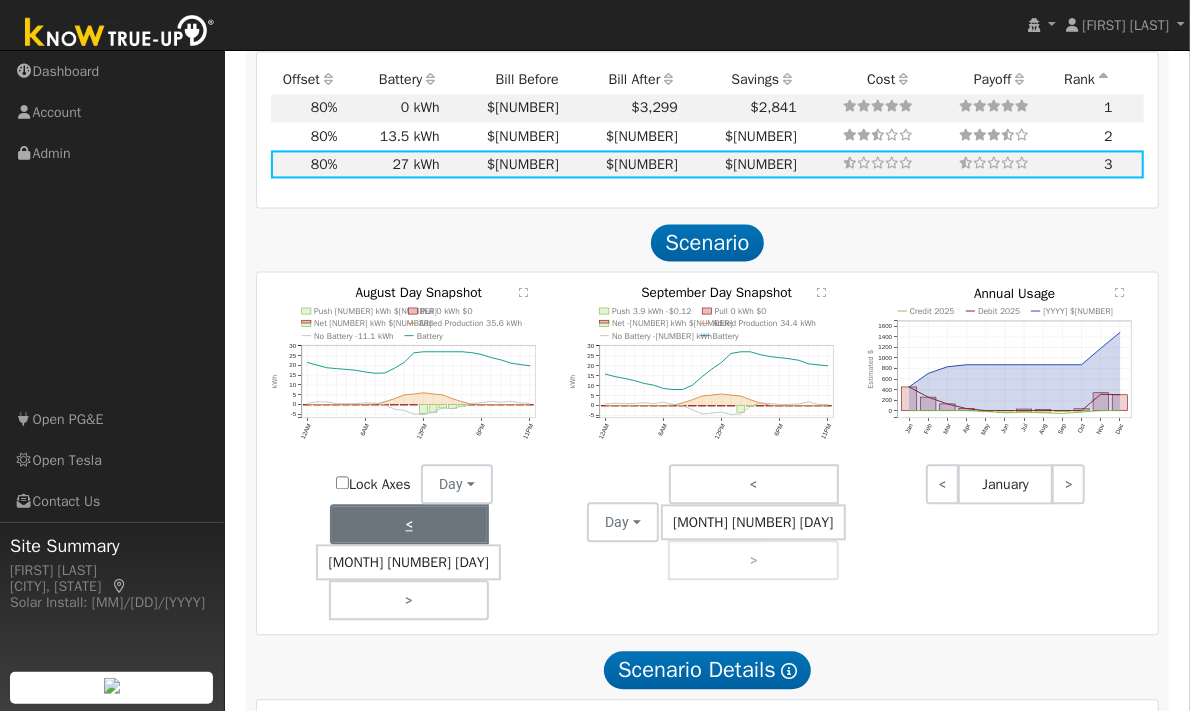 click on "<" at bounding box center (409, 524) 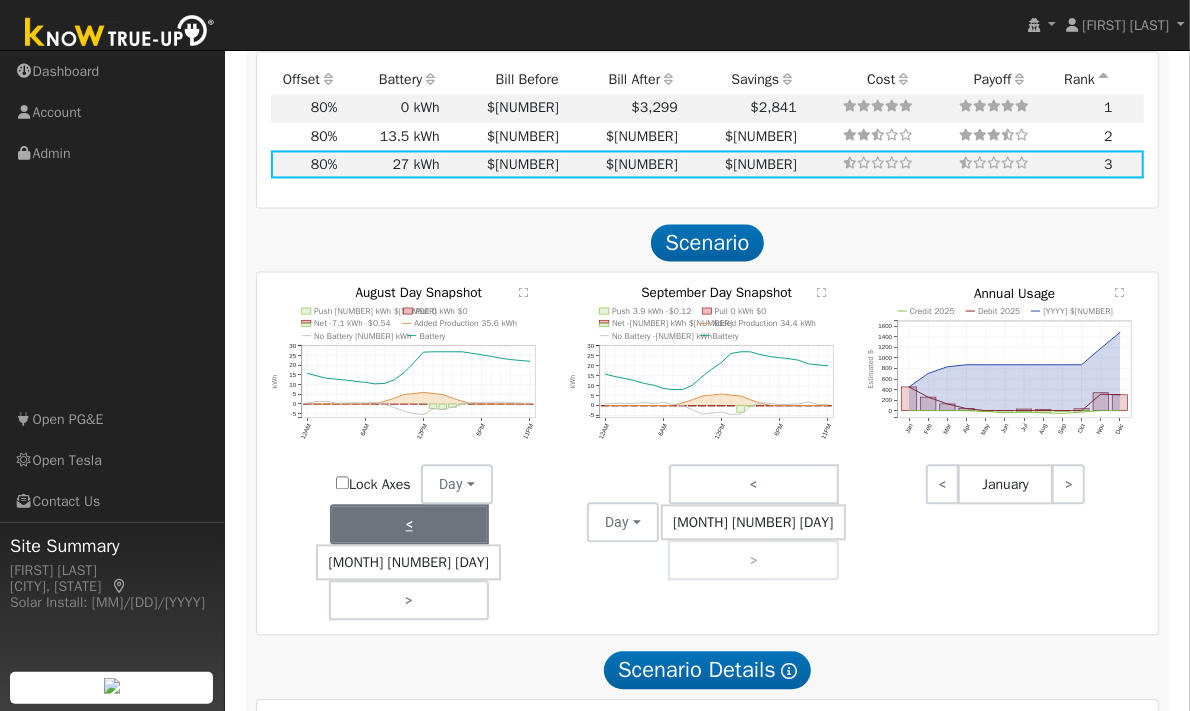 click on "<" at bounding box center [409, 524] 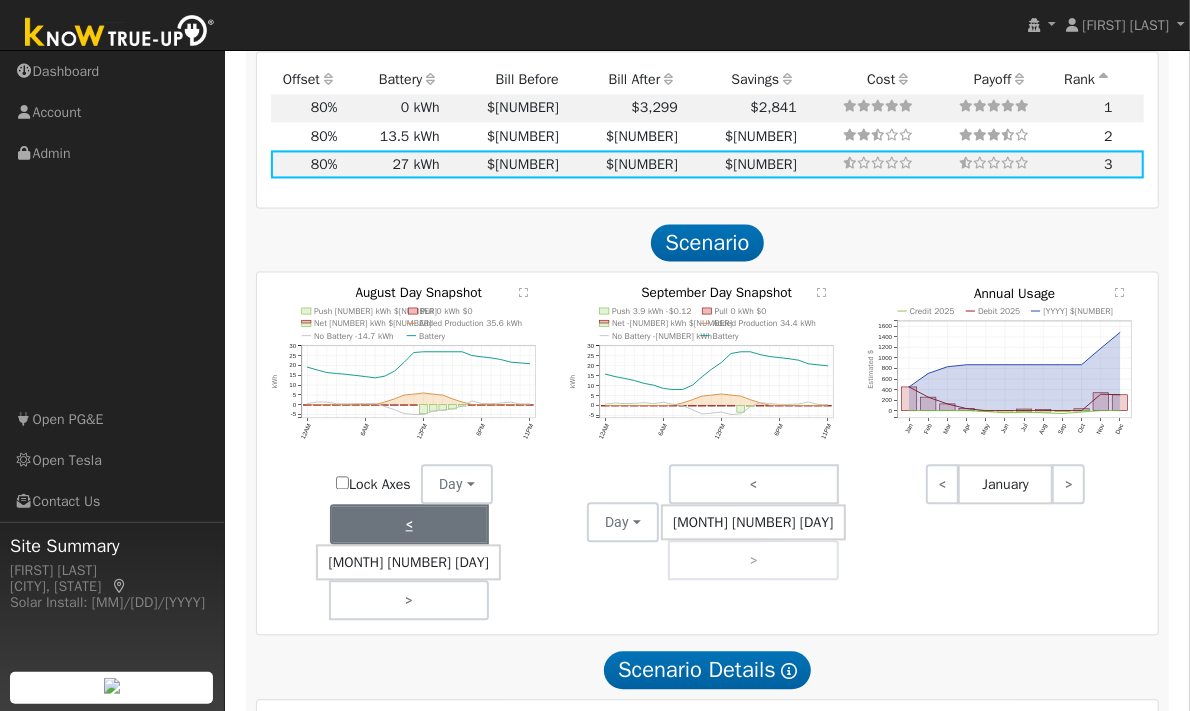 click on "<" at bounding box center (409, 524) 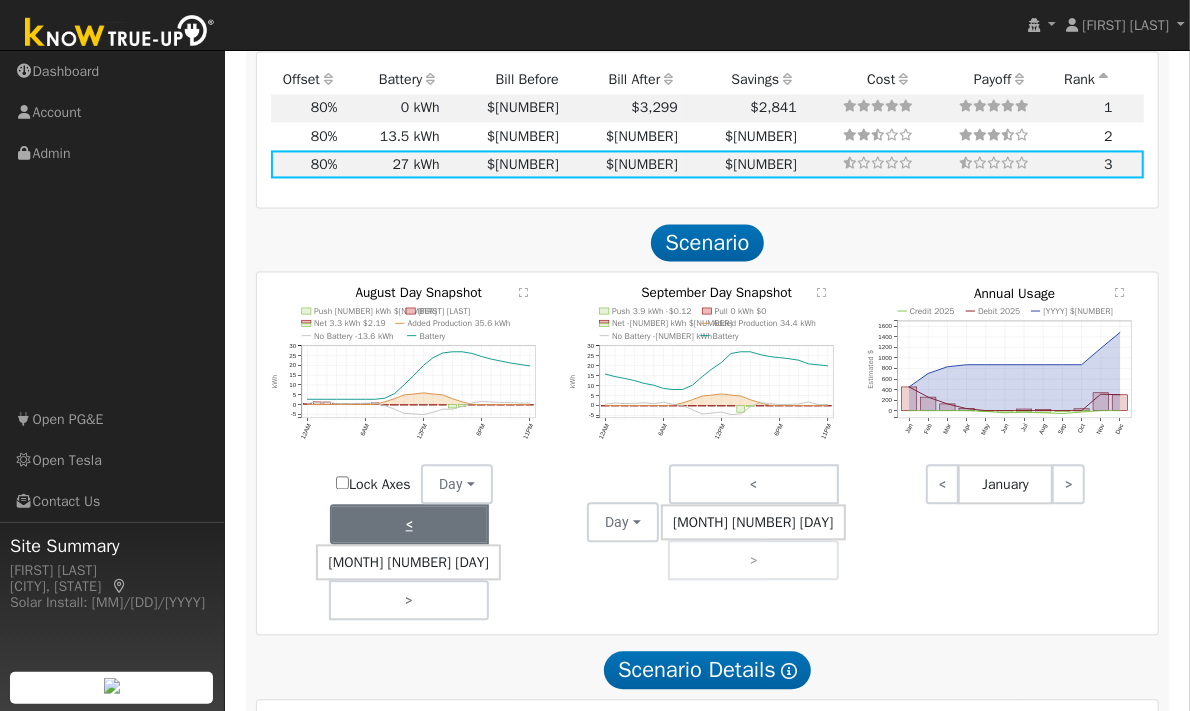 click on "<" at bounding box center [409, 524] 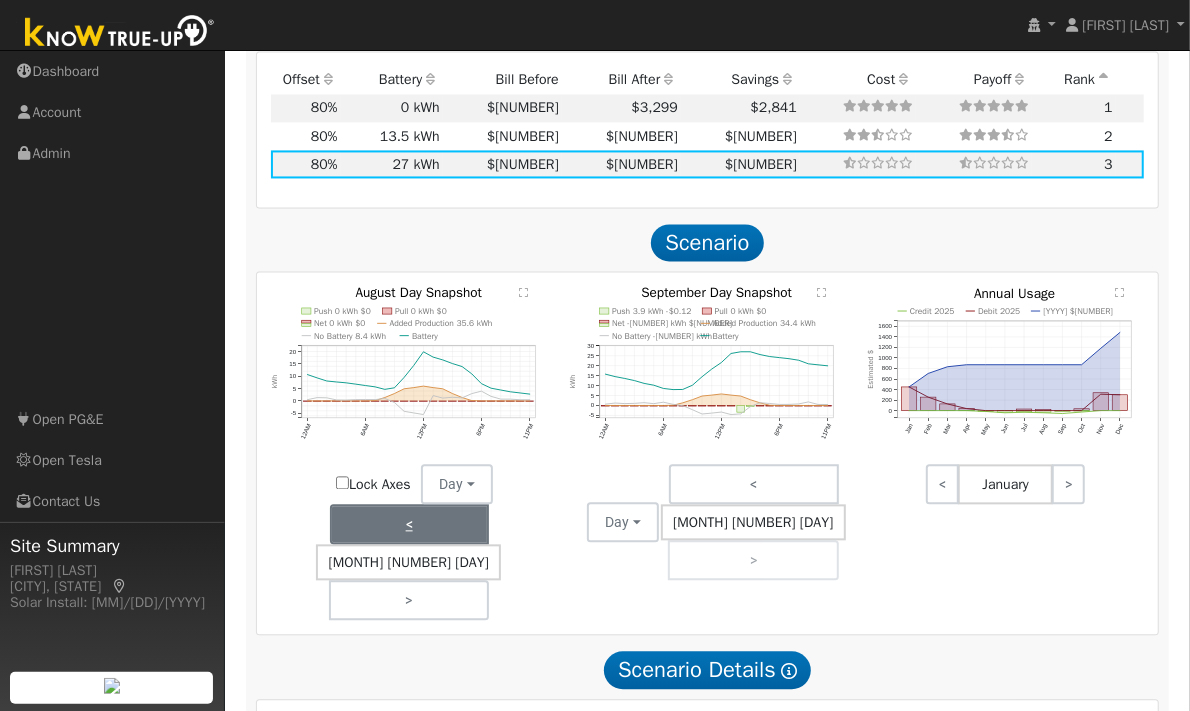 click on "<" at bounding box center (409, 524) 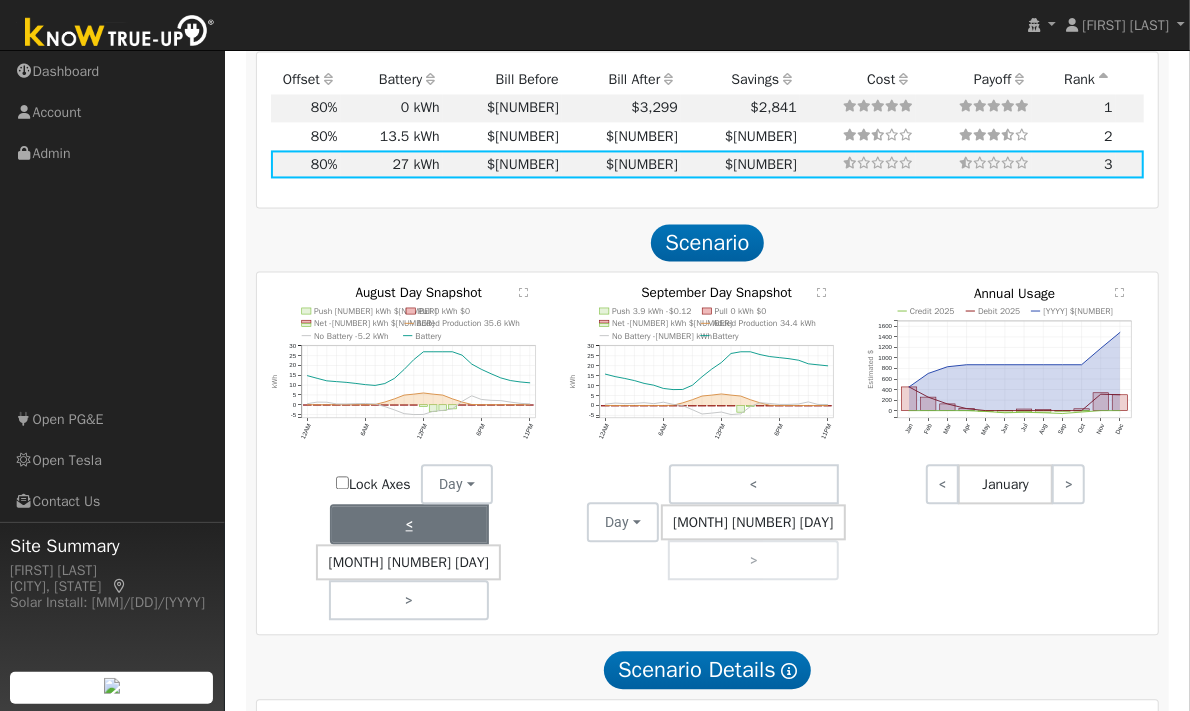 click on "<" at bounding box center [409, 524] 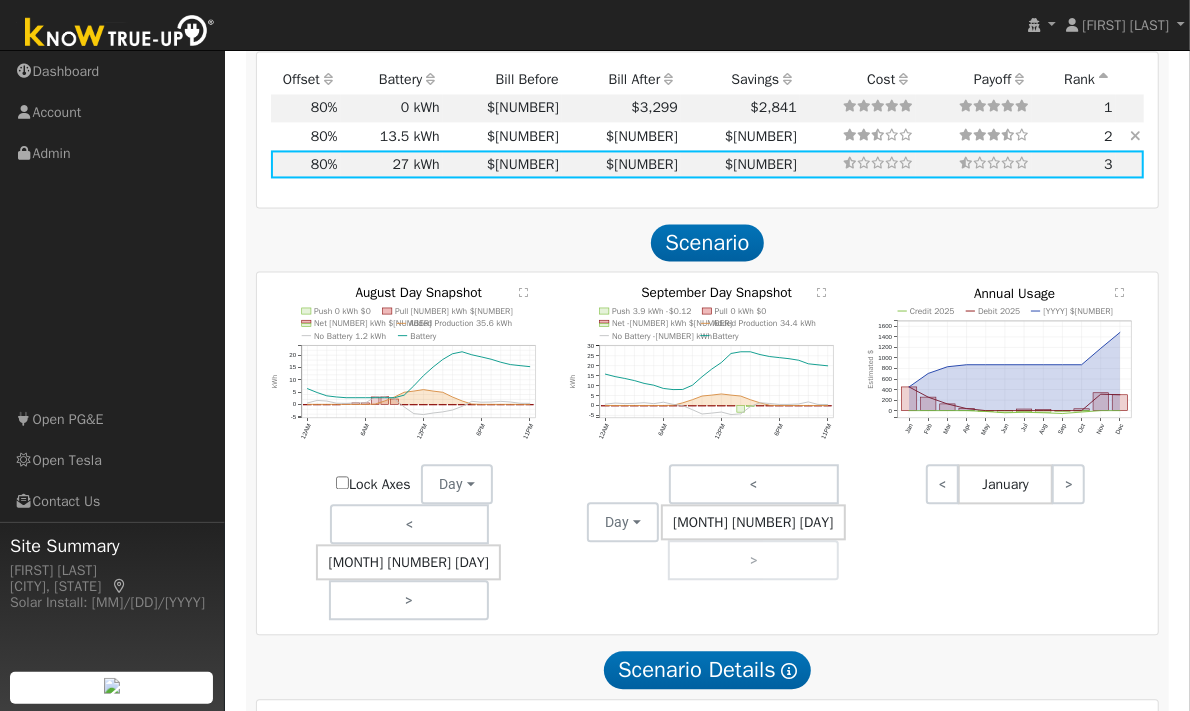 click on "13.5 kWh" at bounding box center [392, 136] 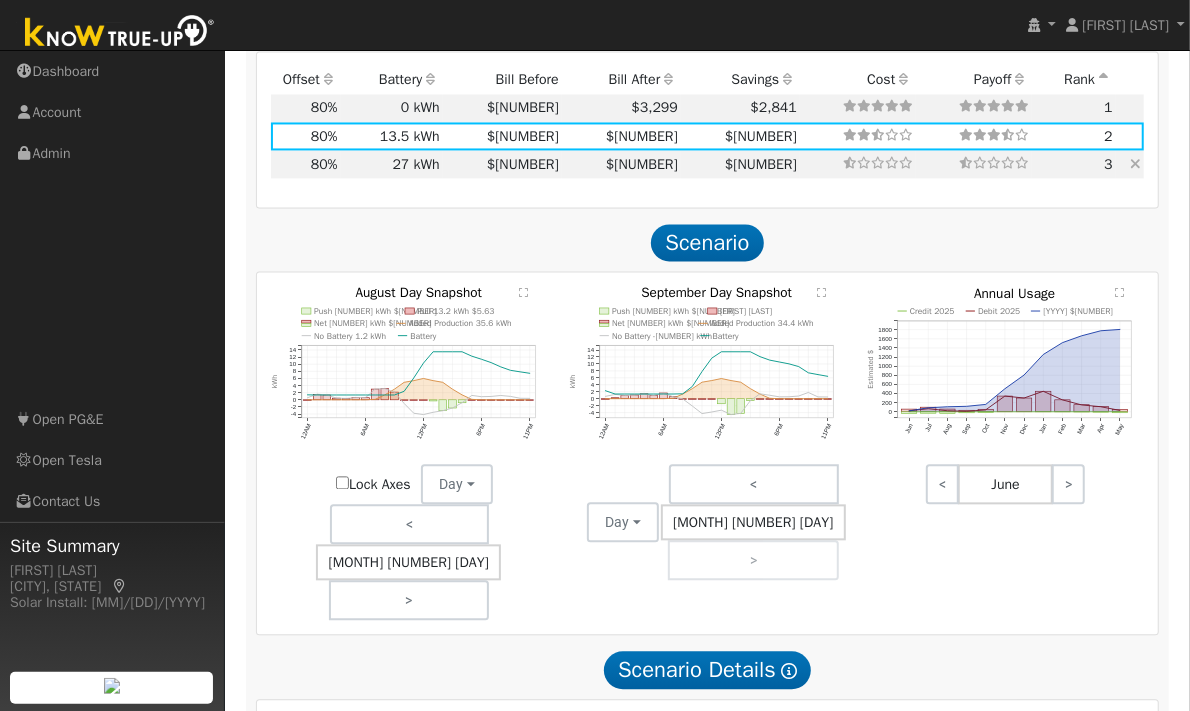 click on "27 kWh" at bounding box center (392, 164) 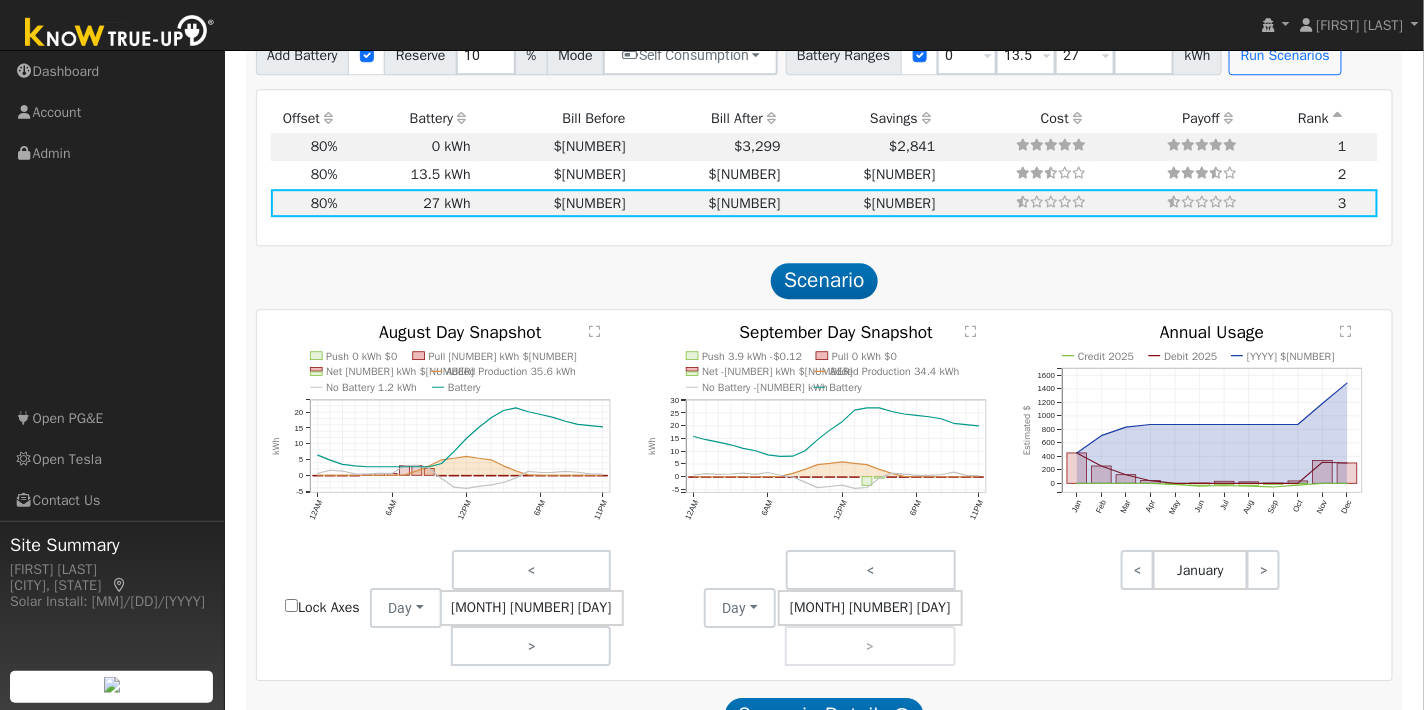 scroll, scrollTop: 1823, scrollLeft: 0, axis: vertical 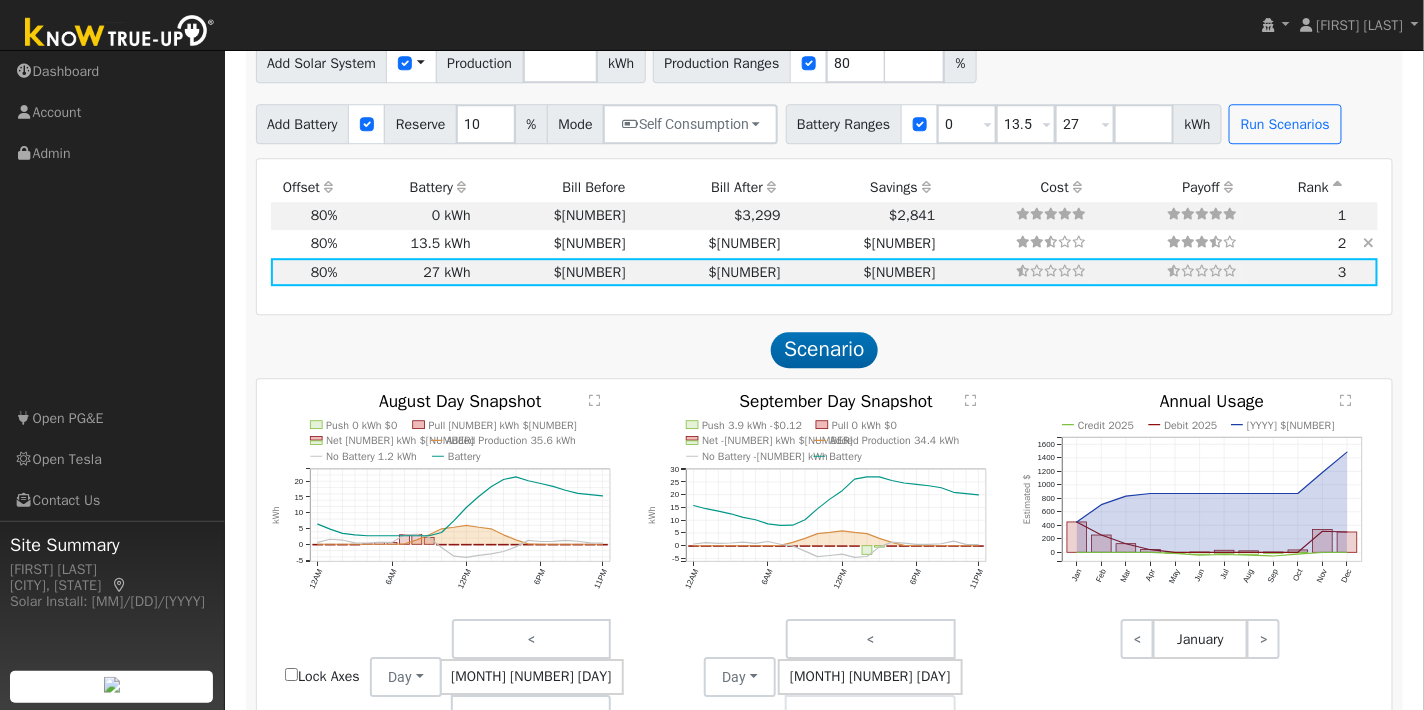 click on "13.5 kWh" at bounding box center [407, 244] 